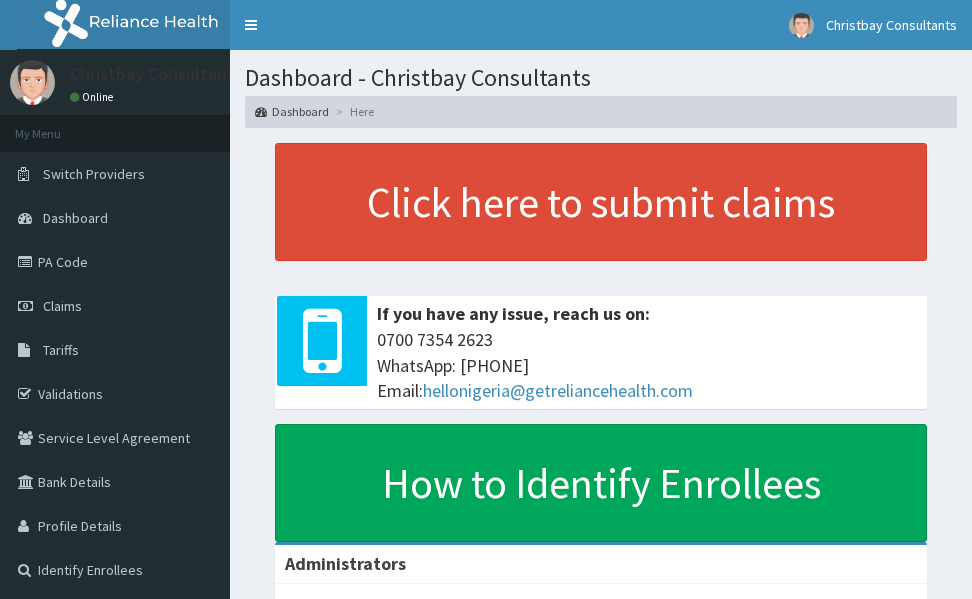 scroll, scrollTop: 0, scrollLeft: 0, axis: both 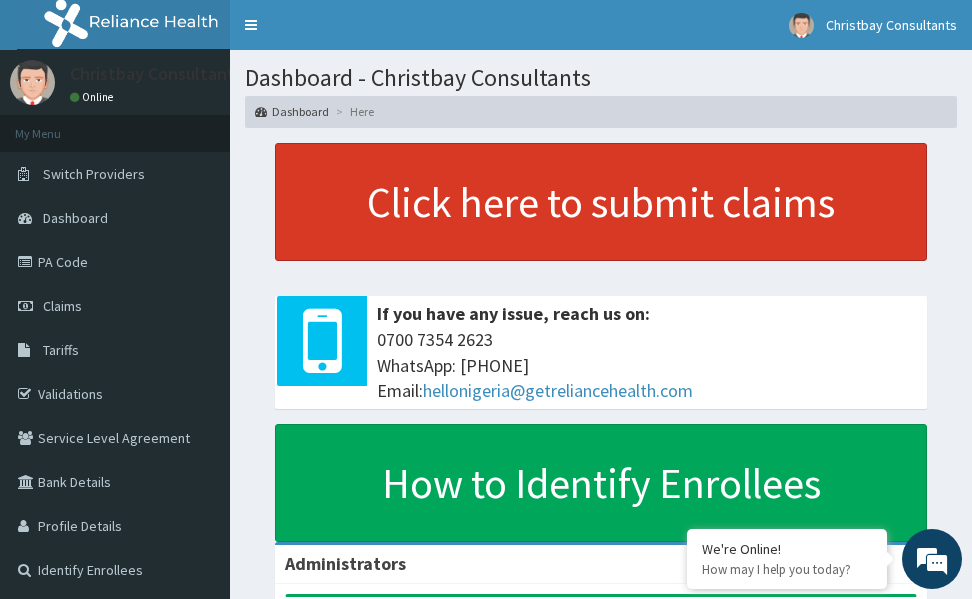 click on "Click here to submit claims" at bounding box center [601, 202] 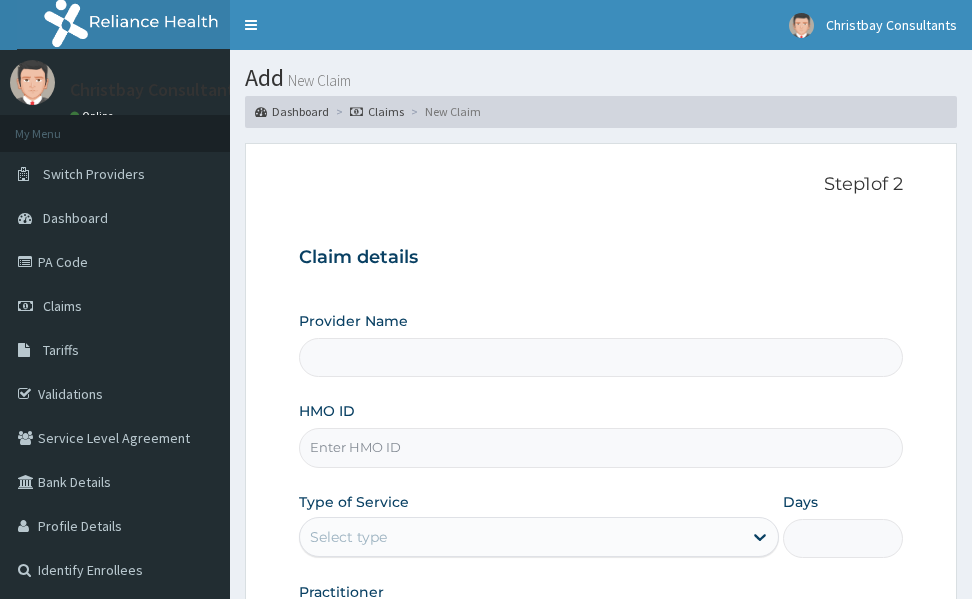 scroll, scrollTop: 0, scrollLeft: 0, axis: both 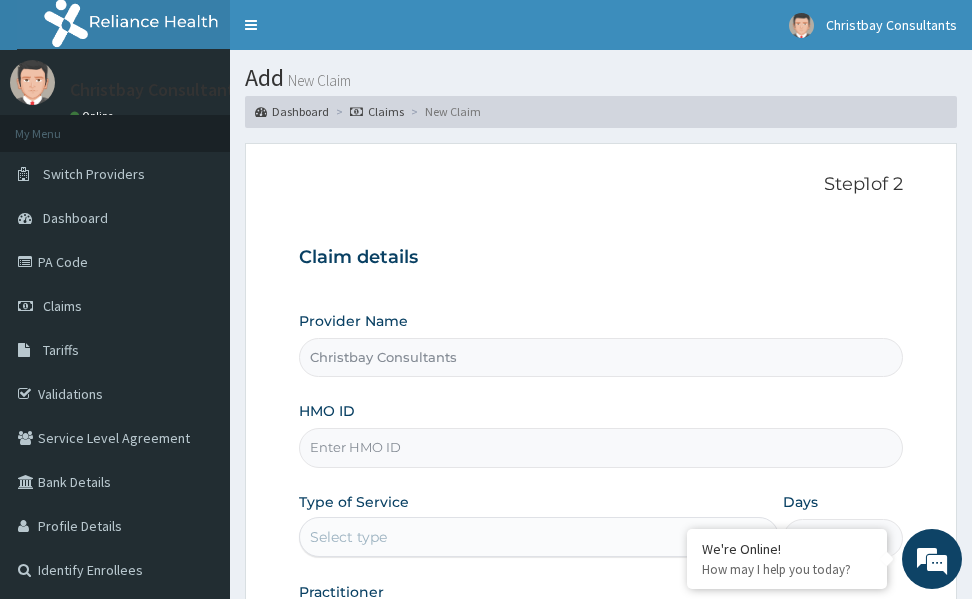 click on "HMO ID" at bounding box center [601, 447] 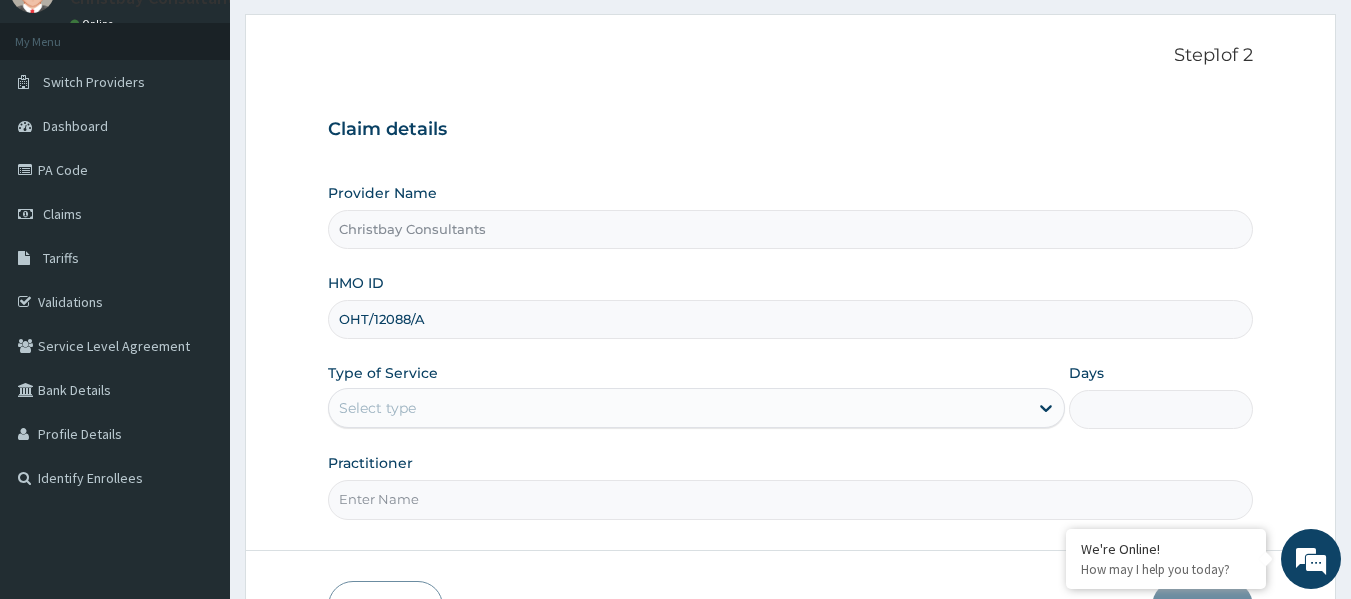scroll, scrollTop: 95, scrollLeft: 0, axis: vertical 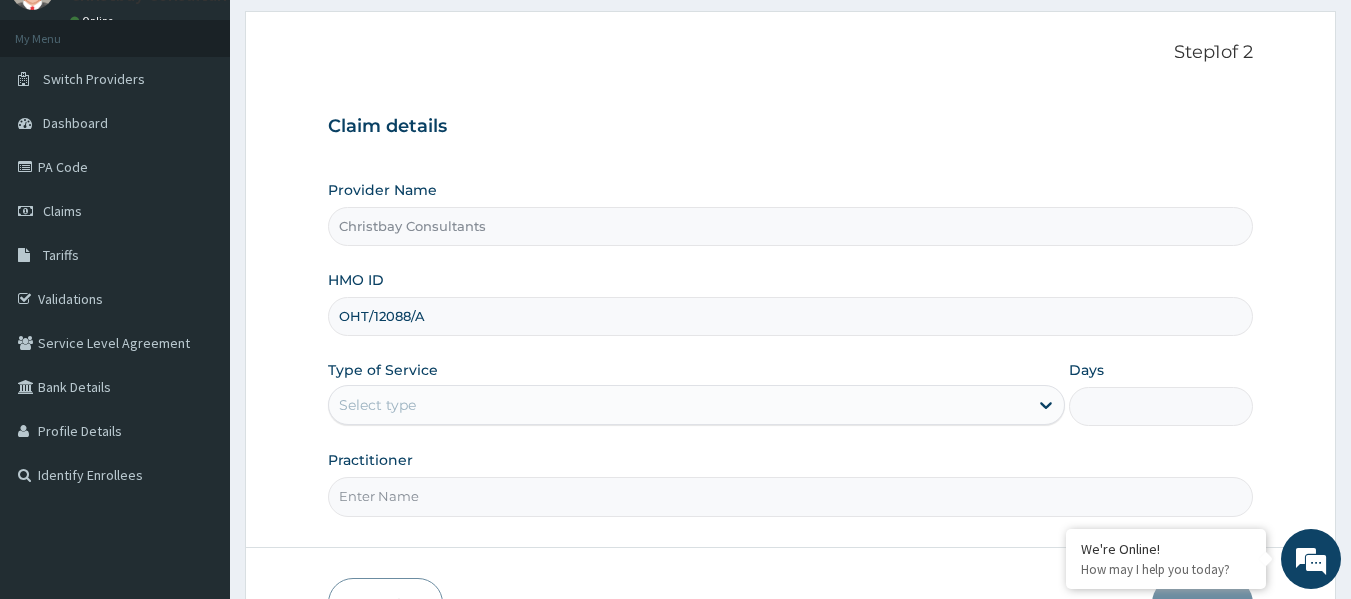 type on "OHT/12088/A" 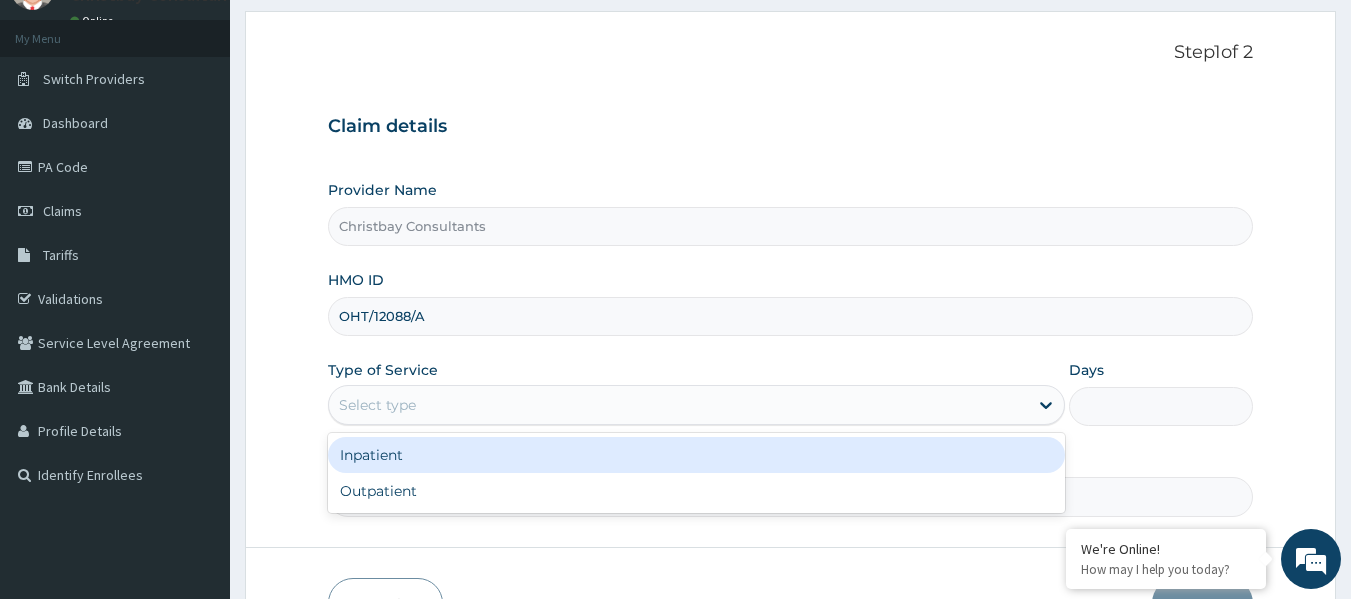 click on "Select type" at bounding box center [678, 405] 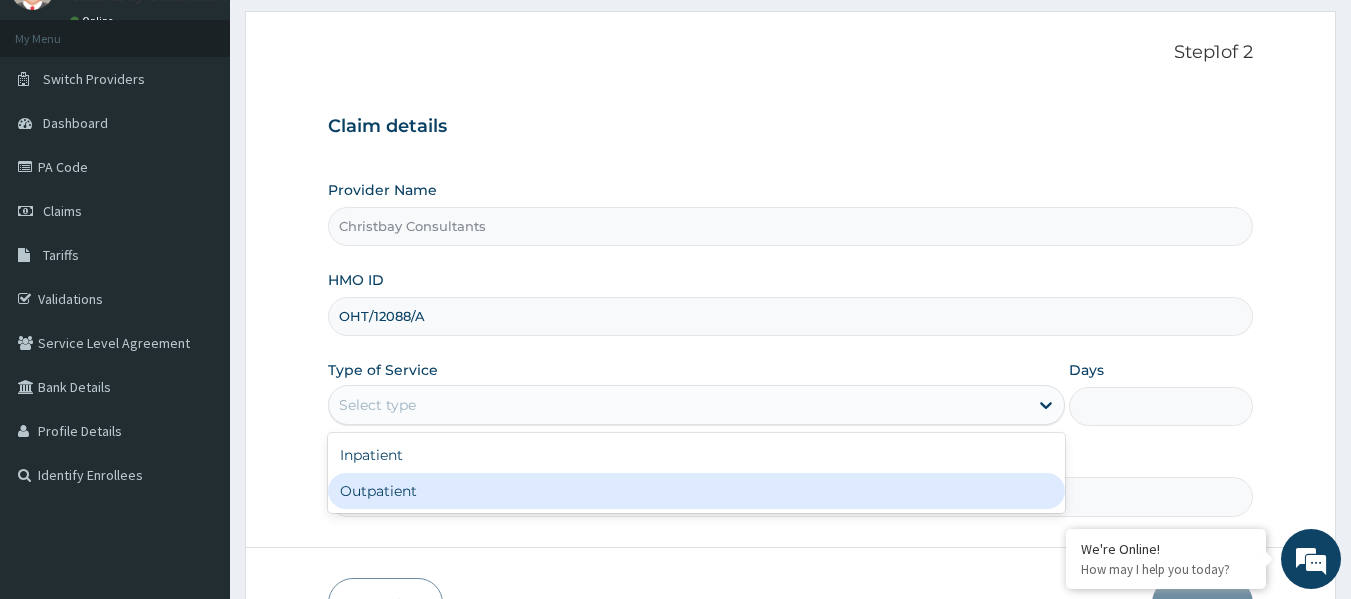 click on "Outpatient" at bounding box center [696, 491] 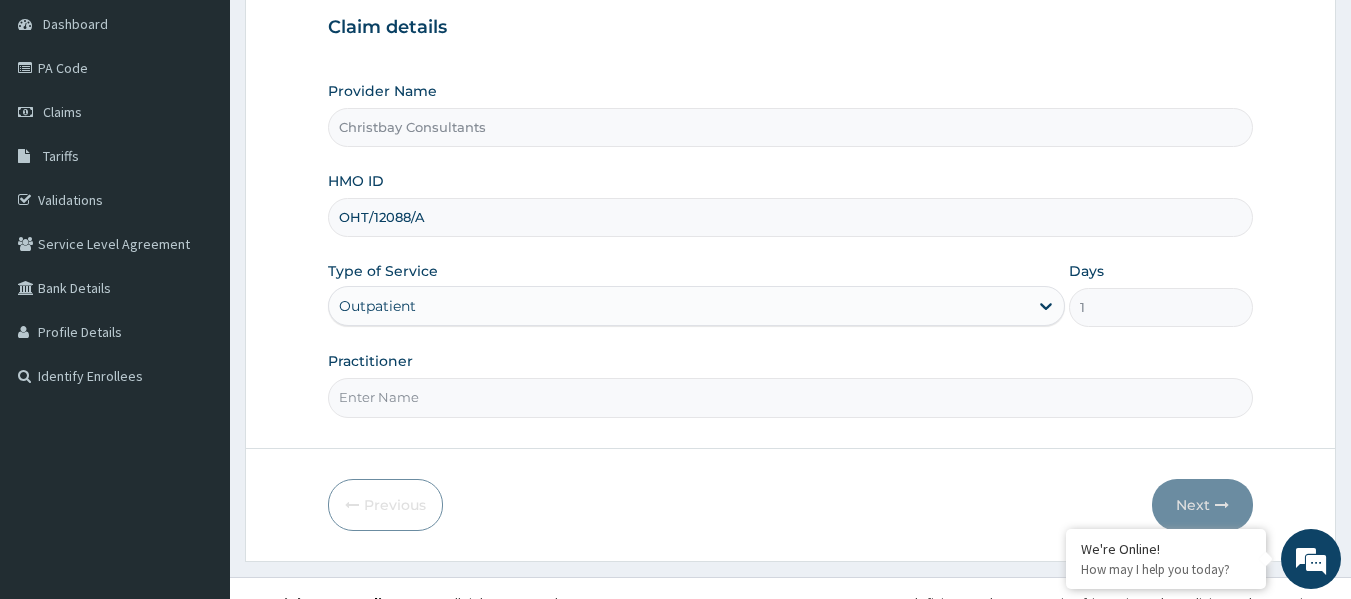 scroll, scrollTop: 223, scrollLeft: 0, axis: vertical 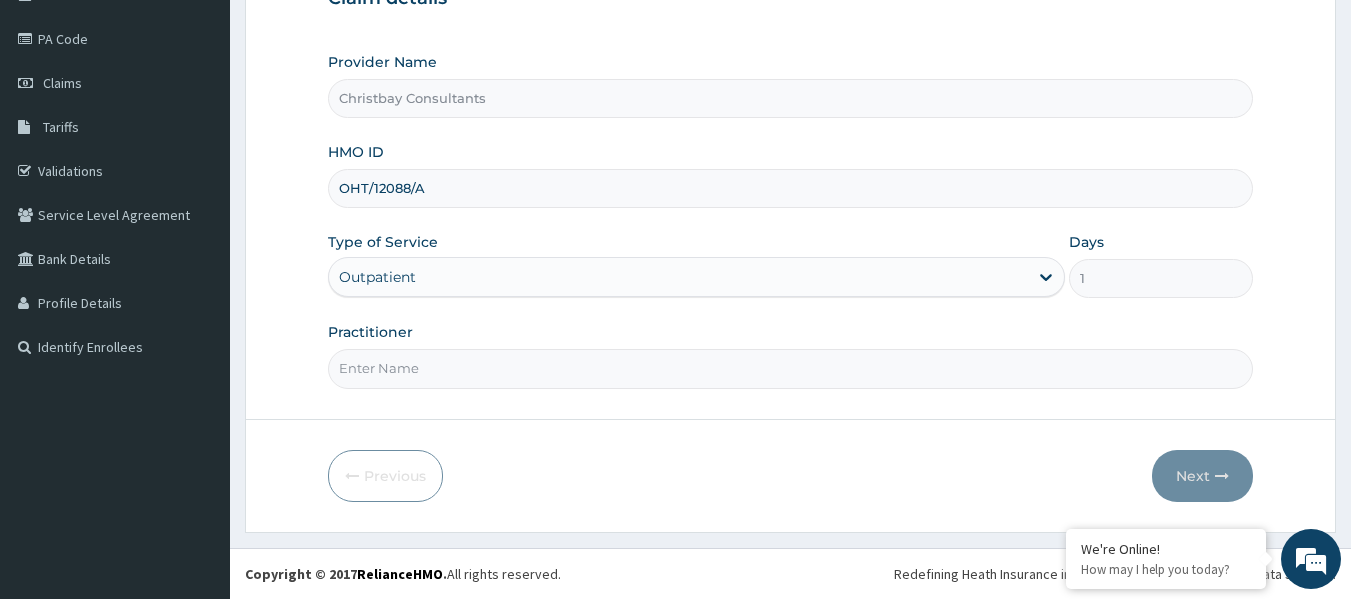 click on "Practitioner" at bounding box center (791, 368) 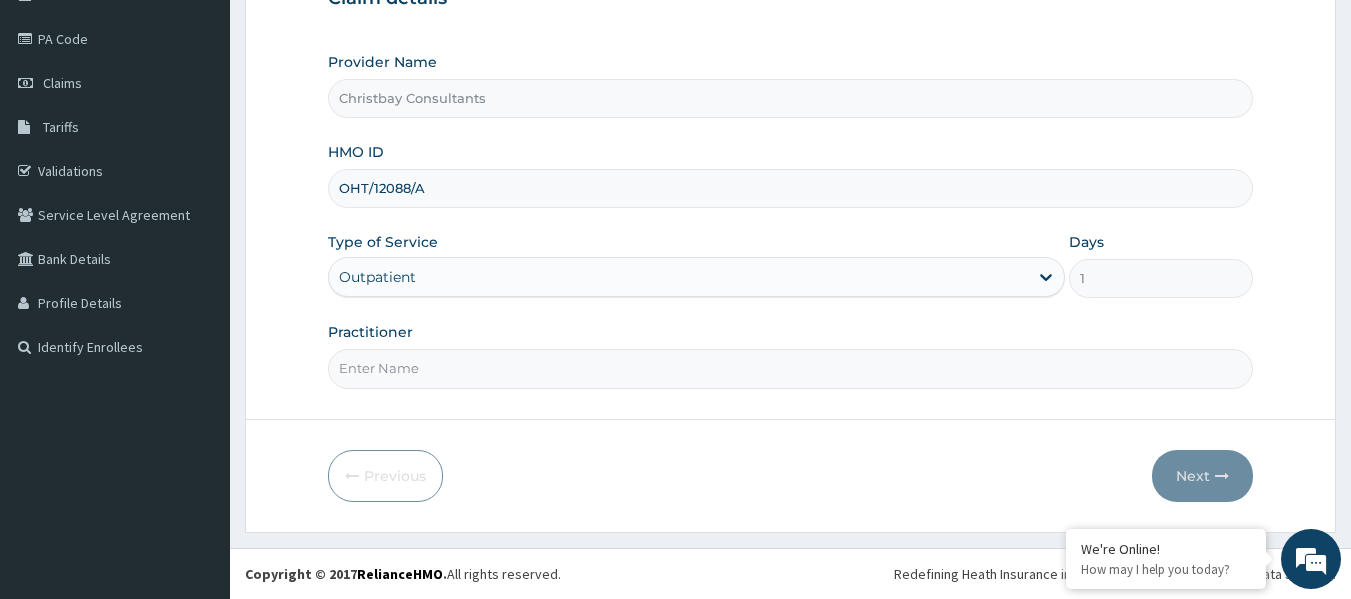 type on "[FIRST] [LAST] [LAST]" 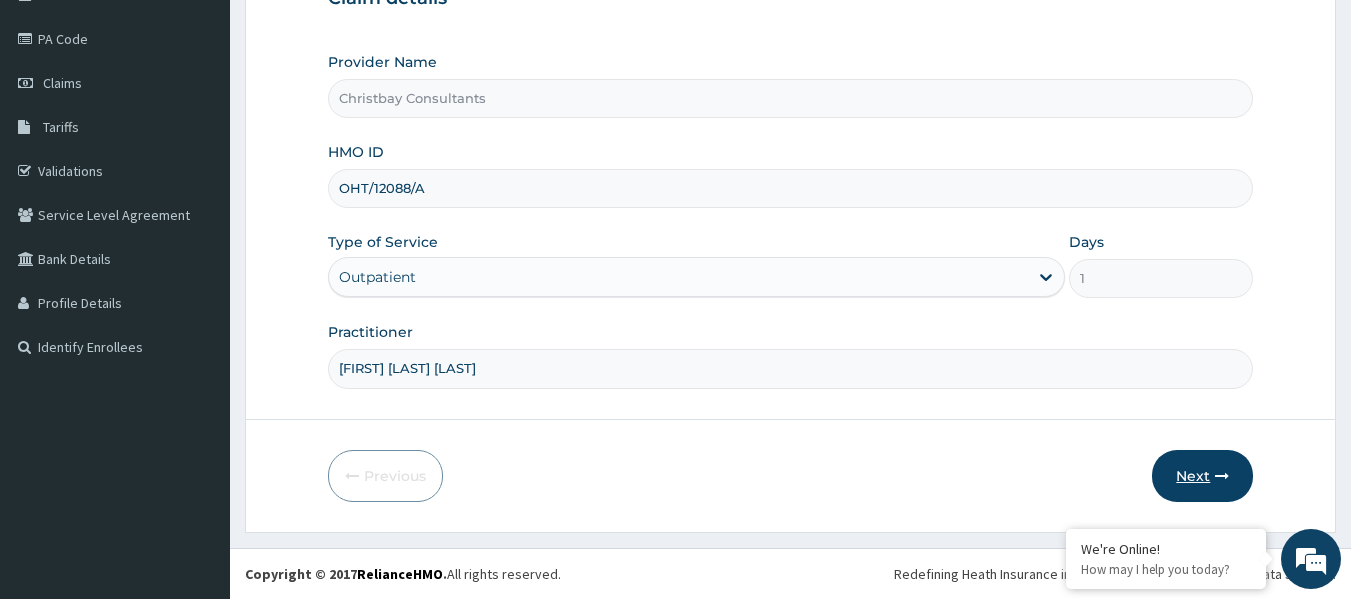 click on "Next" at bounding box center (1202, 476) 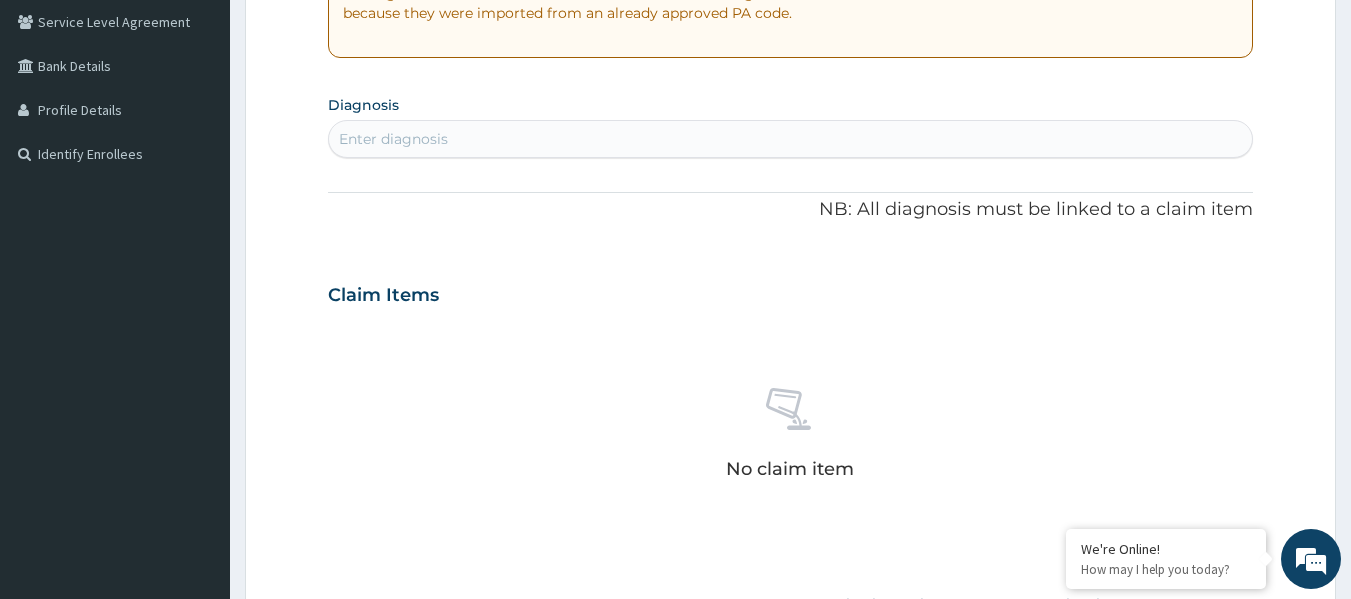 scroll, scrollTop: 418, scrollLeft: 0, axis: vertical 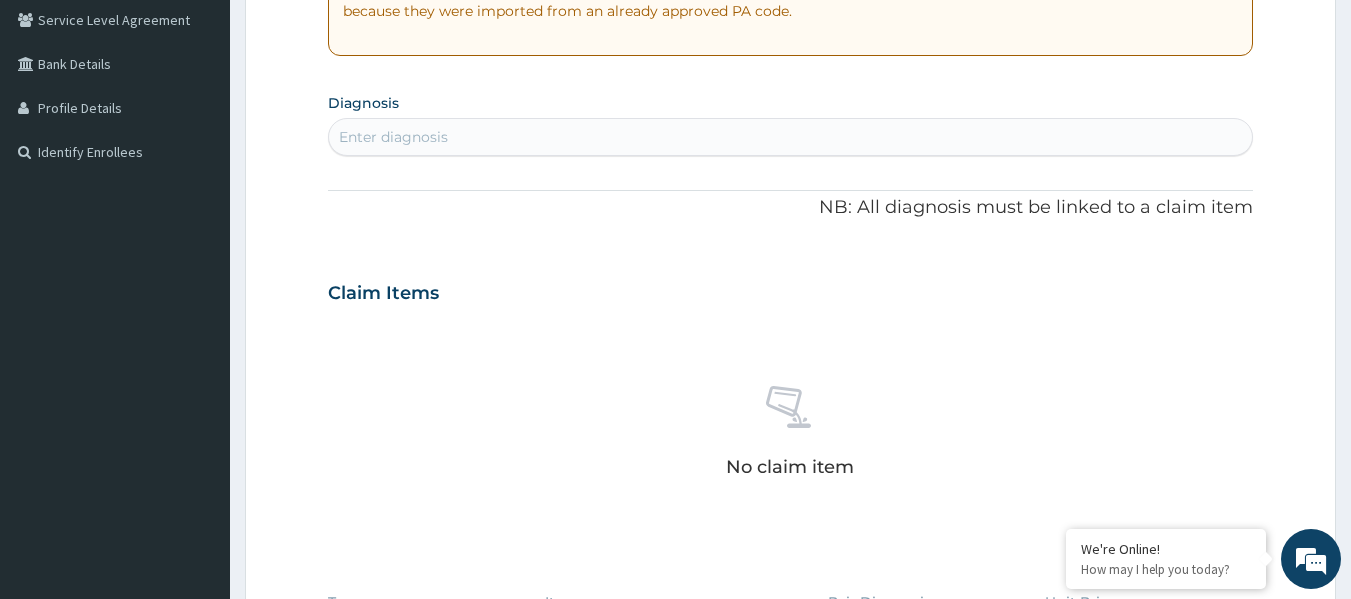 click on "Enter diagnosis" at bounding box center (791, 137) 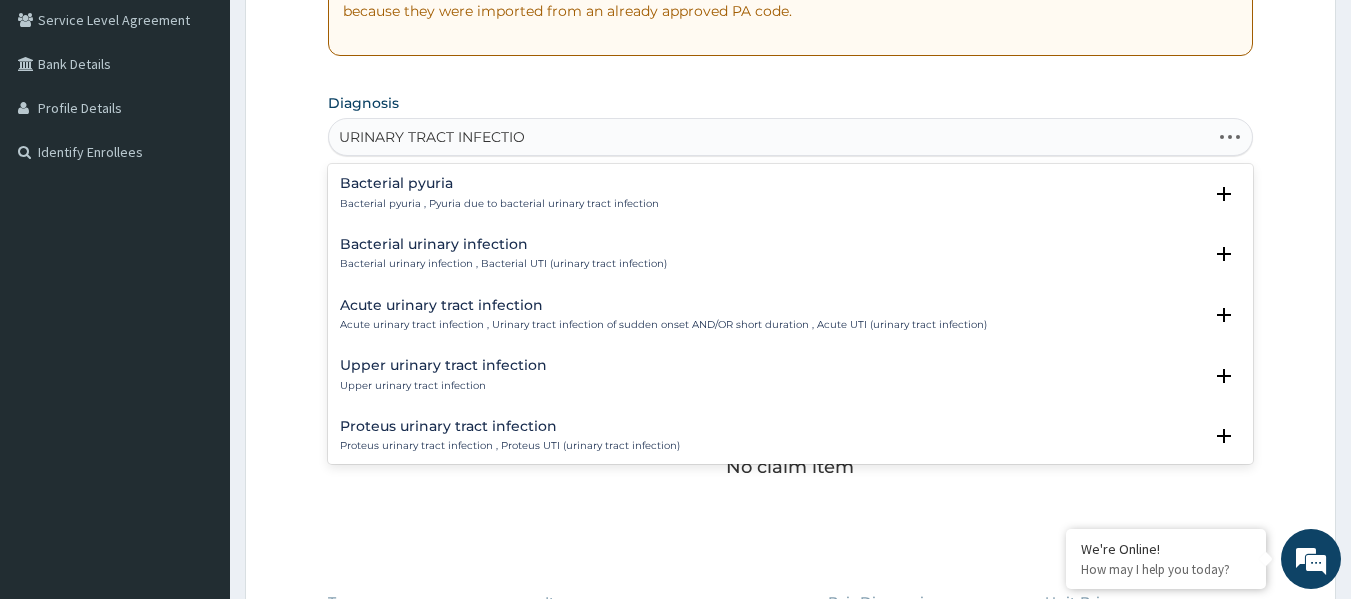 type on "URINARY TRACT INFECTION" 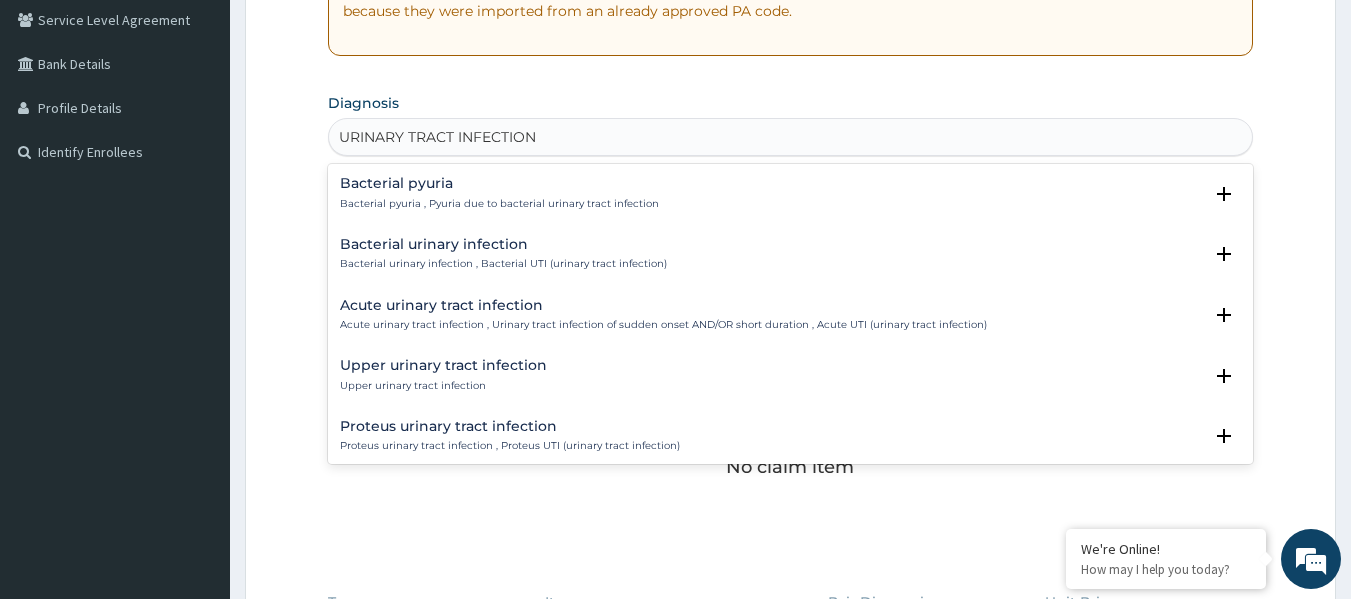 click on "Acute urinary tract infection" at bounding box center [663, 305] 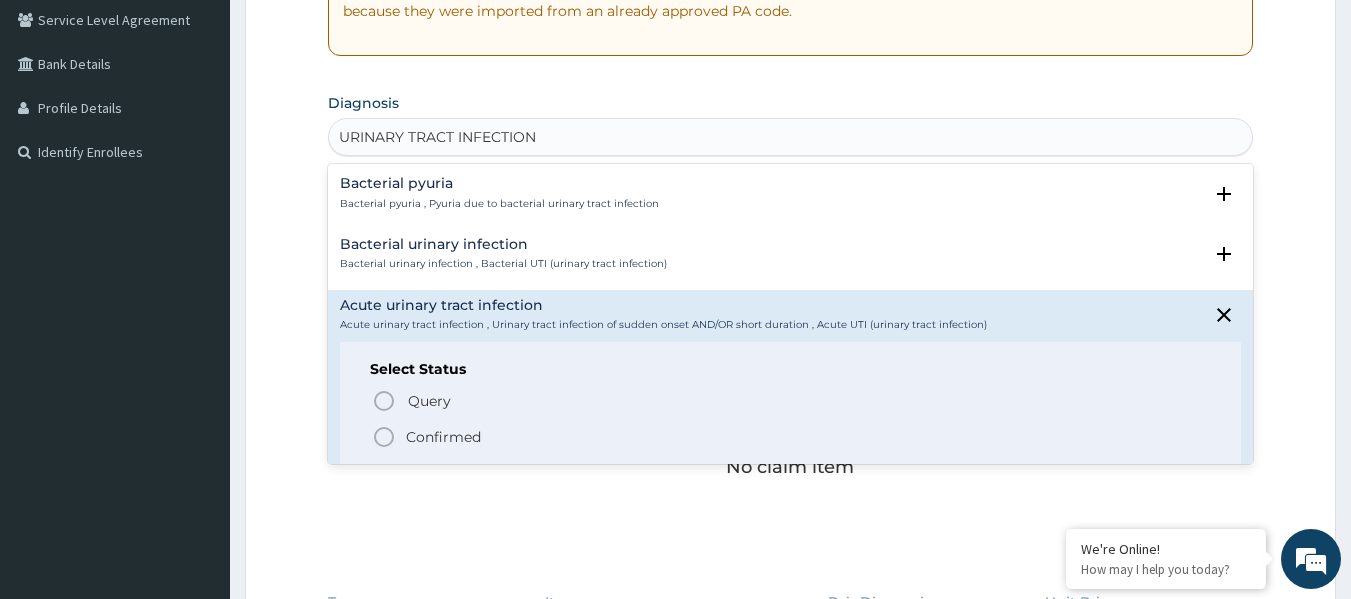 click 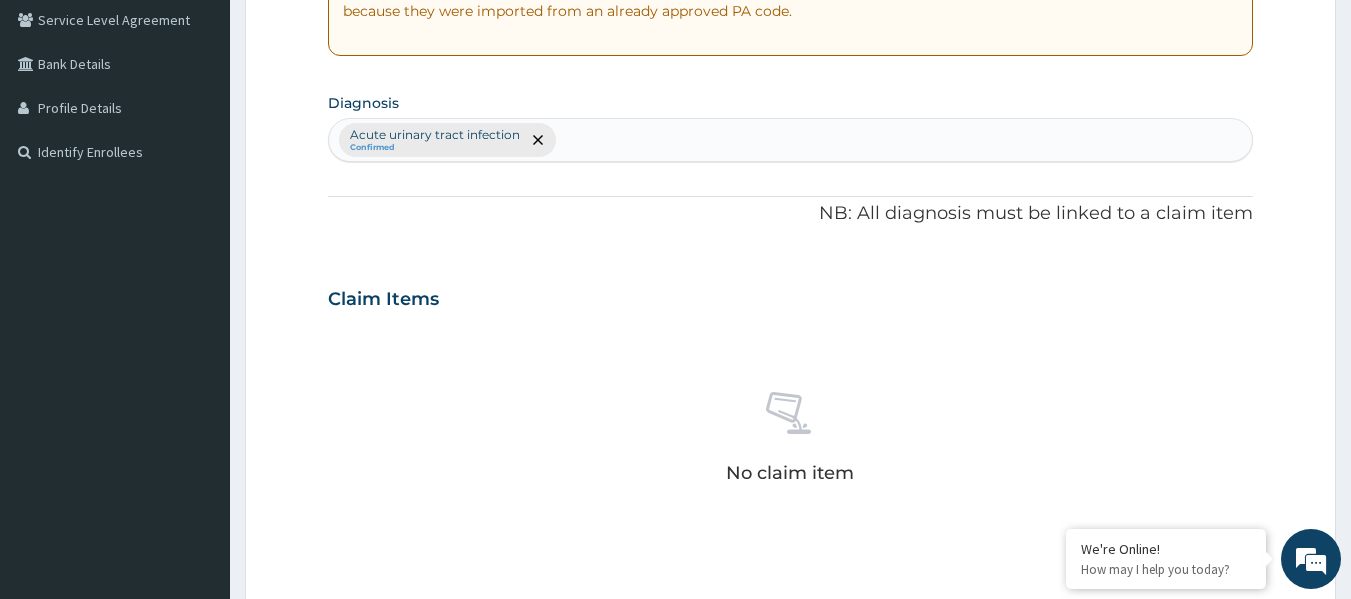 click on "Acute urinary tract infection Confirmed" at bounding box center (791, 140) 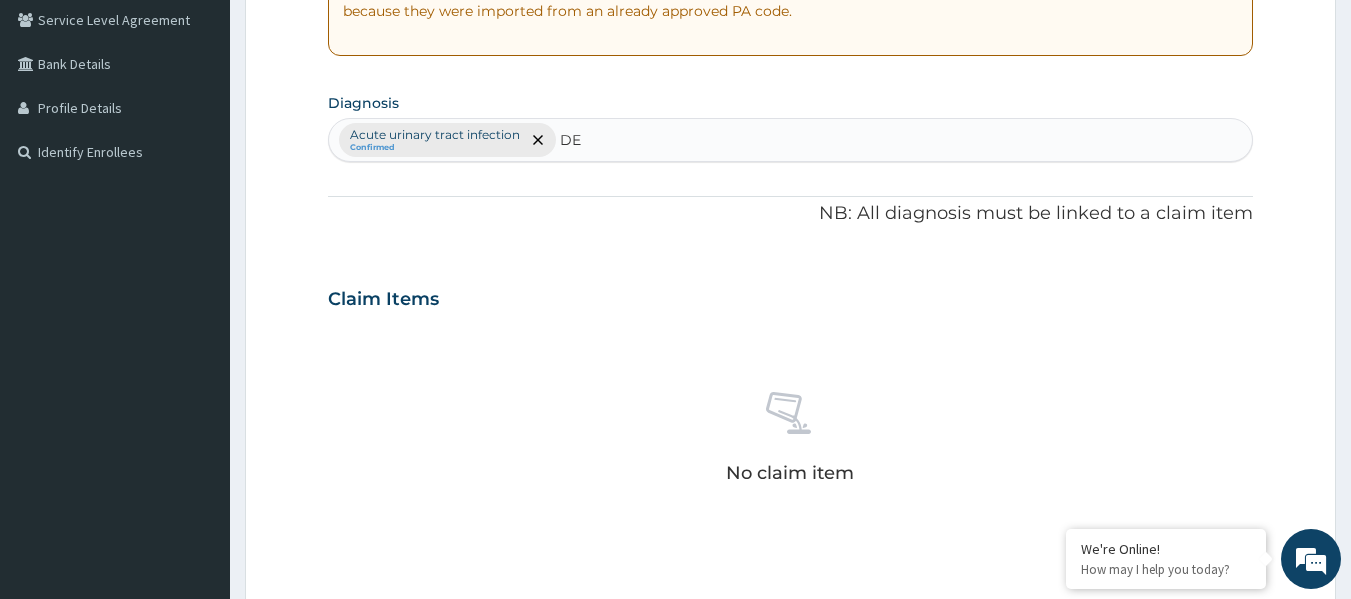 type on "D" 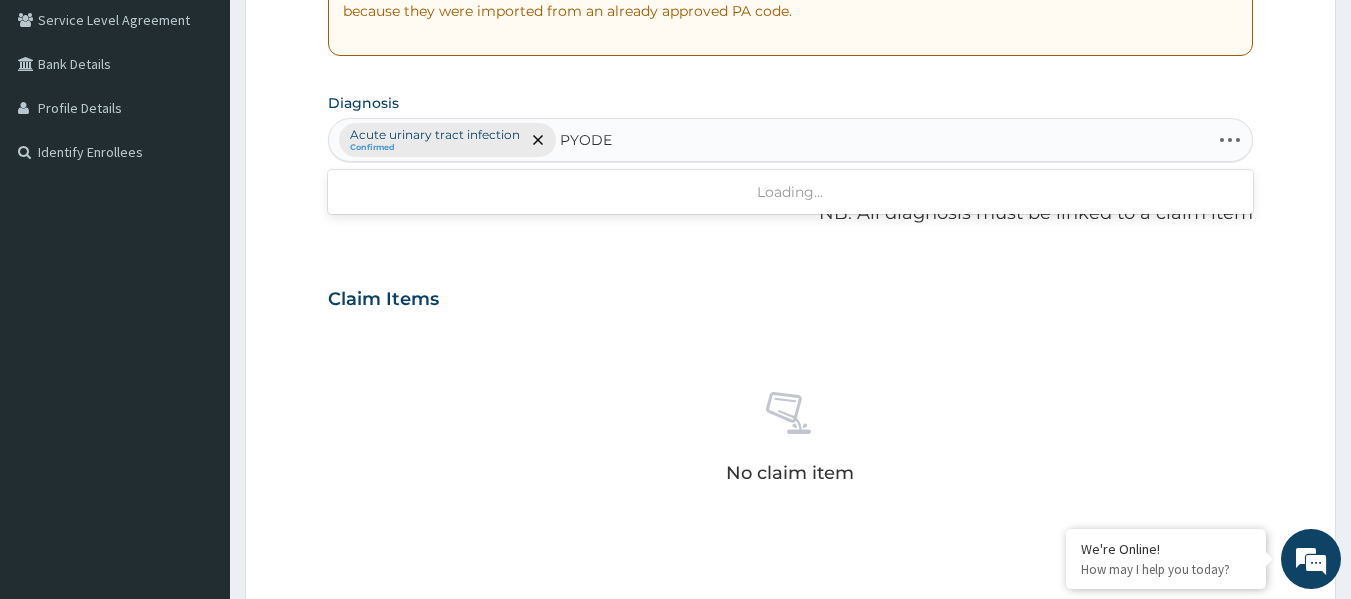type on "PYODER" 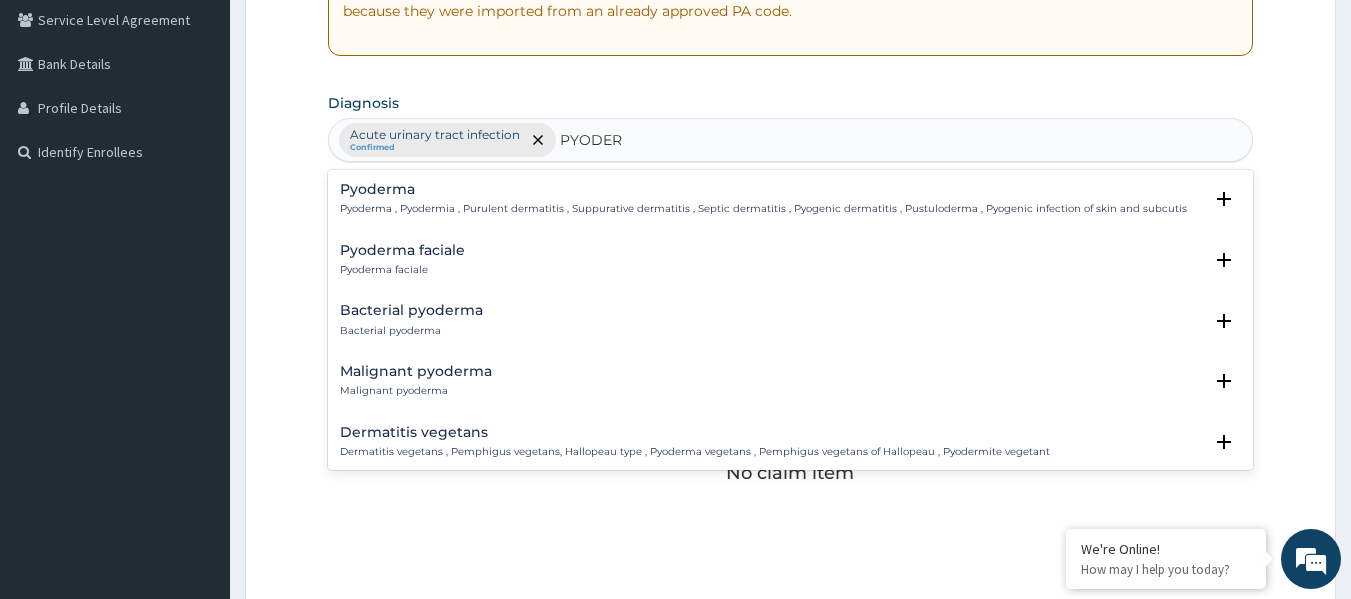 click on "Bacterial pyoderma Bacterial pyoderma" at bounding box center [411, 320] 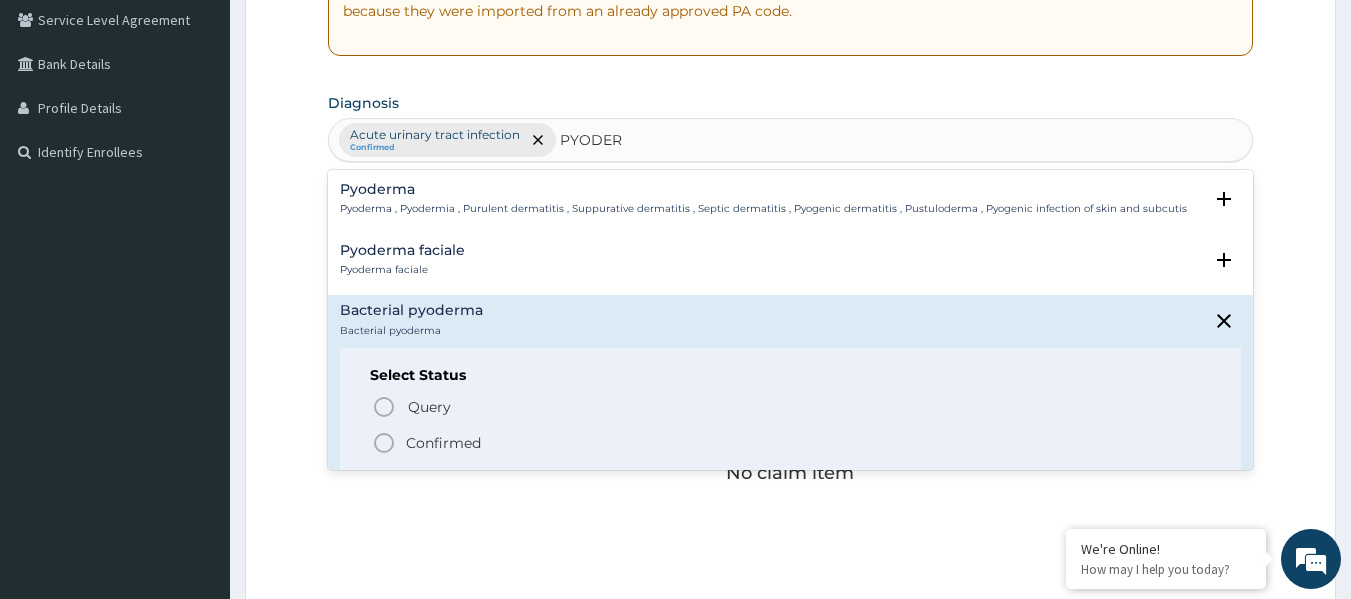 click 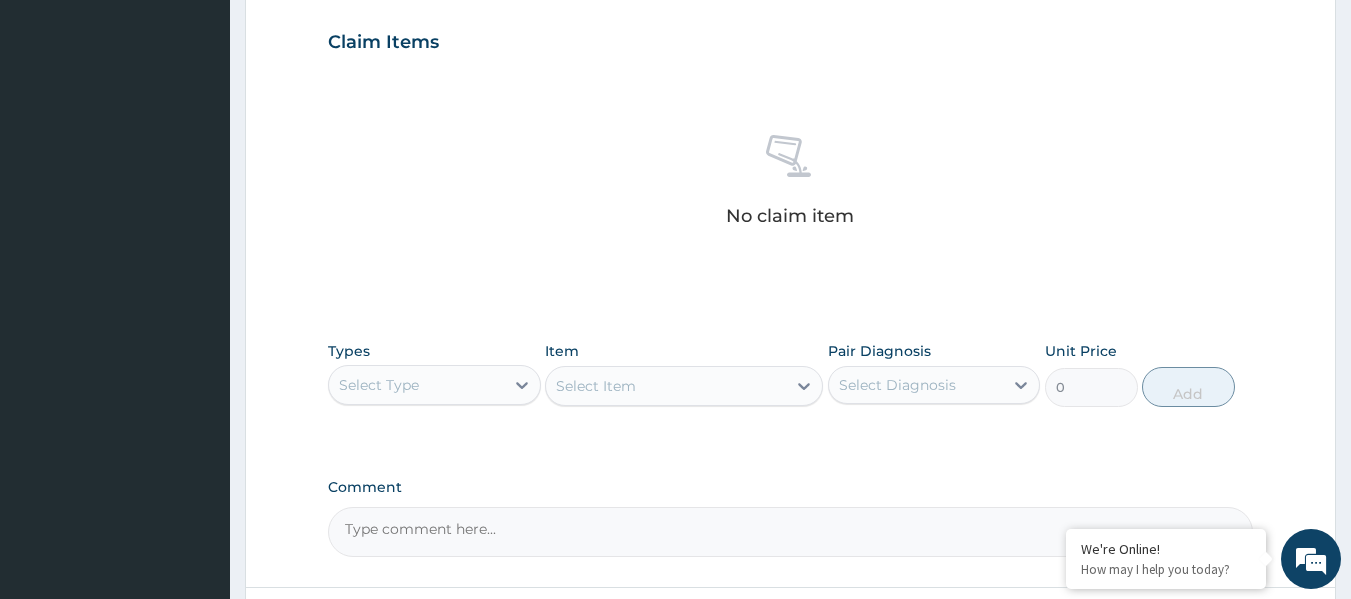 scroll, scrollTop: 677, scrollLeft: 0, axis: vertical 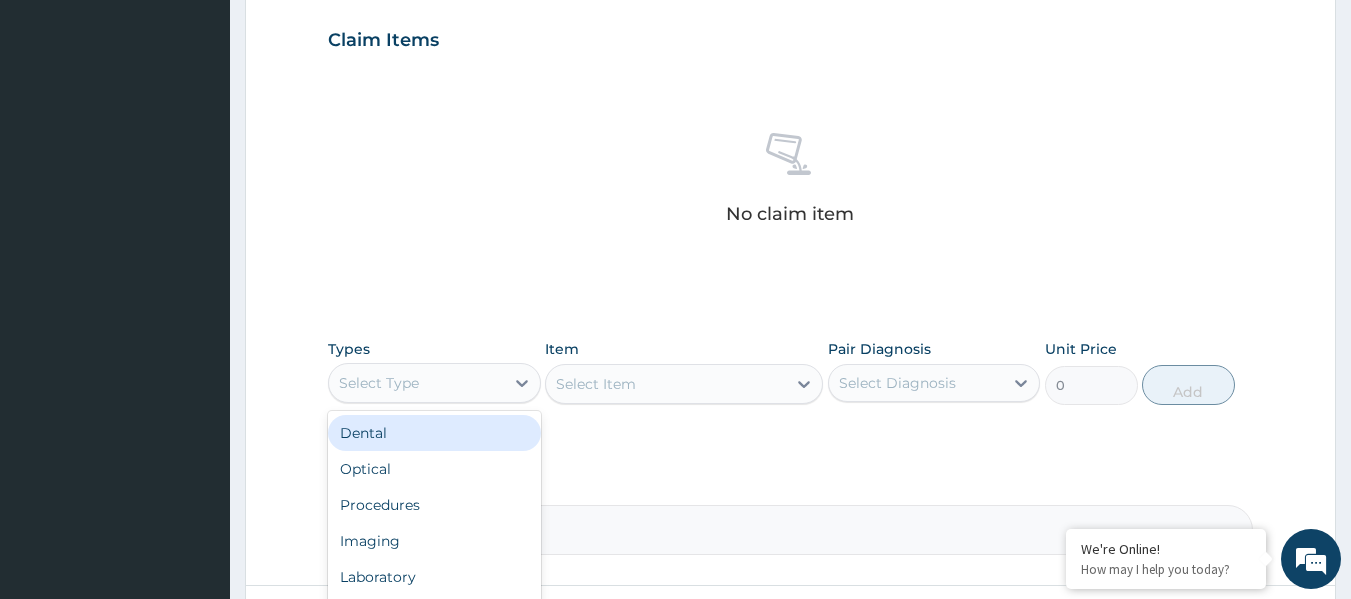 click on "Select Type" at bounding box center (416, 383) 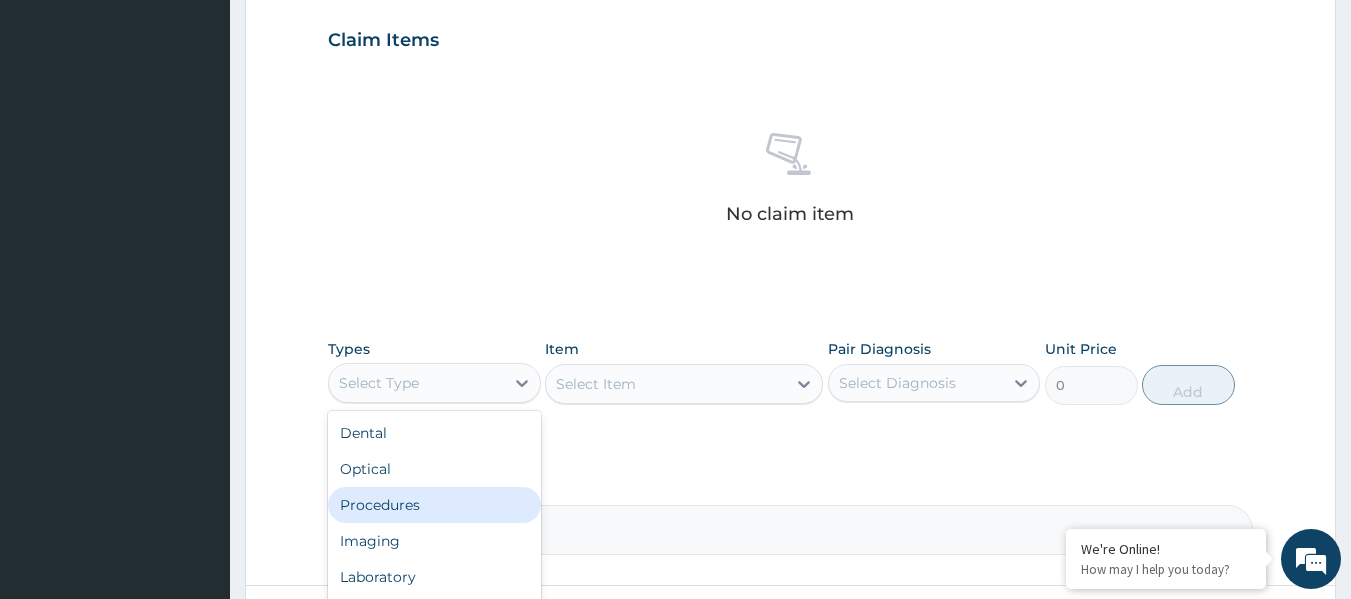 click on "Procedures" at bounding box center (434, 505) 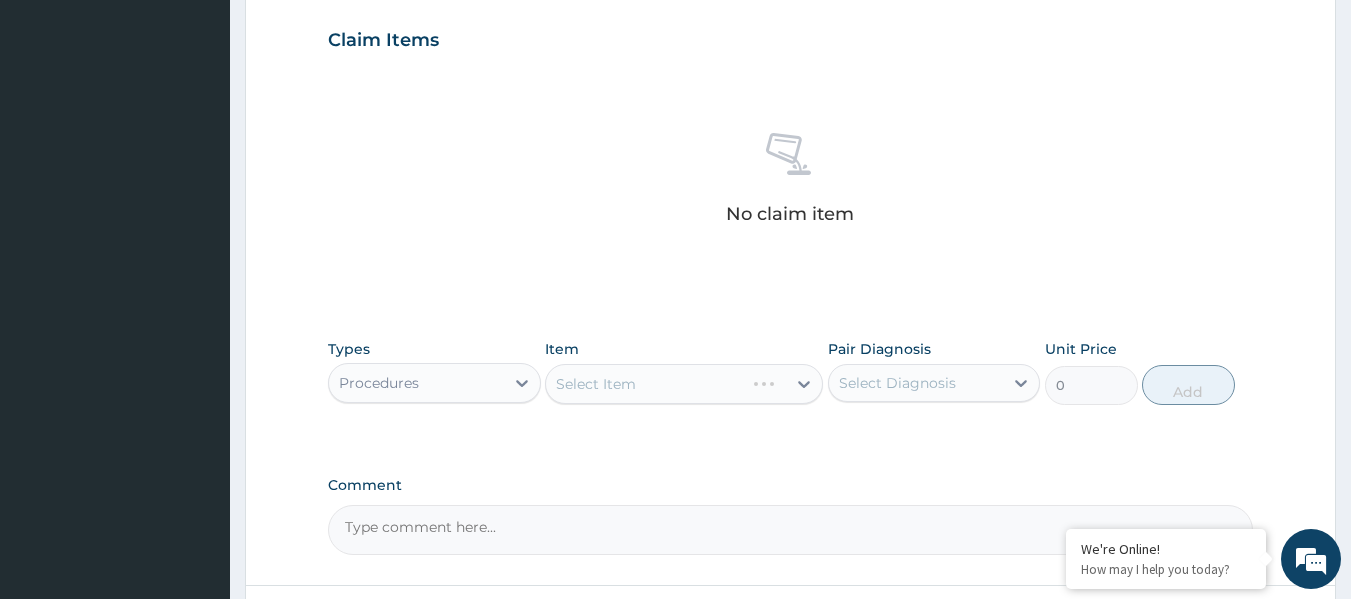 click on "Select Item" at bounding box center (684, 384) 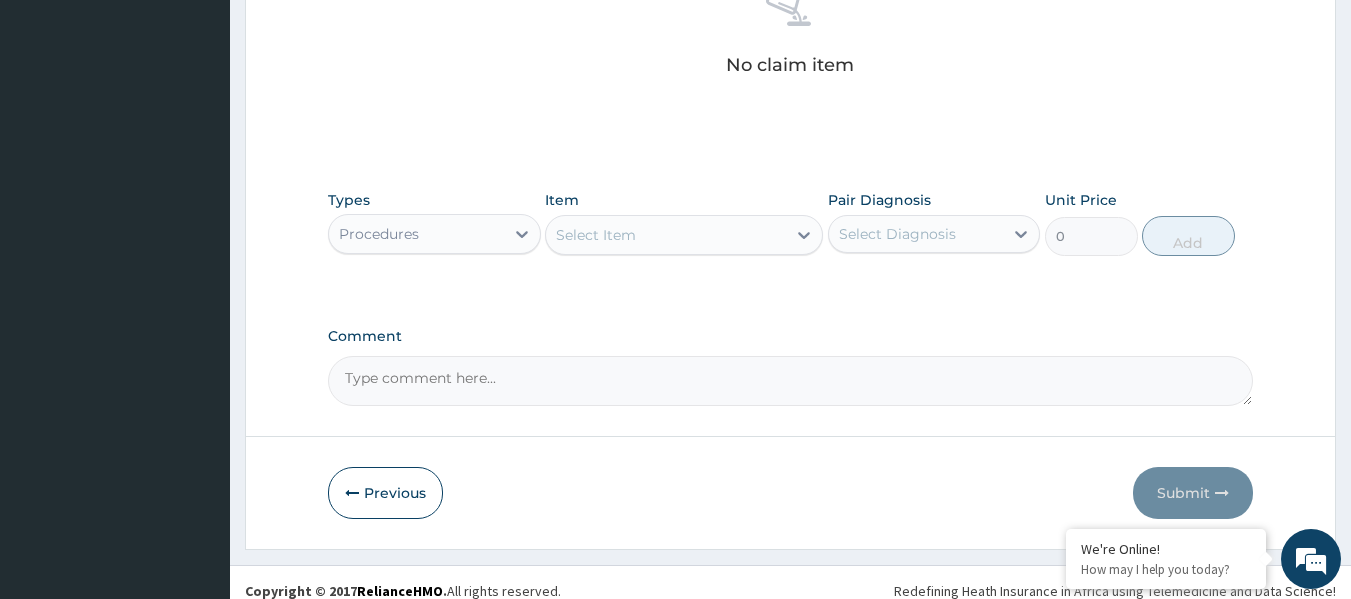 scroll, scrollTop: 843, scrollLeft: 0, axis: vertical 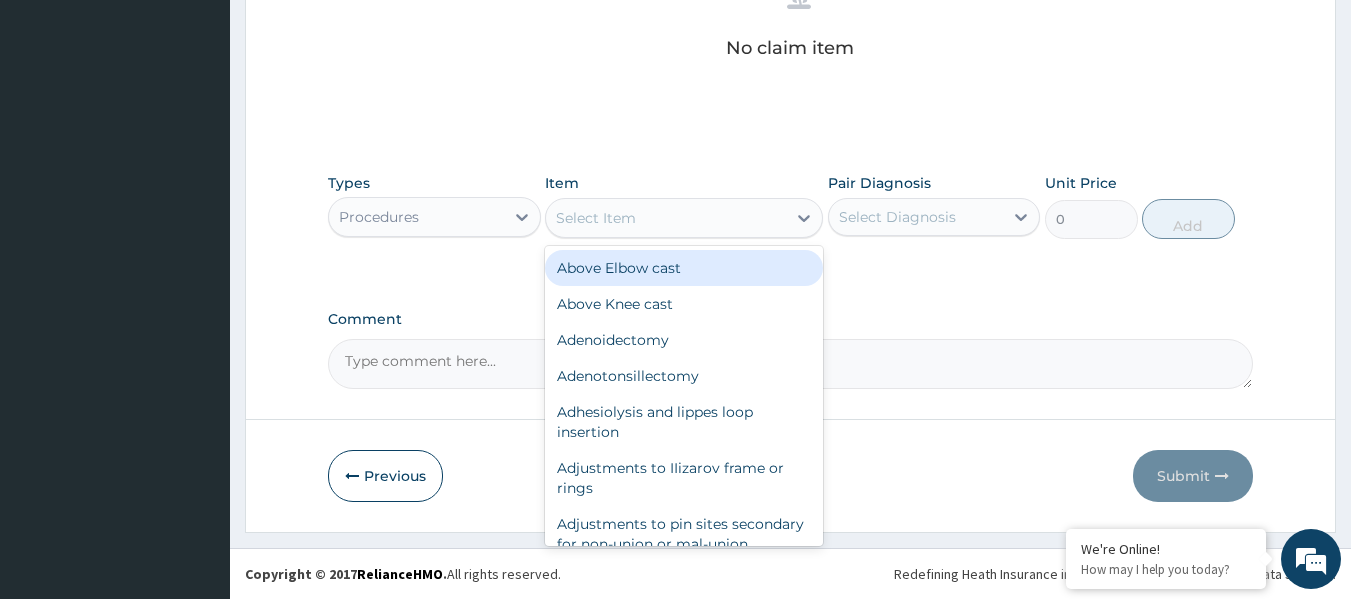click on "Select Item" at bounding box center (666, 218) 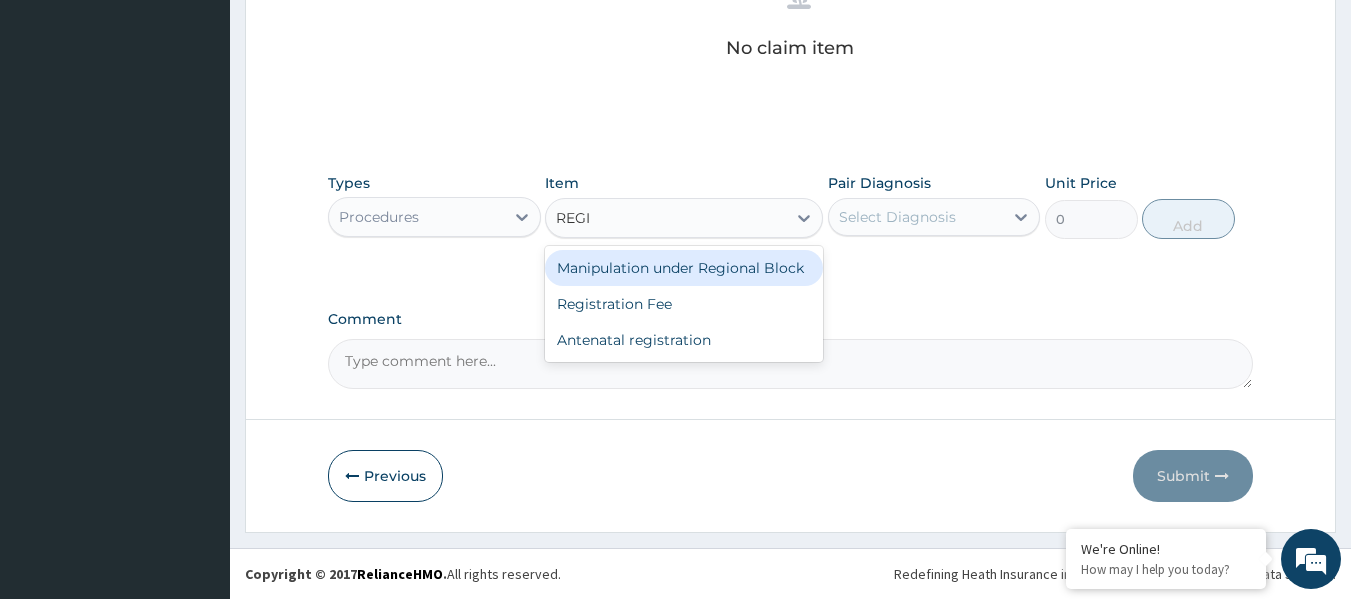 type on "REGIS" 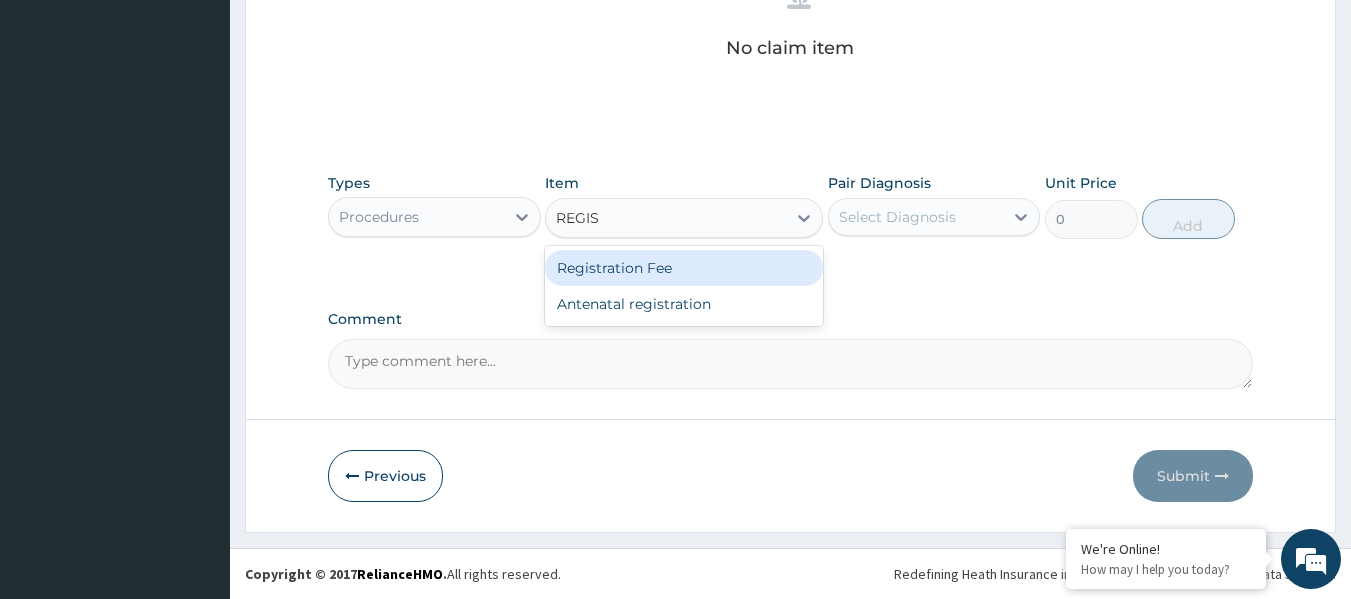click on "Registration Fee" at bounding box center (684, 268) 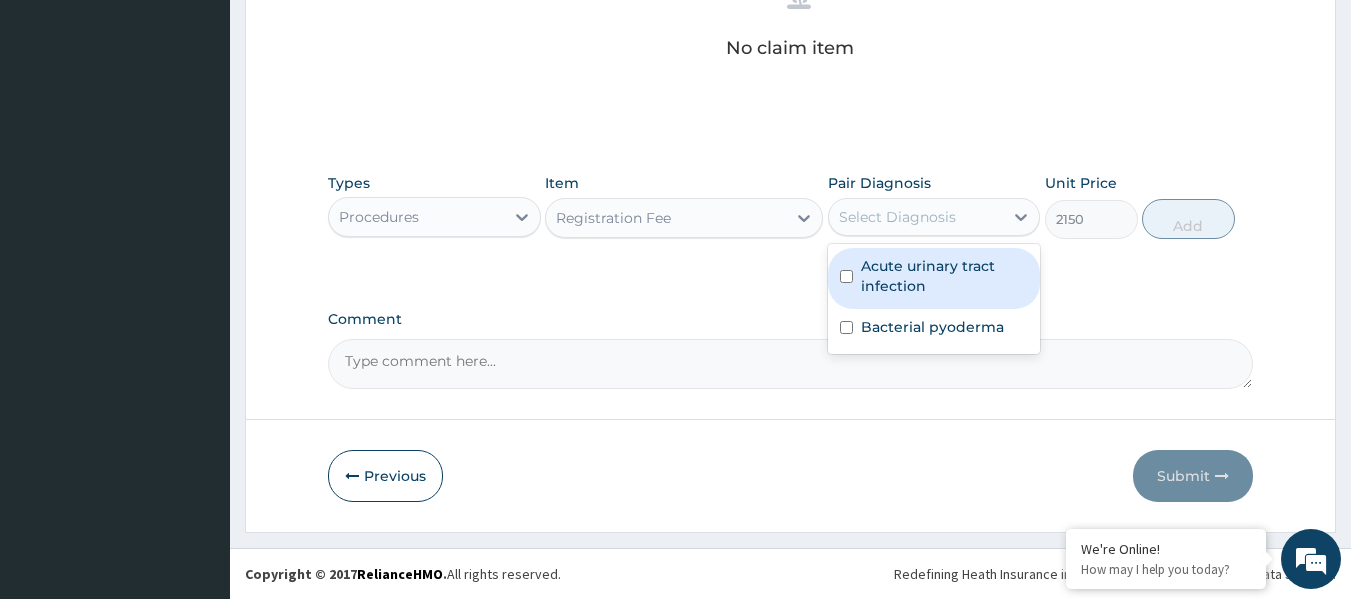 click on "Select Diagnosis" at bounding box center (897, 217) 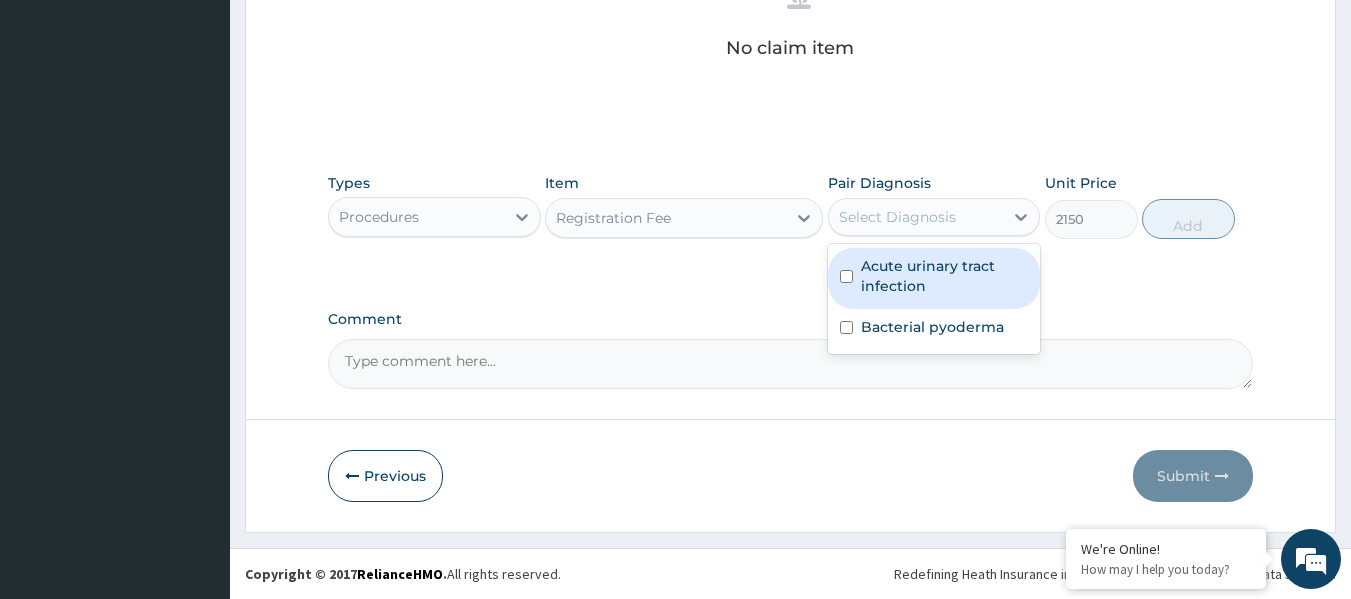 click at bounding box center (846, 276) 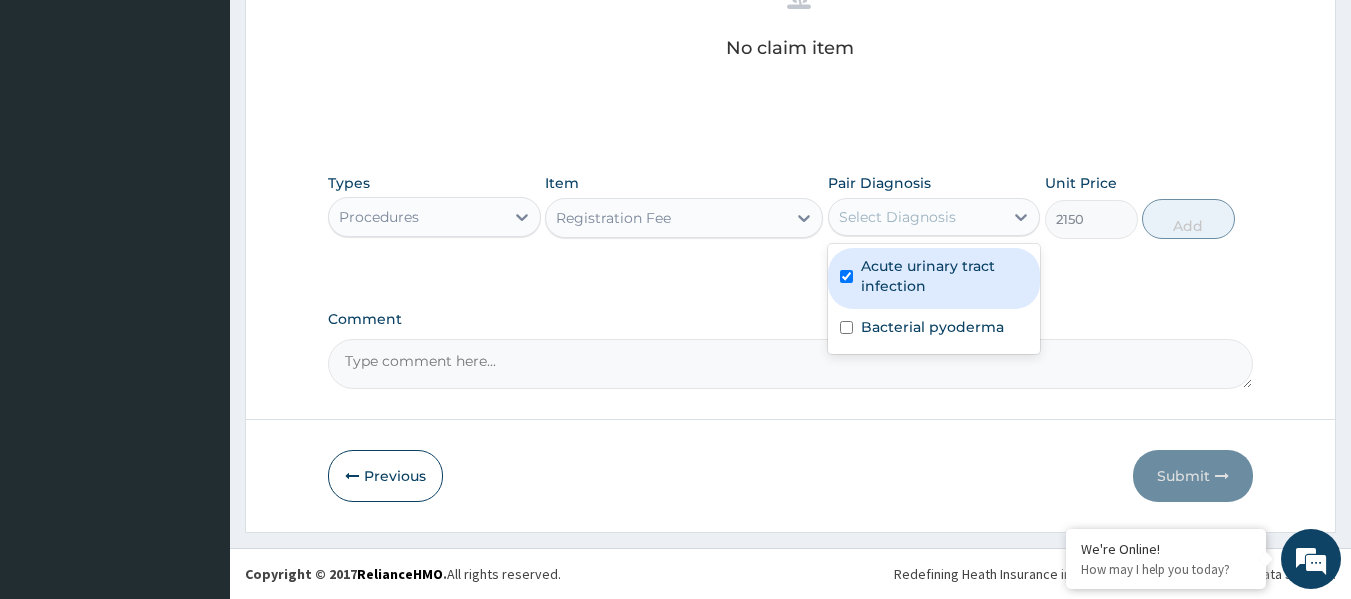 checkbox on "true" 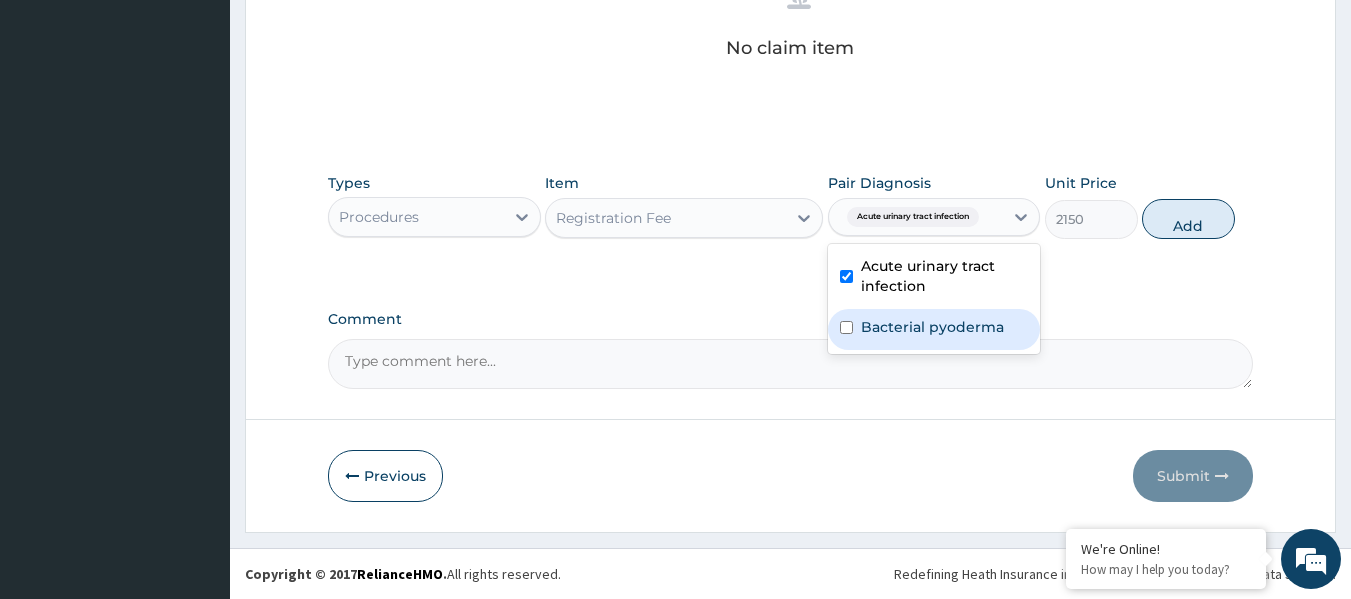 click at bounding box center (846, 327) 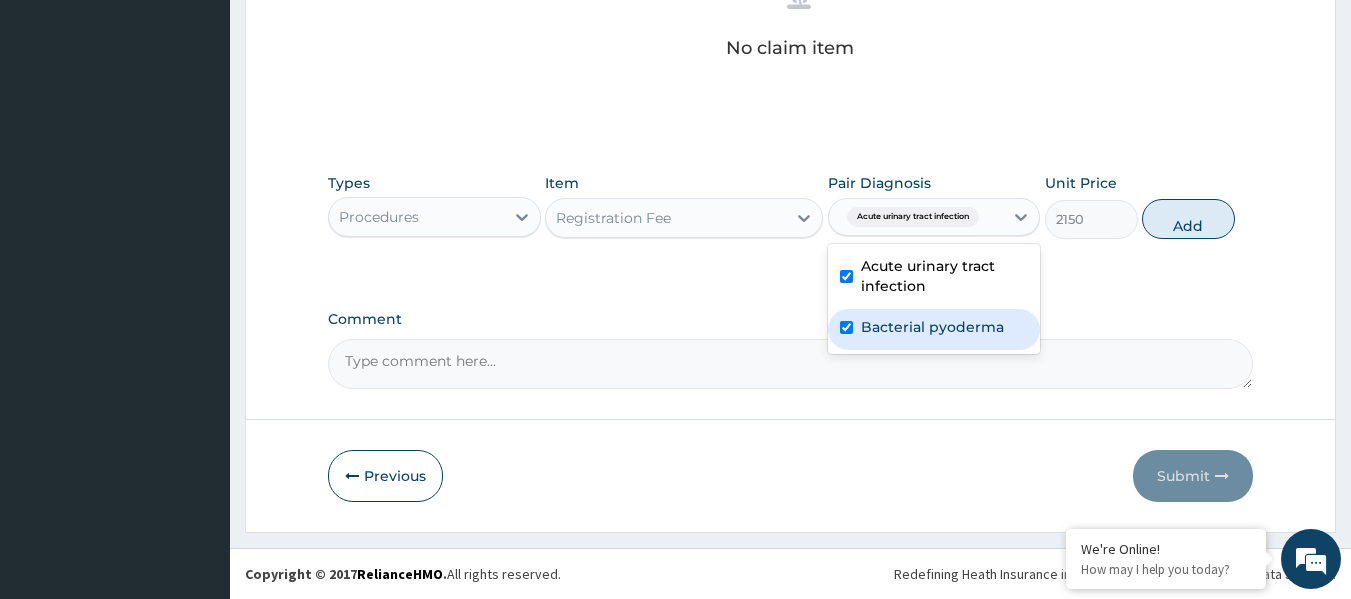 checkbox on "true" 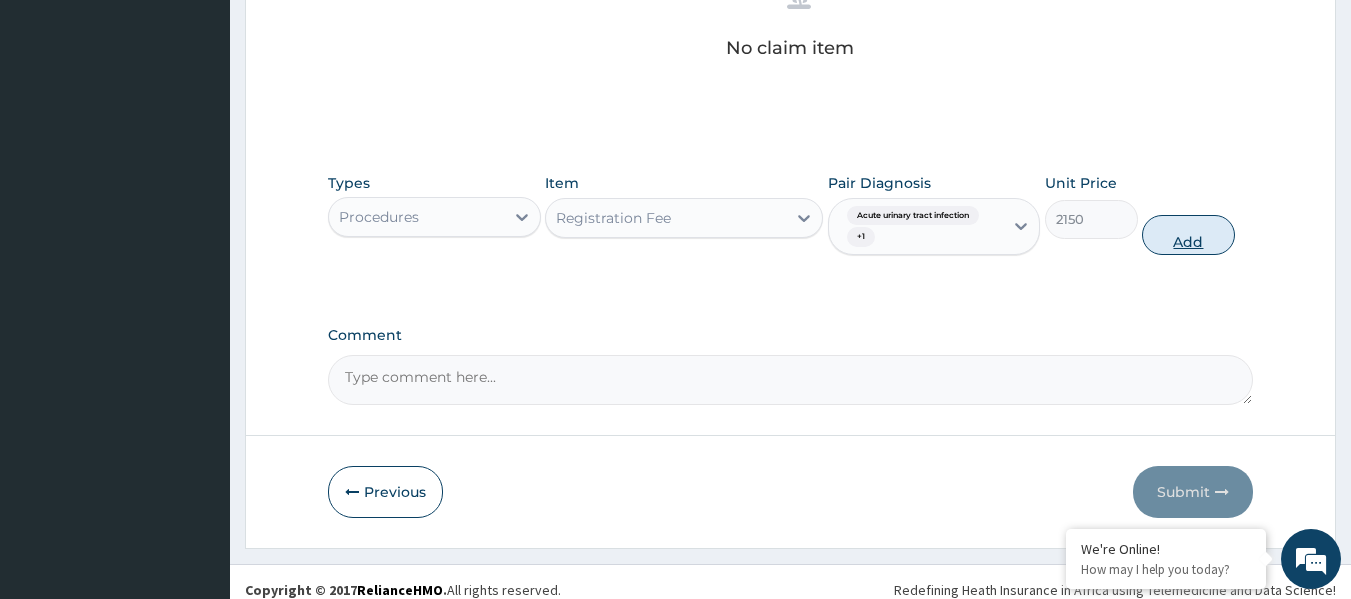 click on "Add" at bounding box center [1188, 235] 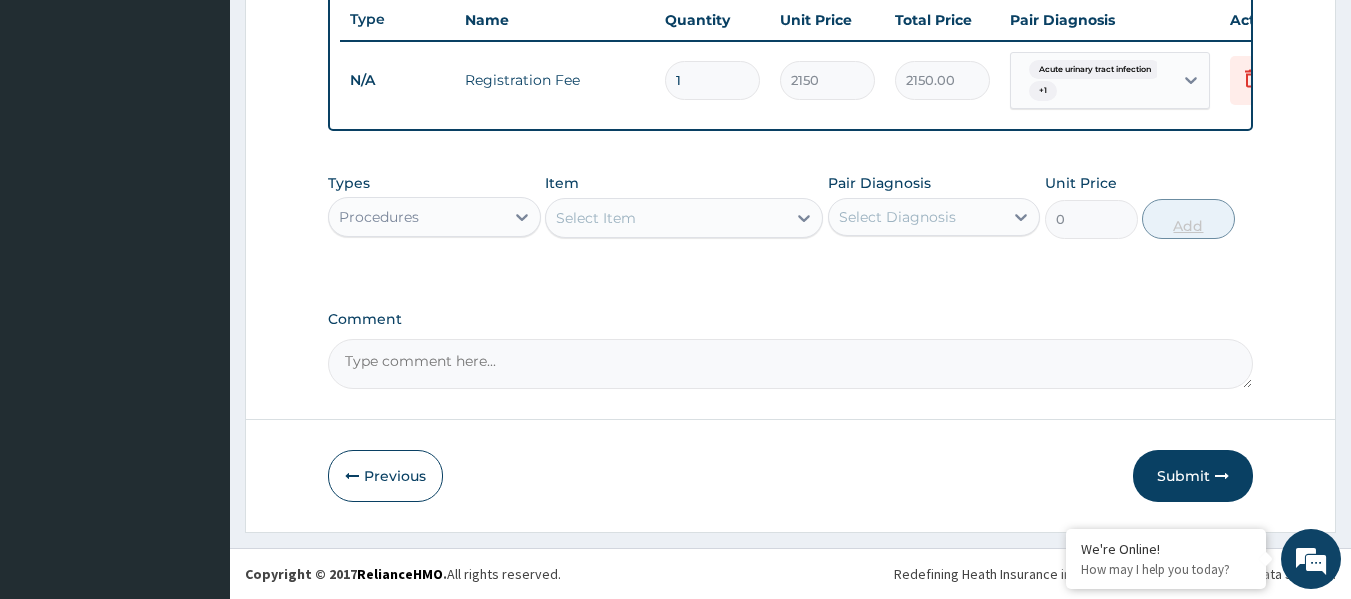 scroll, scrollTop: 771, scrollLeft: 0, axis: vertical 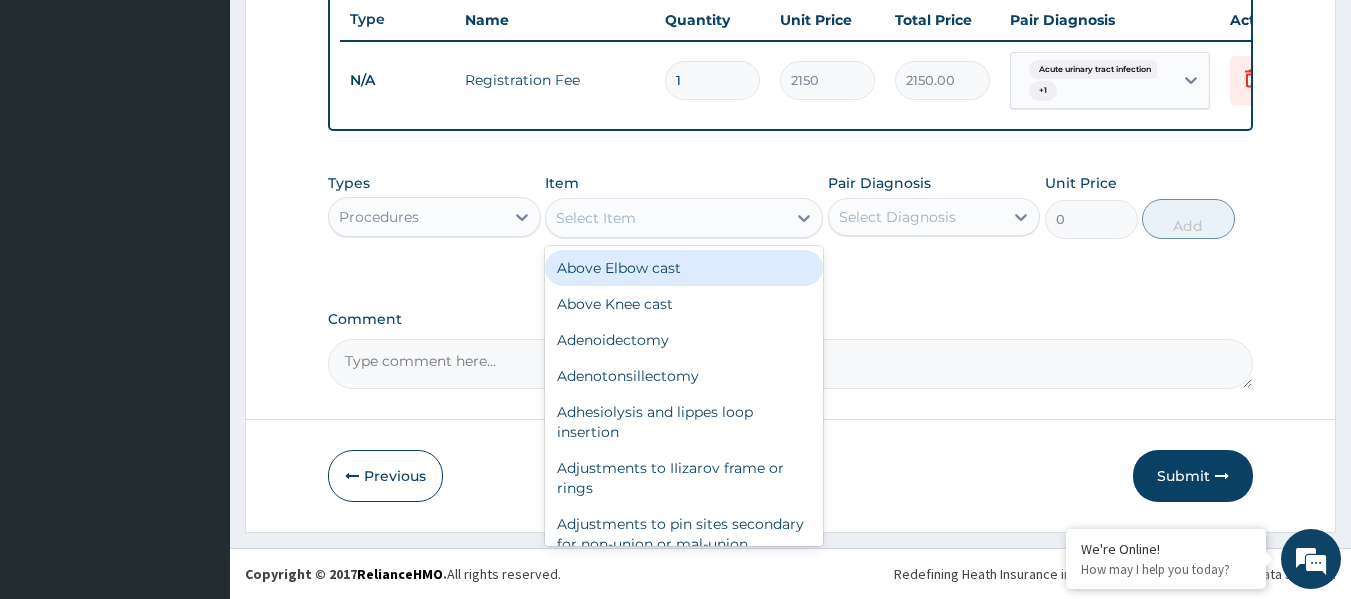 click on "Select Item" at bounding box center [666, 218] 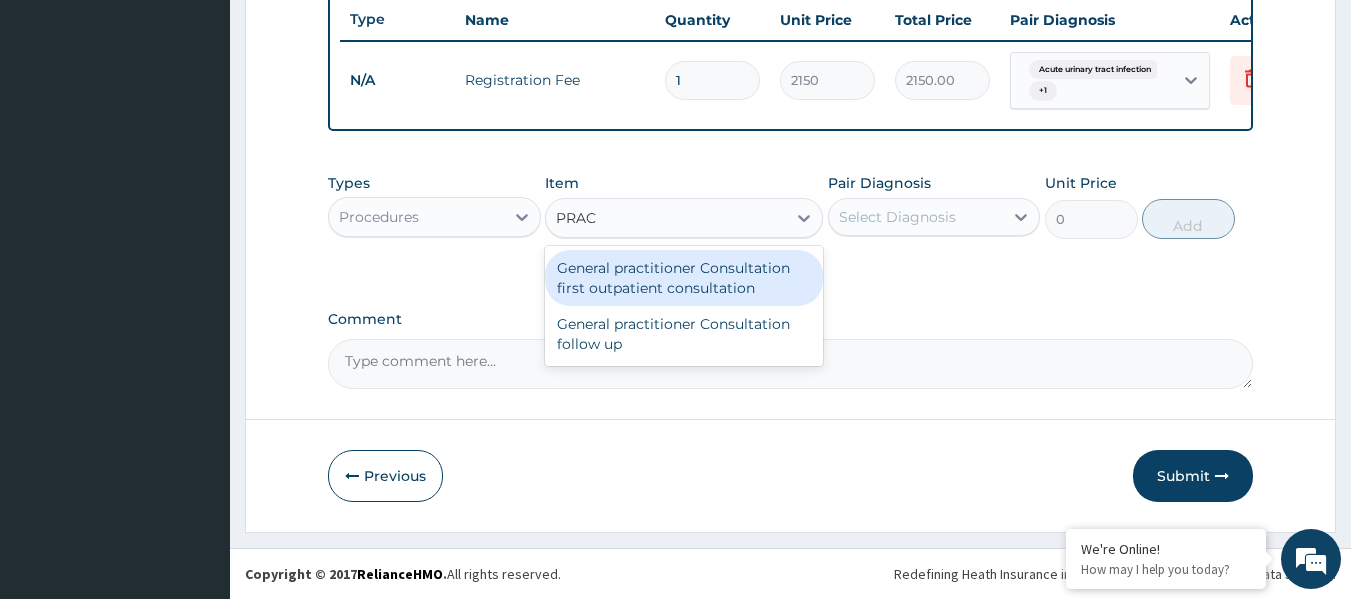 type on "PRACT" 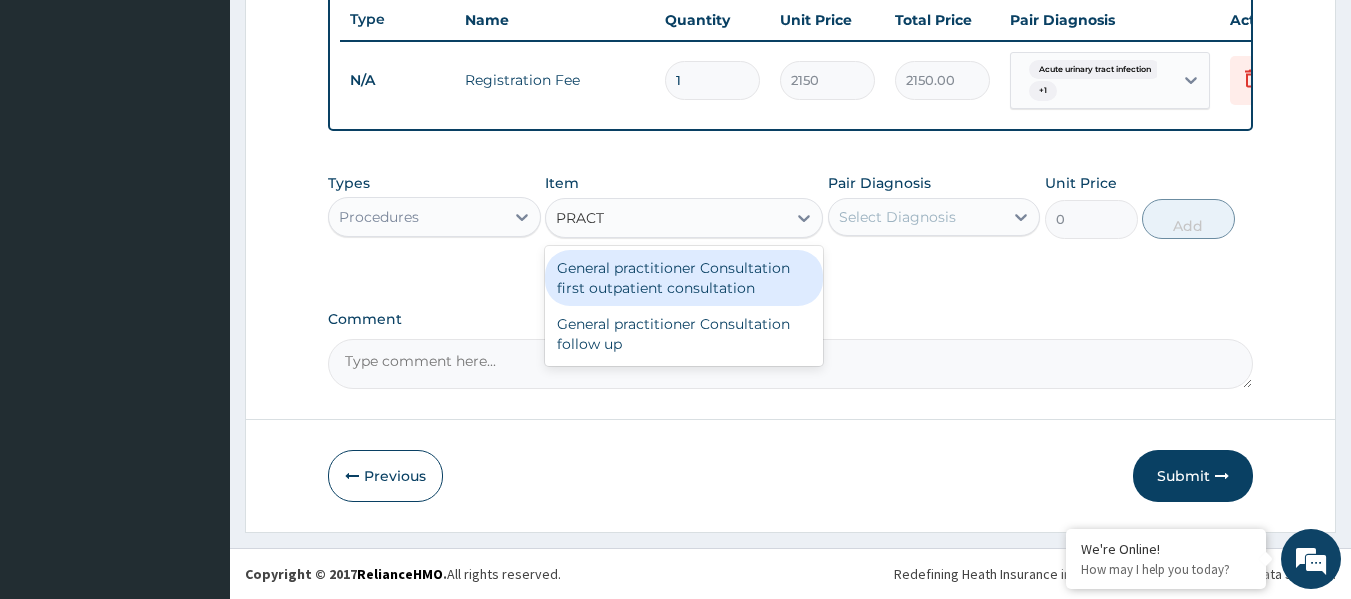 click on "General practitioner Consultation first outpatient consultation" at bounding box center [684, 278] 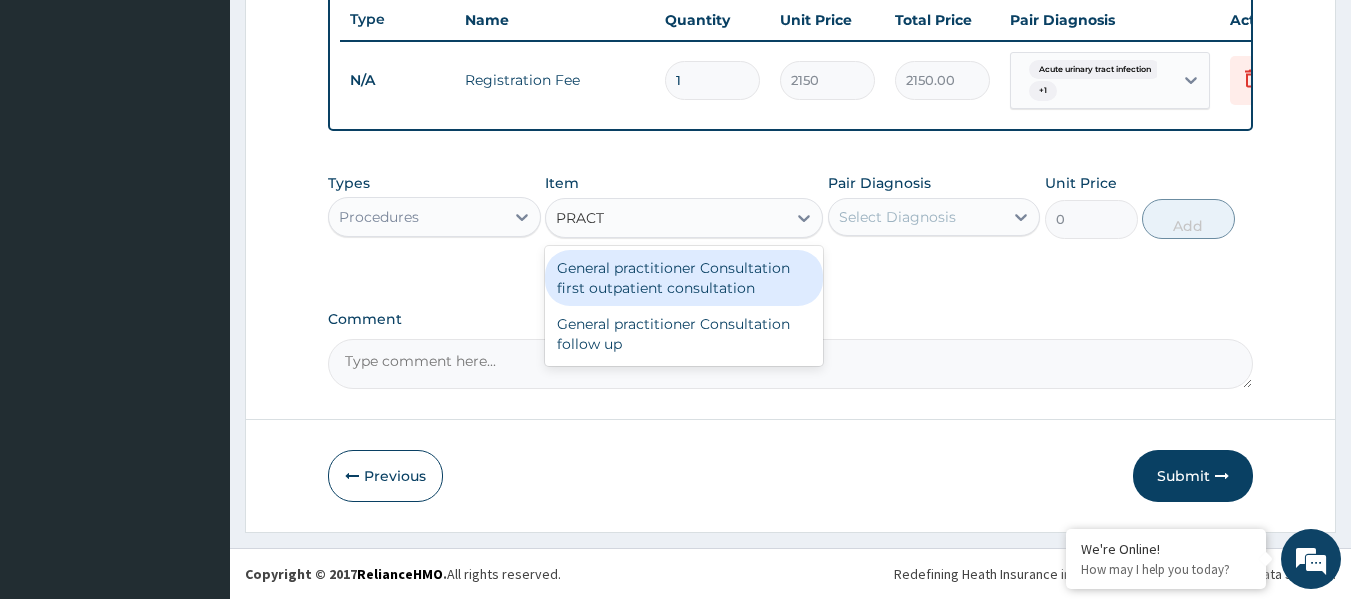 type 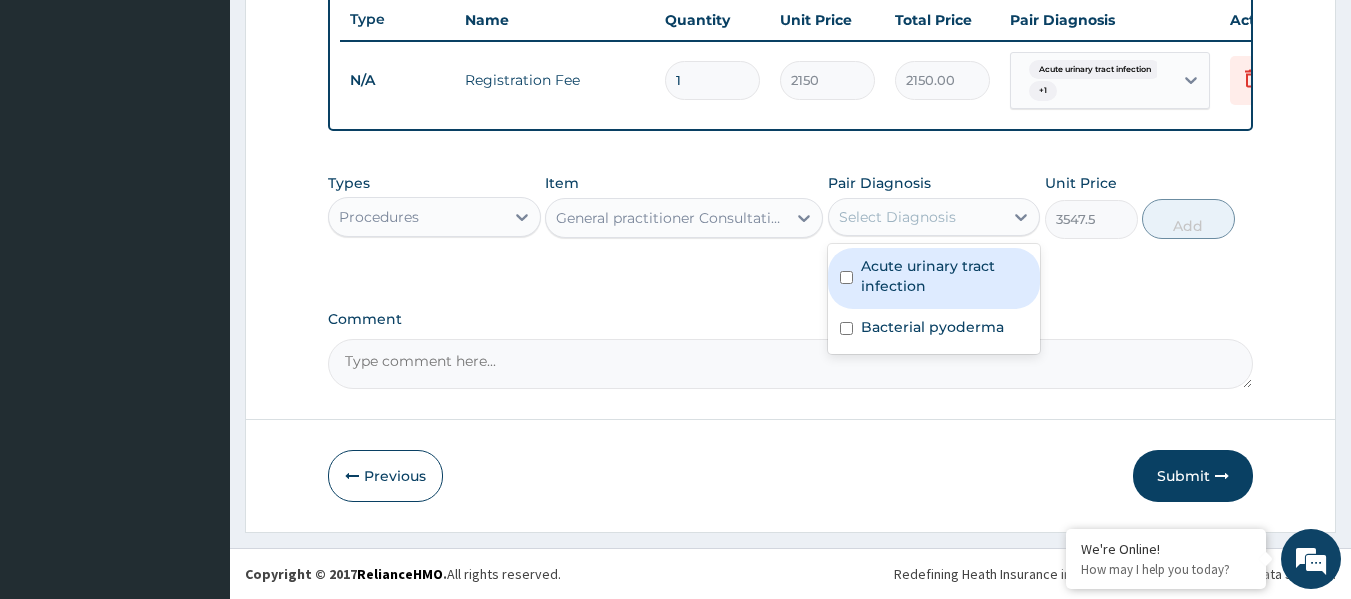 click on "Select Diagnosis" at bounding box center (897, 217) 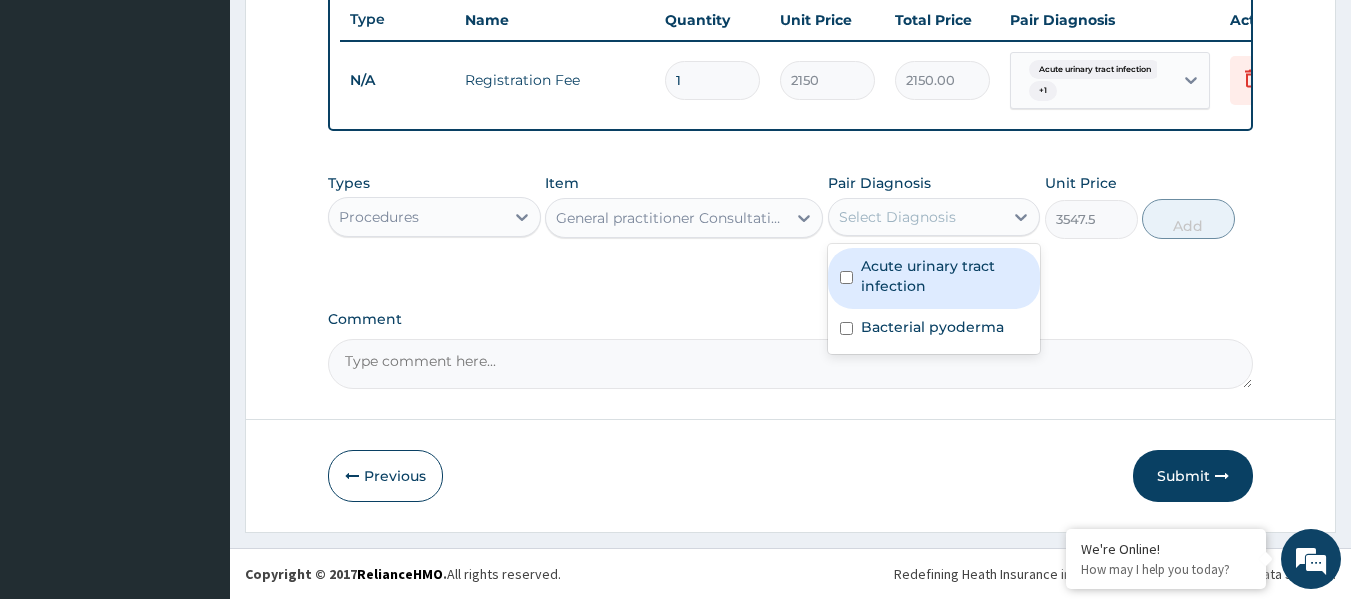 click at bounding box center [846, 277] 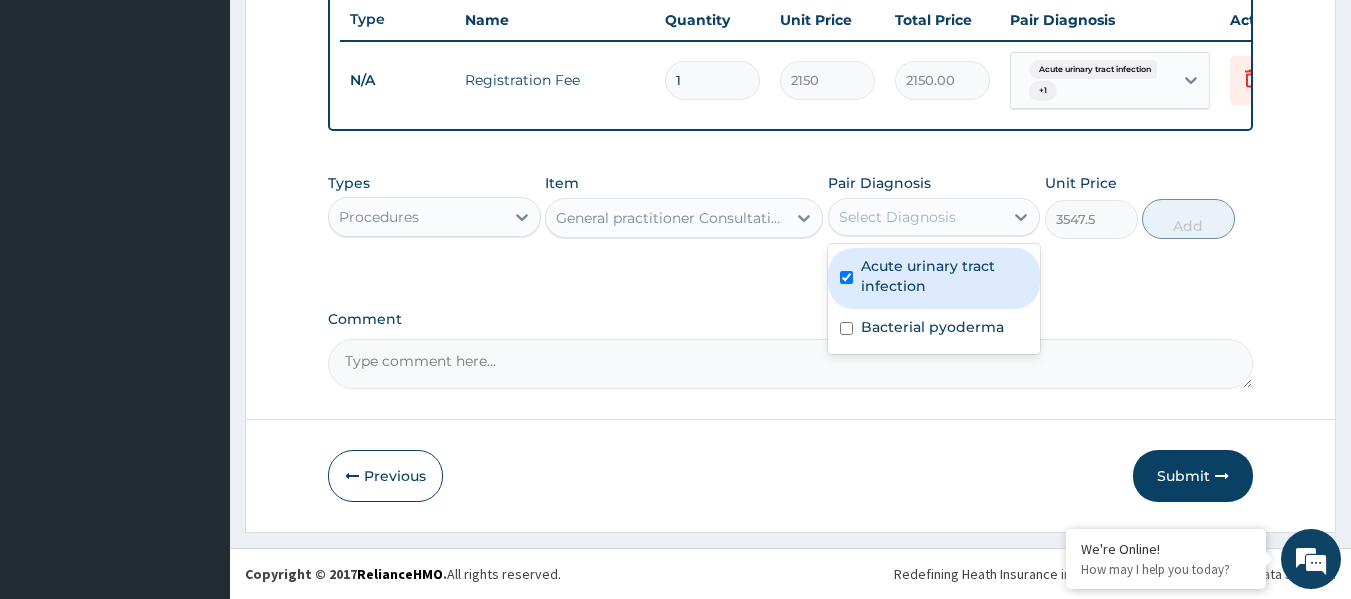checkbox on "true" 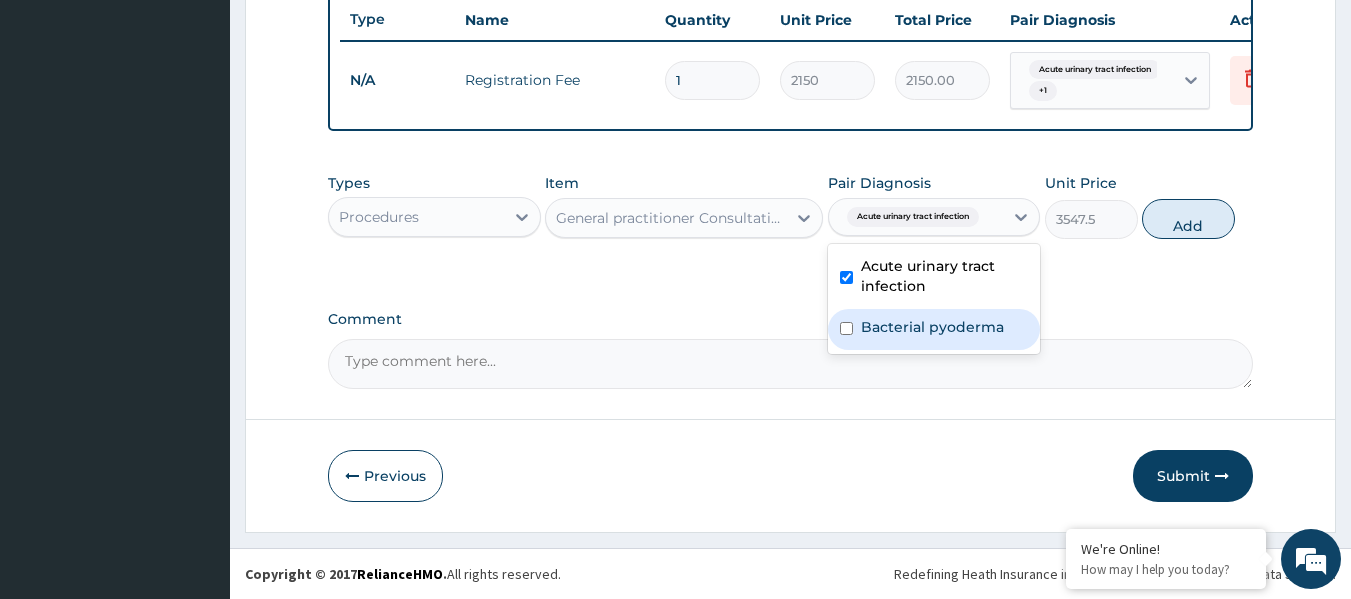 click at bounding box center [846, 328] 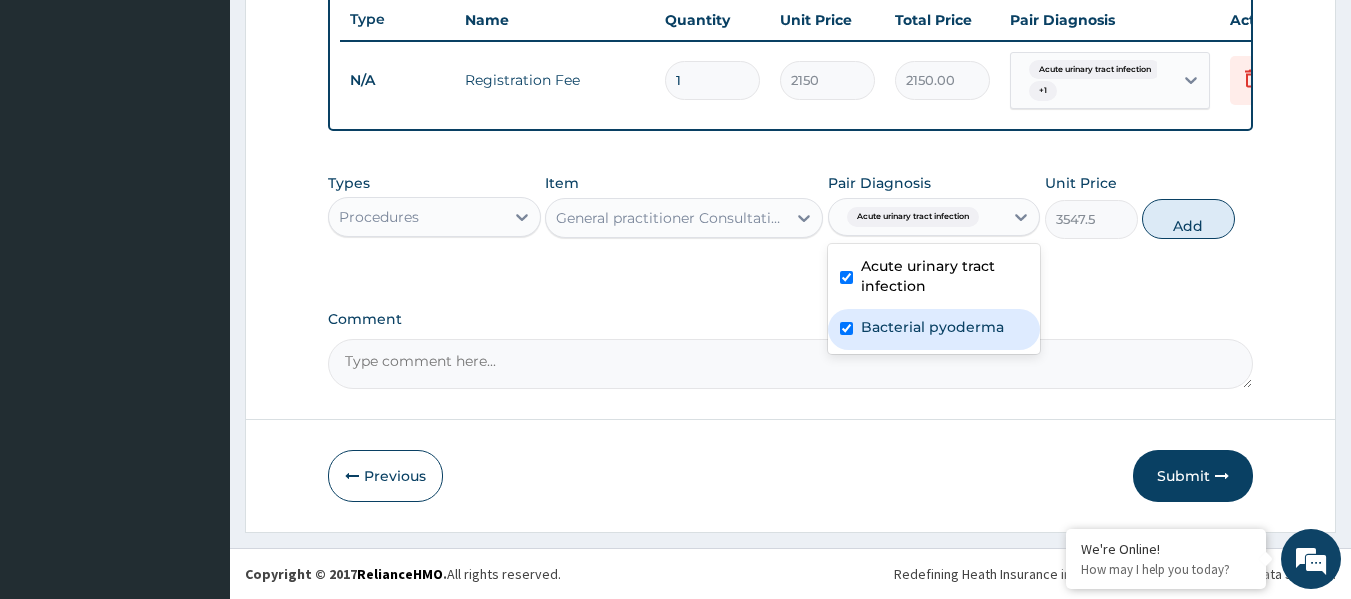 checkbox on "true" 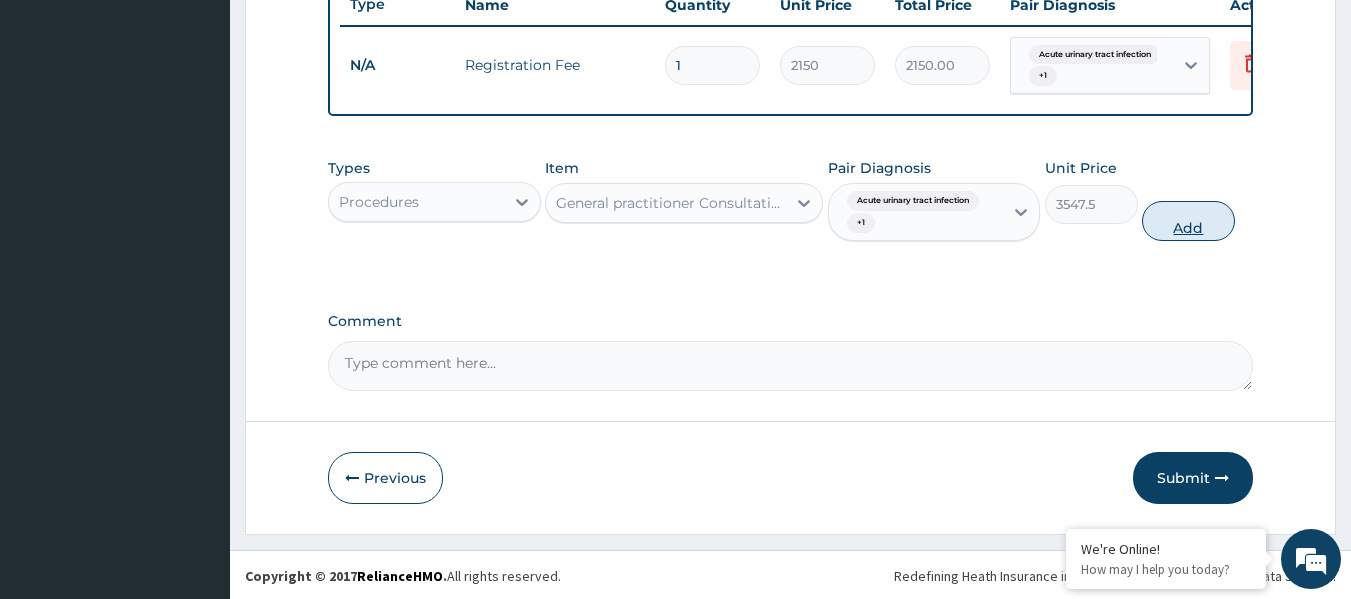 click on "Add" at bounding box center [1188, 221] 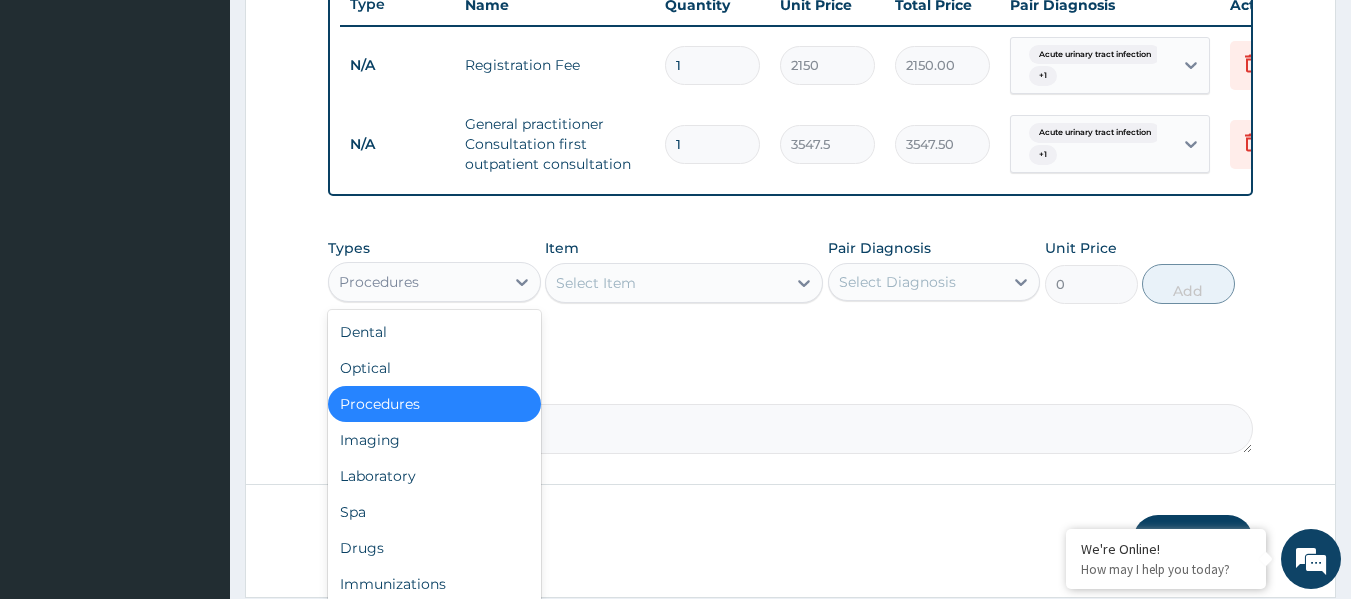 click on "Procedures" at bounding box center (379, 282) 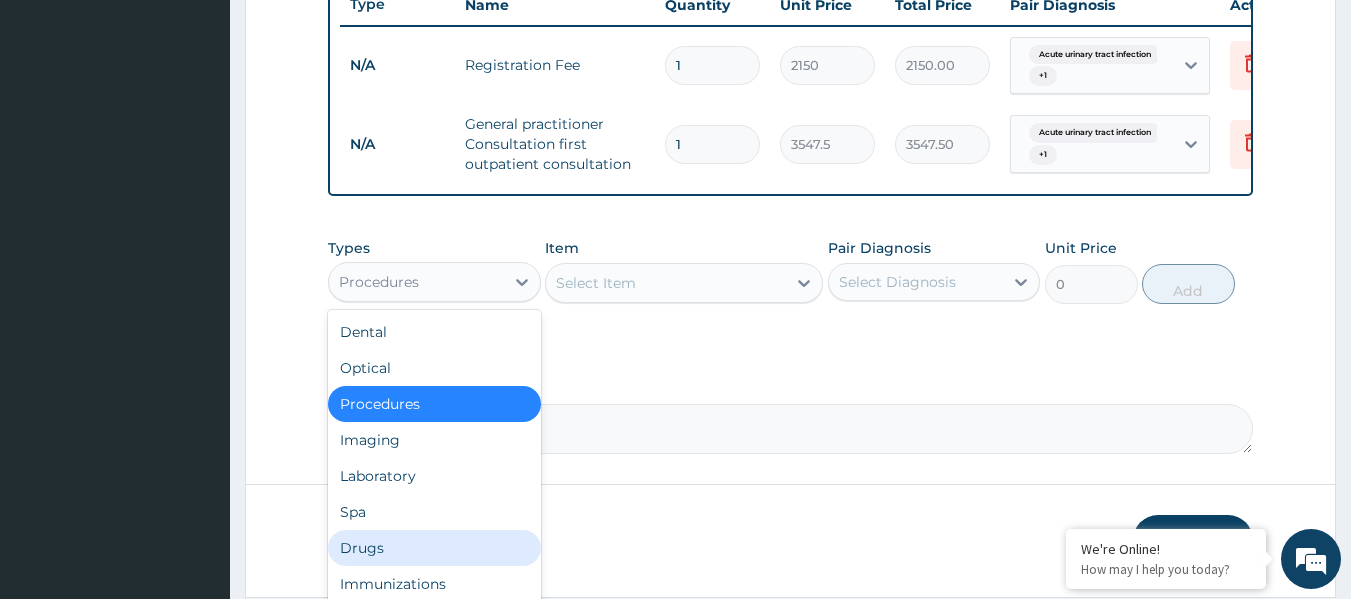 click on "Drugs" at bounding box center [434, 548] 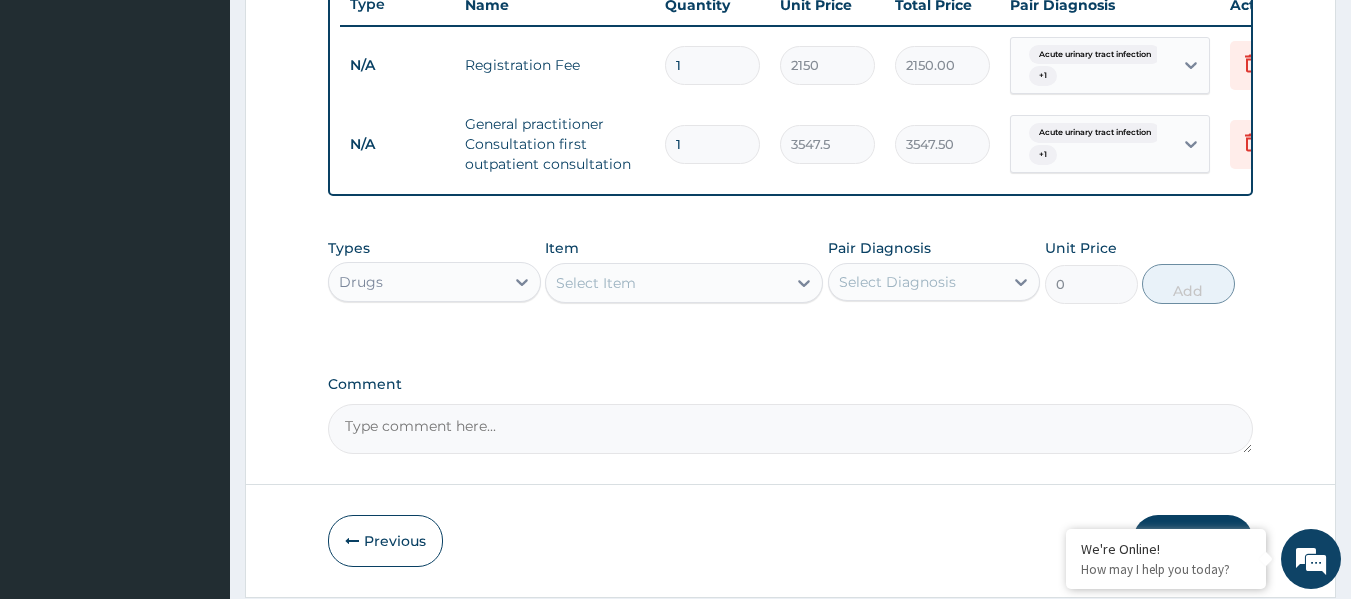 click on "Select Item" at bounding box center (666, 283) 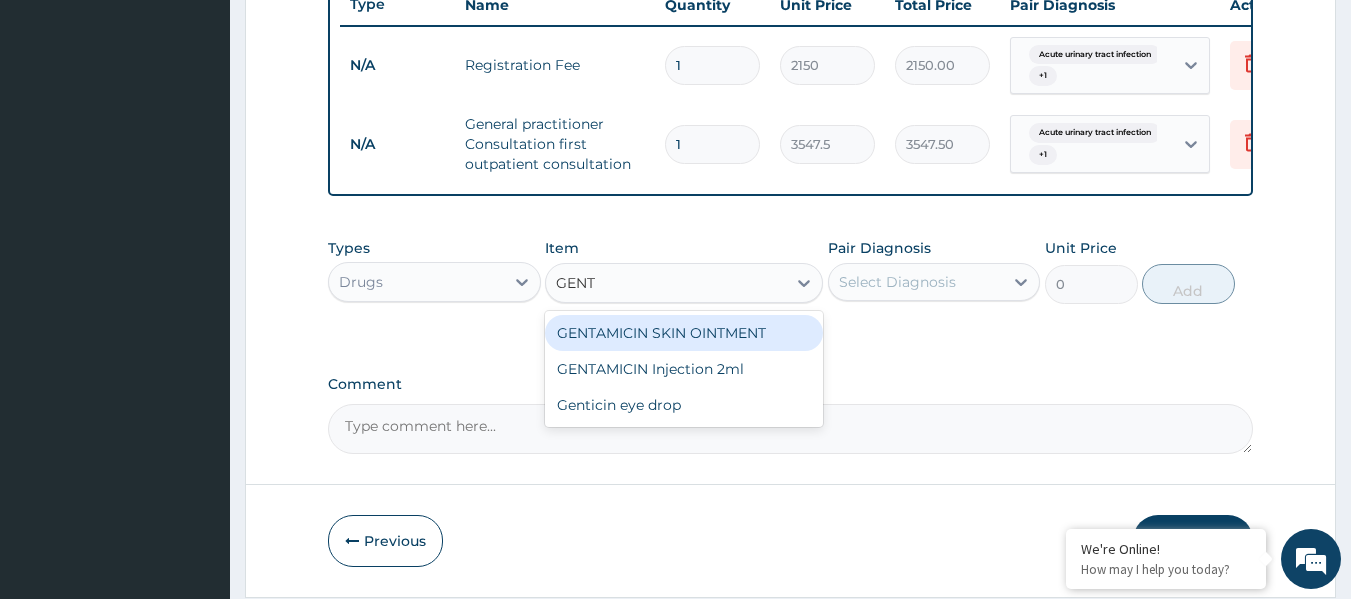 type on "GENTA" 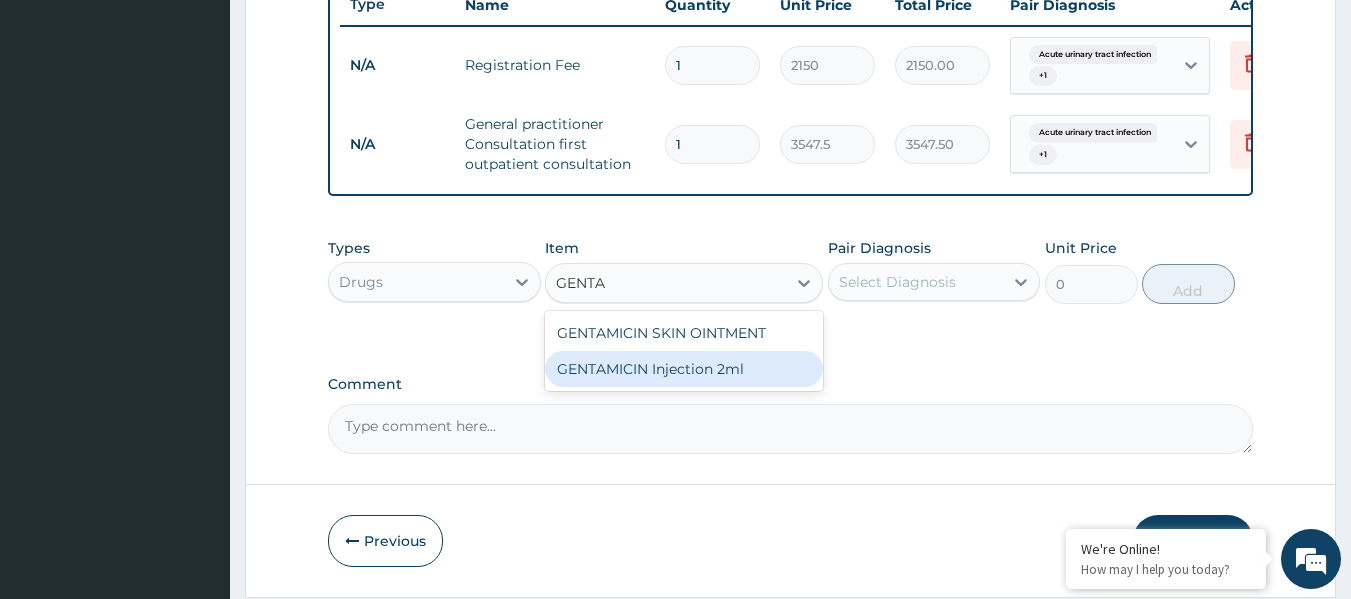 click on "GENTAMICIN Injection 2ml" at bounding box center [684, 369] 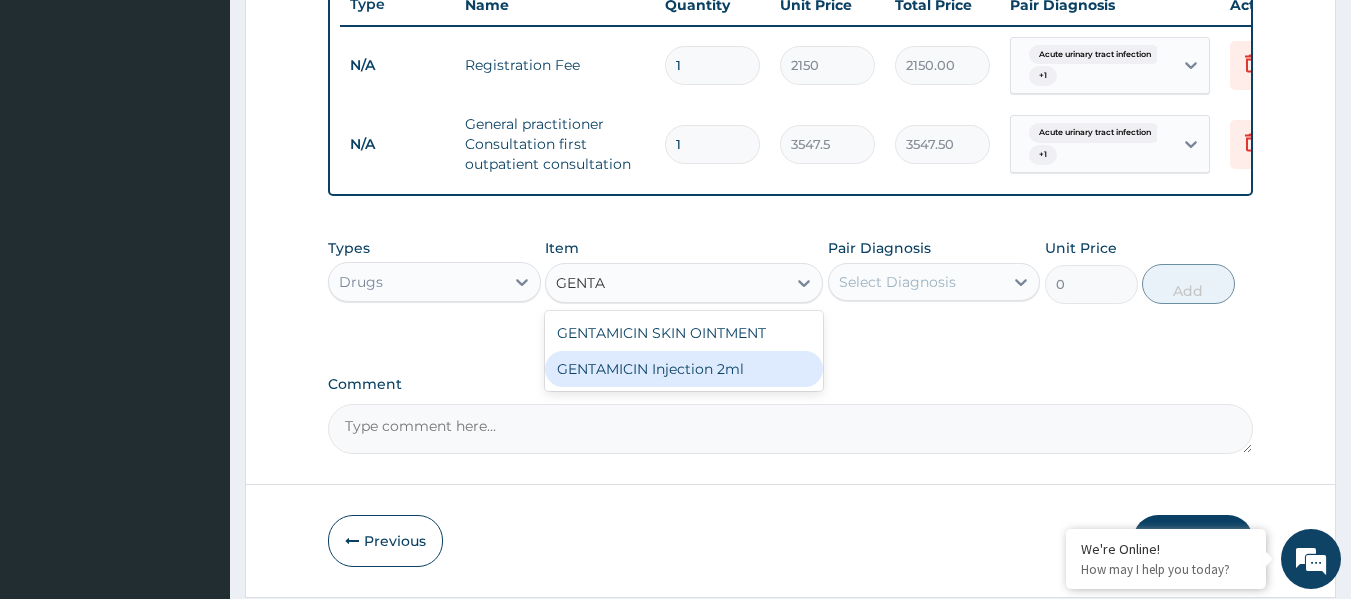 type 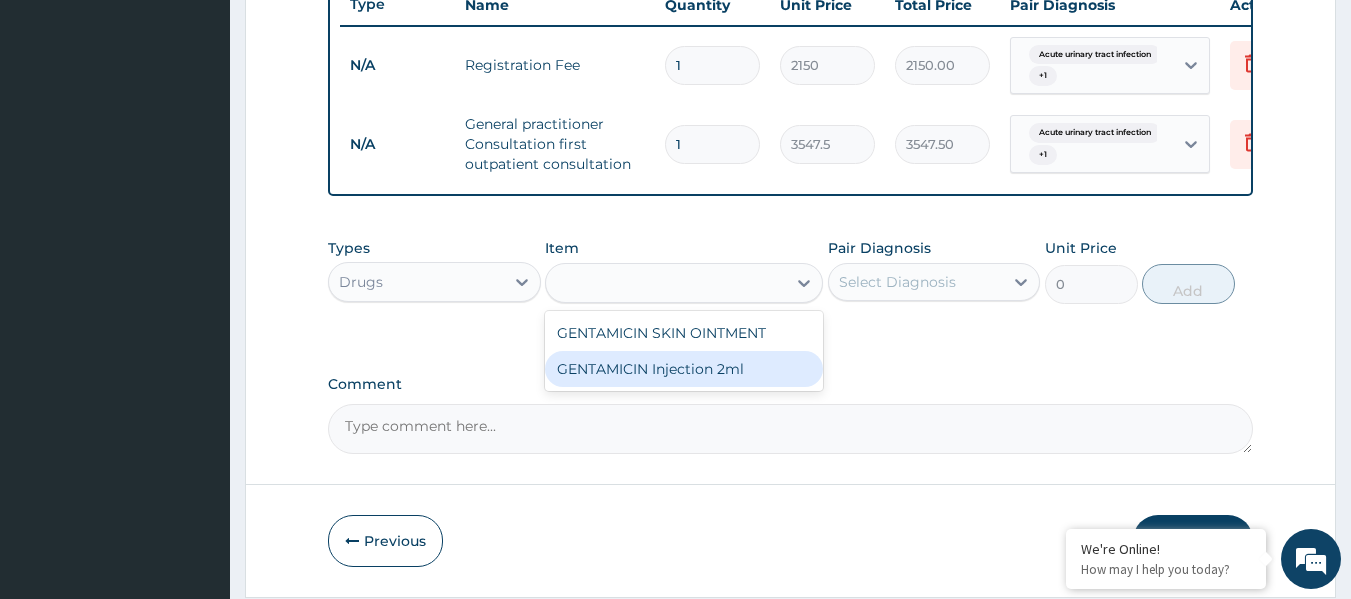 type on "331.1" 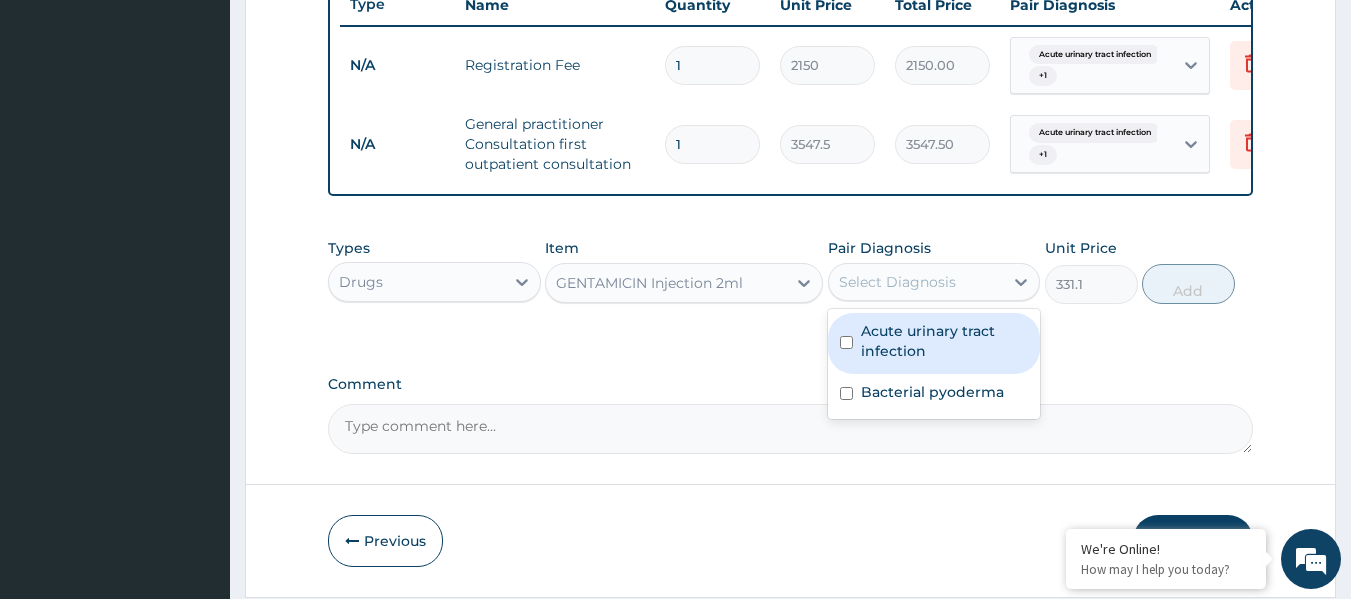 click on "Select Diagnosis" at bounding box center [897, 282] 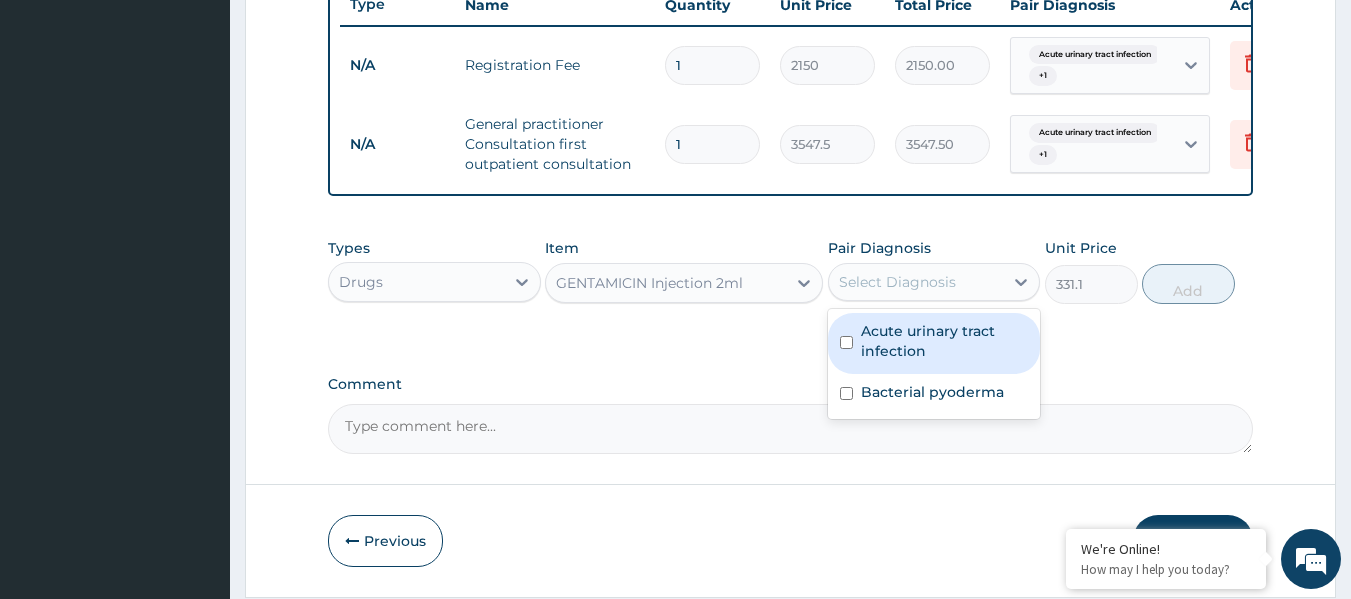 click at bounding box center [846, 342] 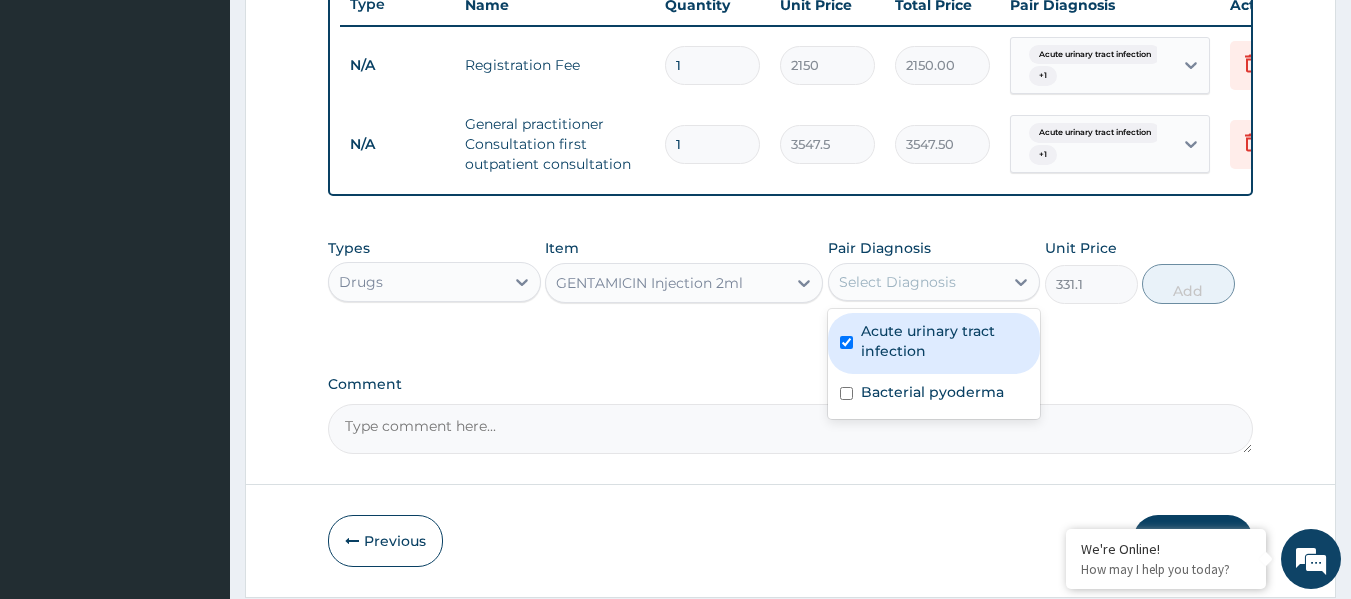 checkbox on "true" 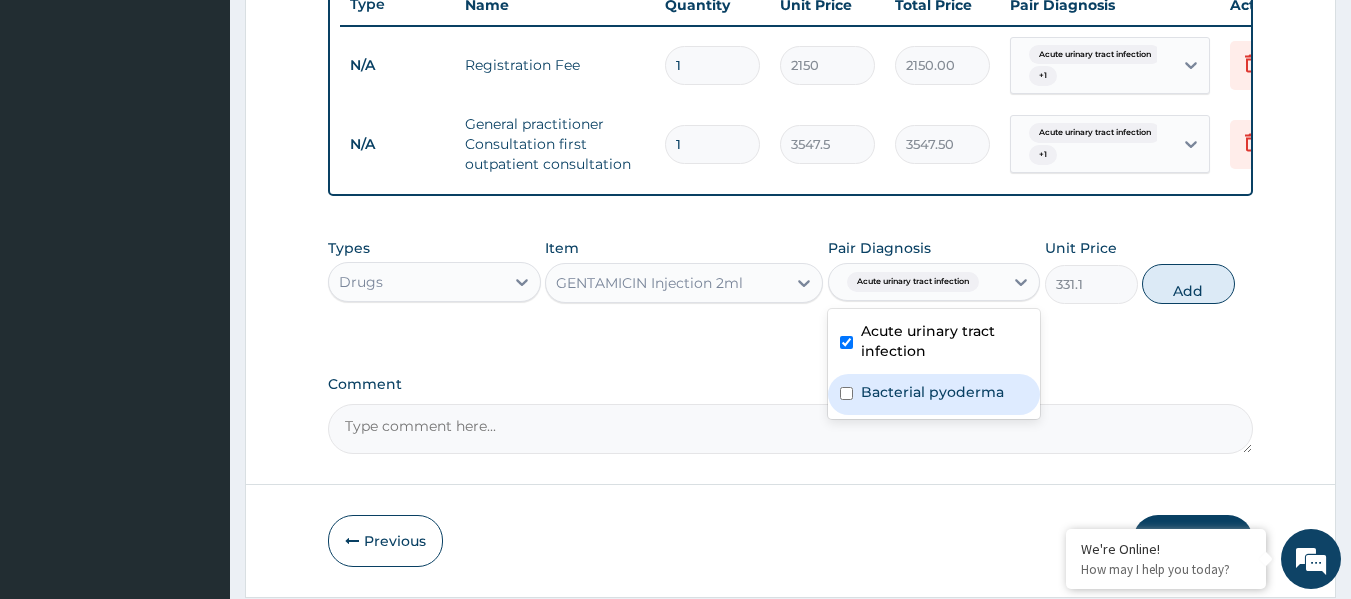 click at bounding box center (846, 393) 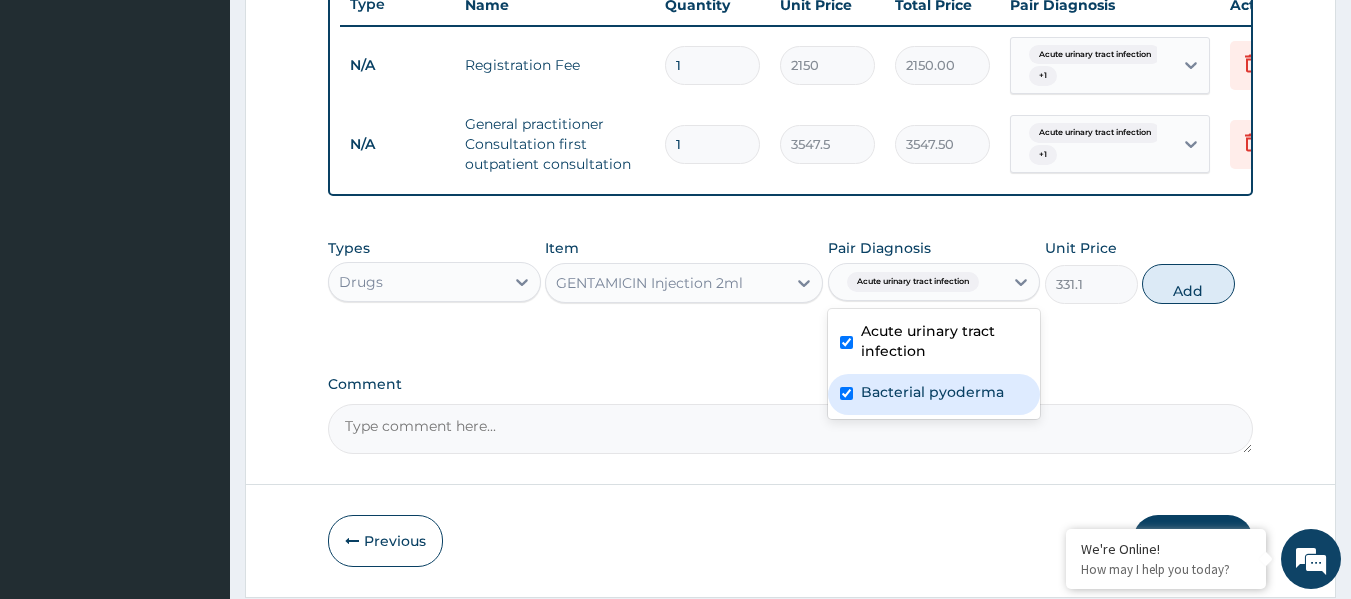 checkbox on "true" 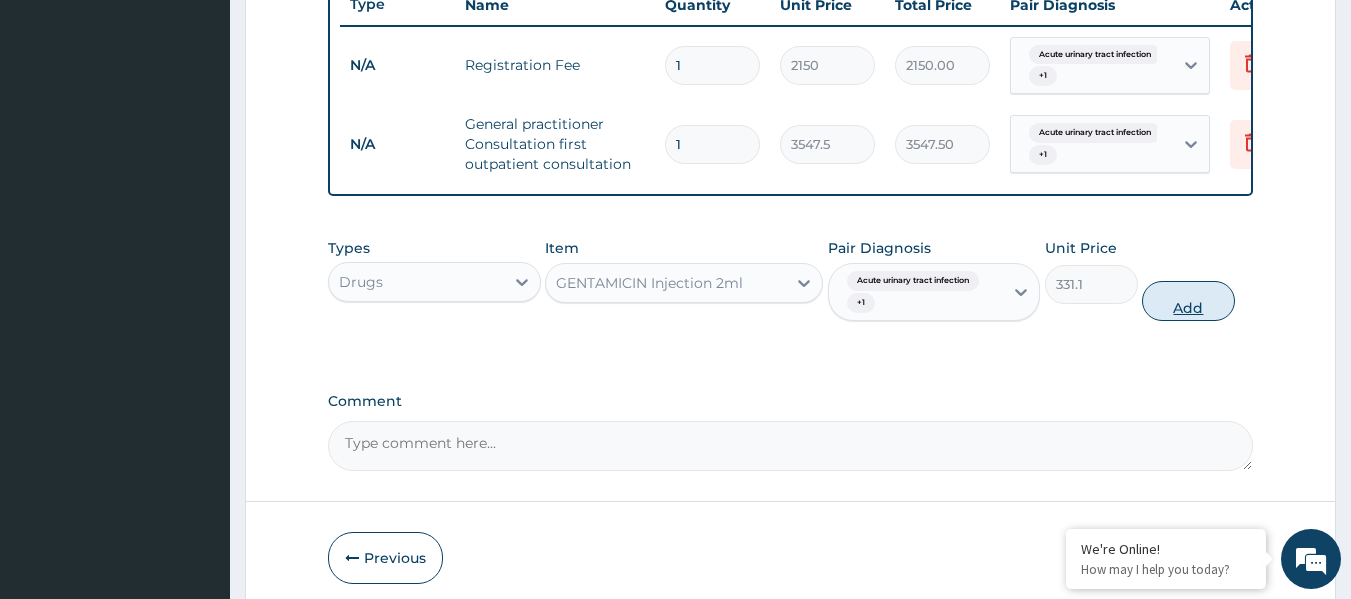 click on "Add" at bounding box center [1188, 301] 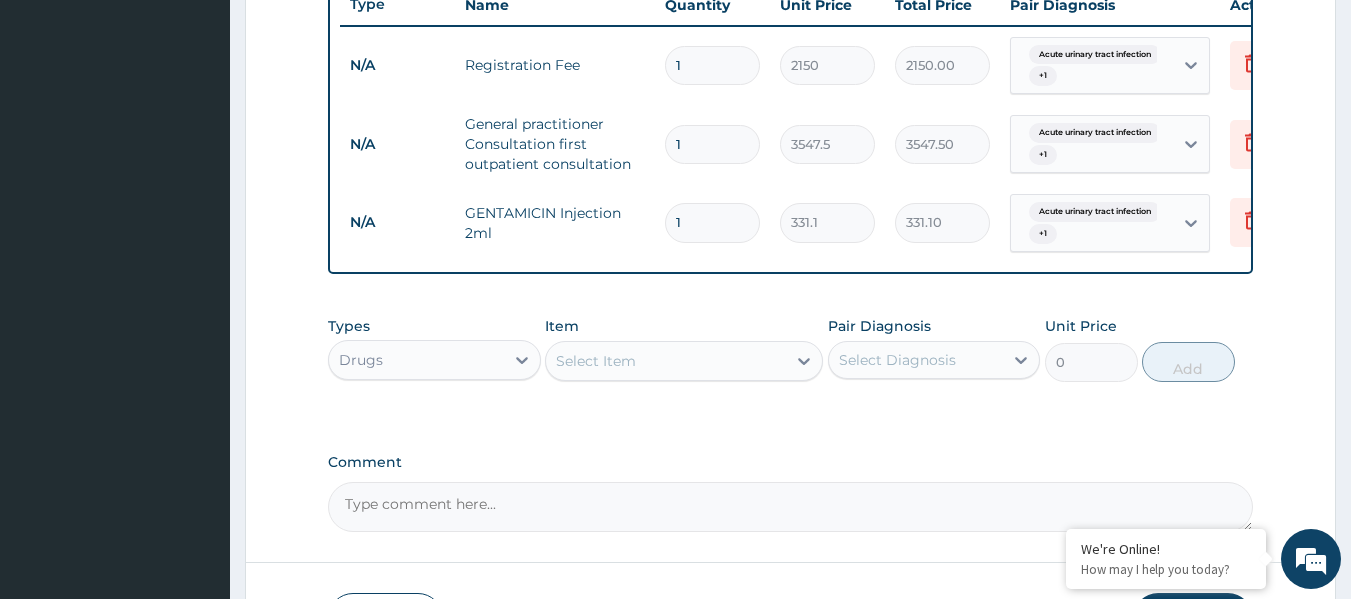 type 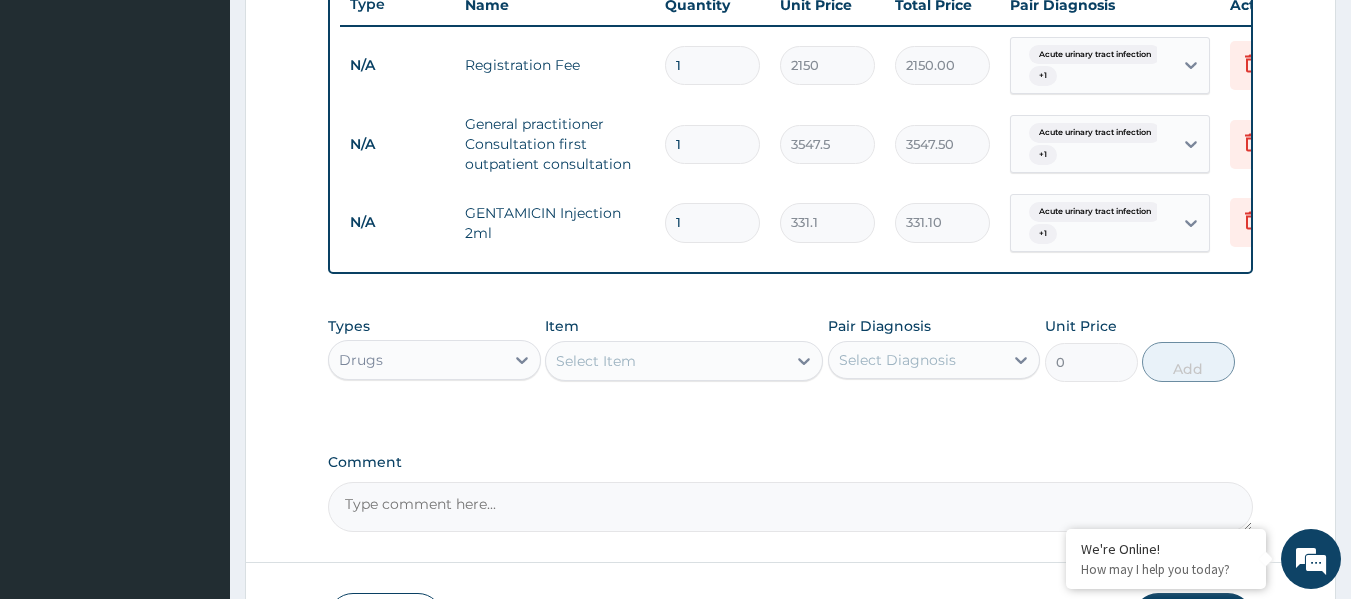 type on "0.00" 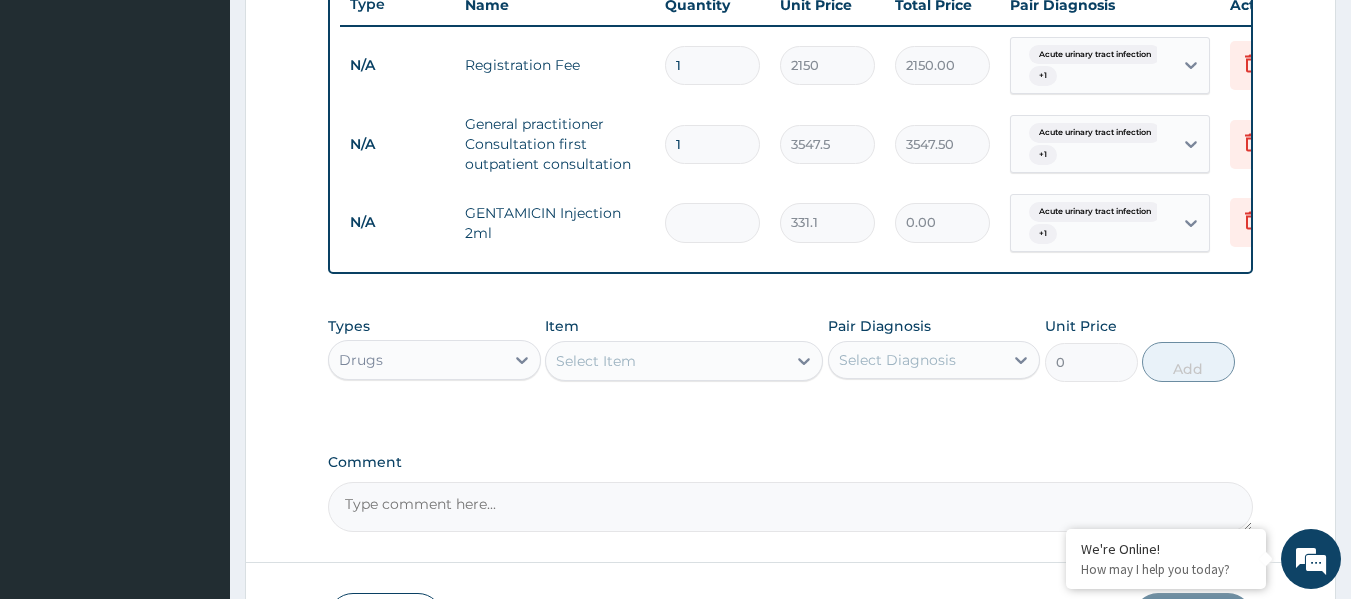 type on "5" 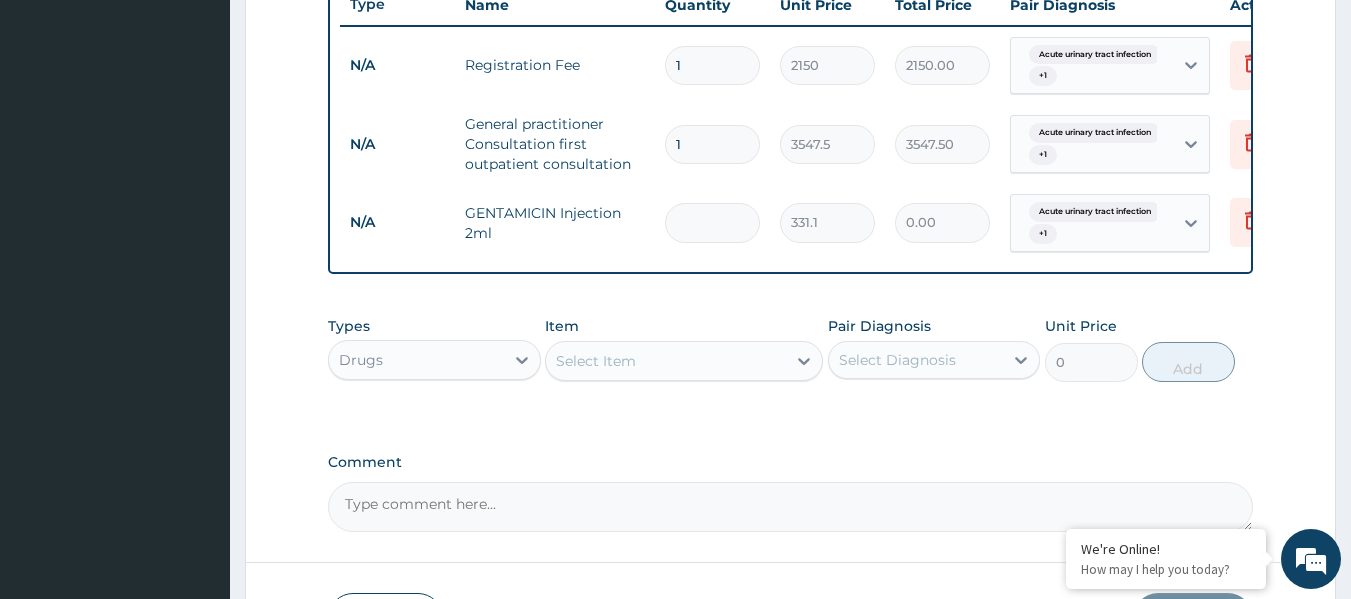 type on "1655.50" 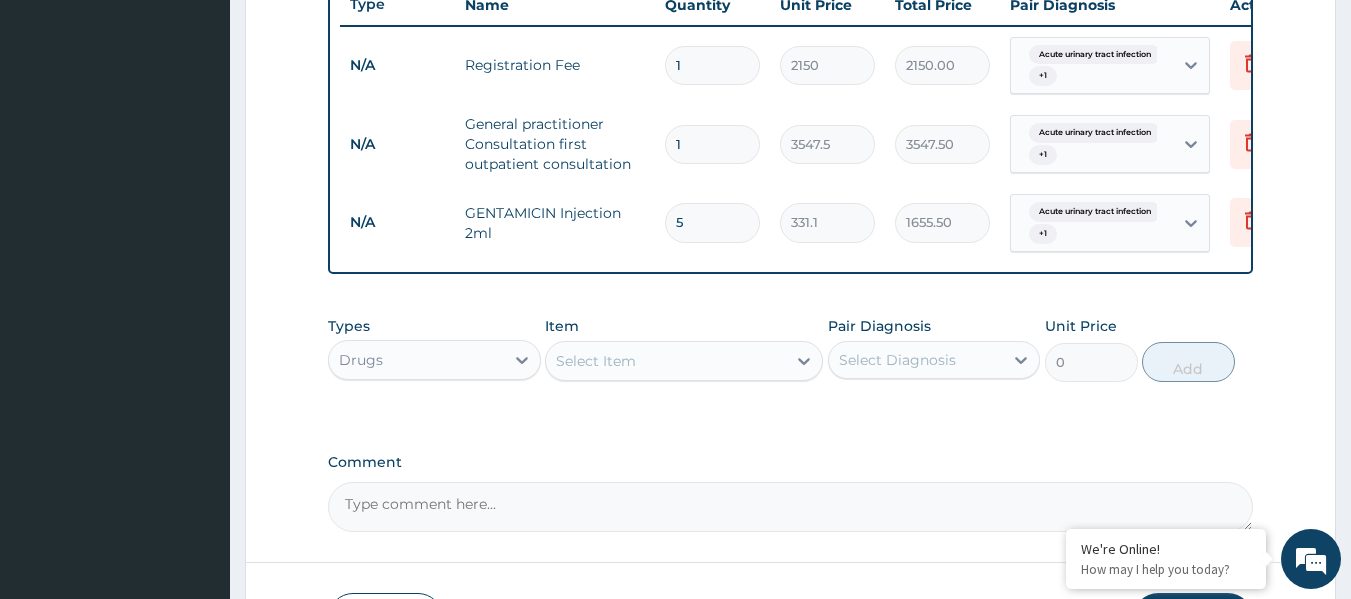 type on "5" 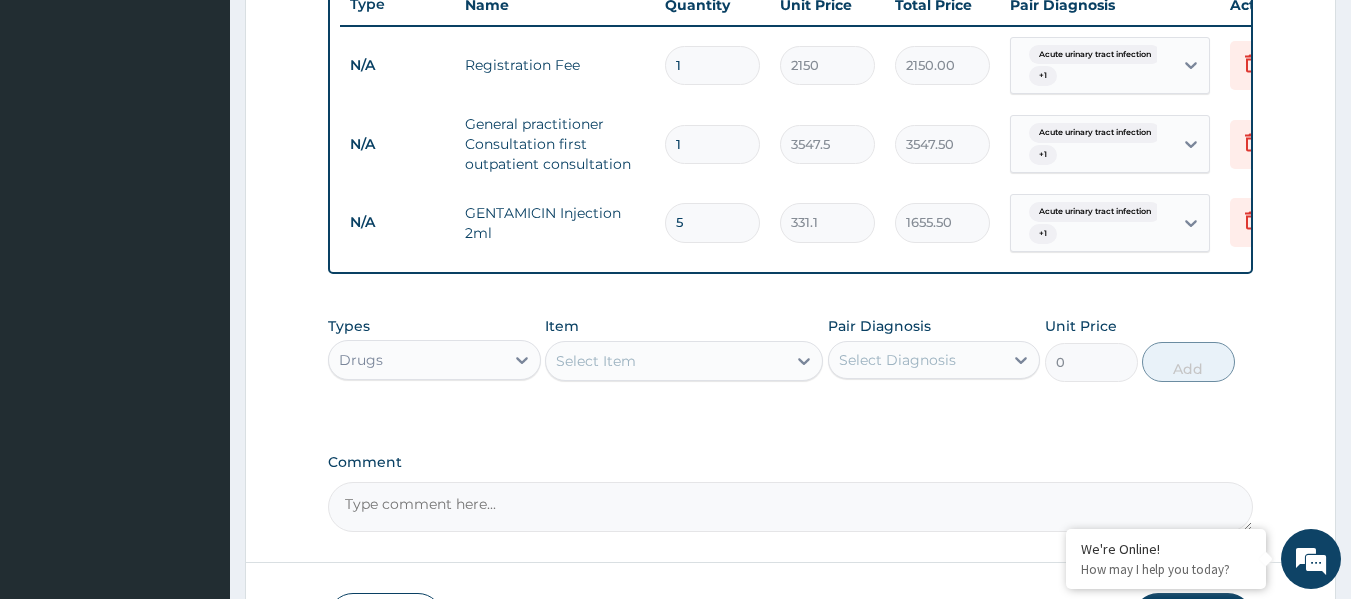 click on "Select Item" at bounding box center [666, 361] 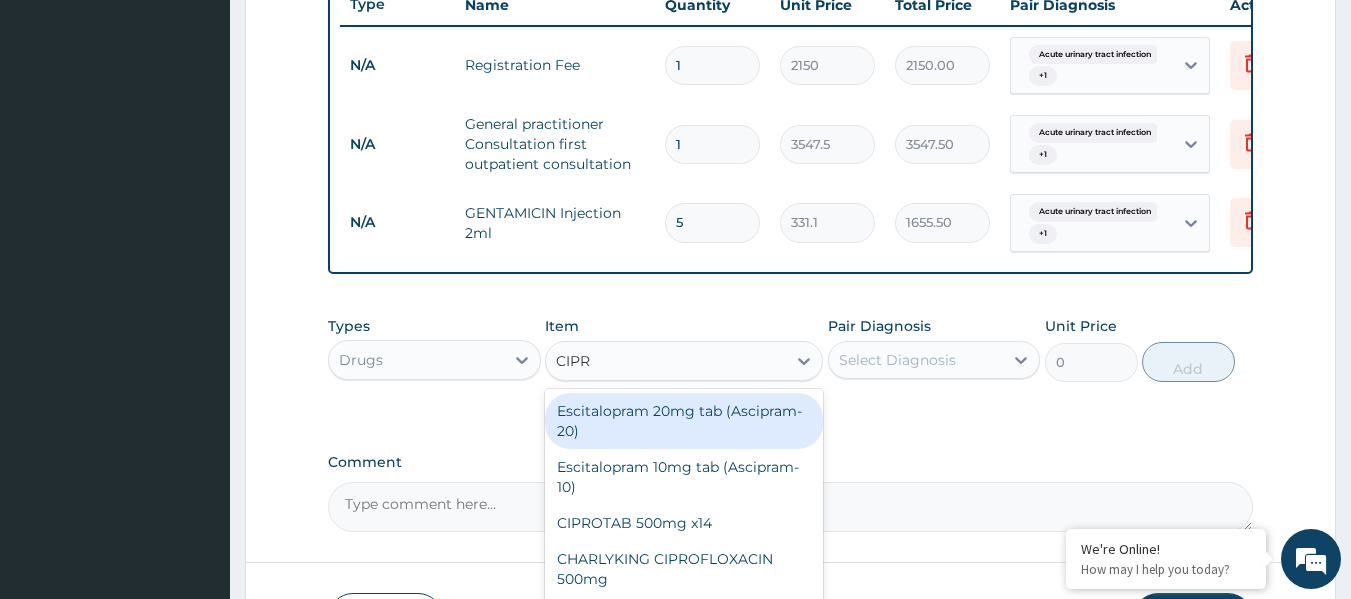 type on "CIPRO" 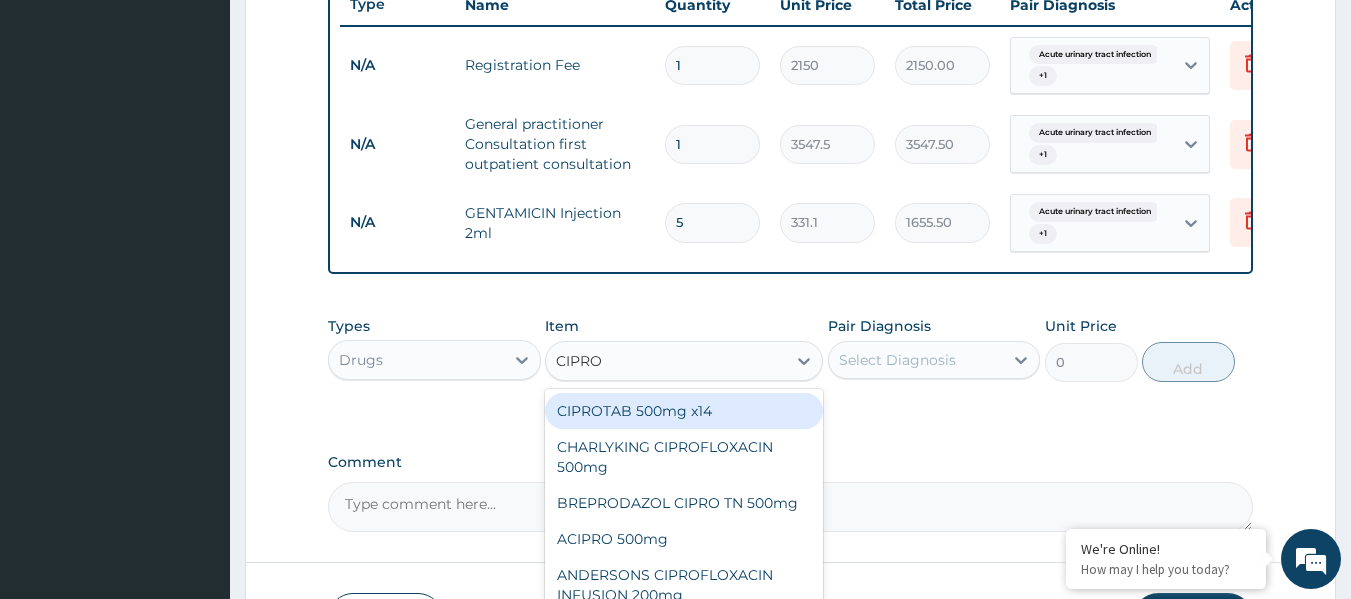 click on "CIPROTAB 500mg x14" at bounding box center [684, 411] 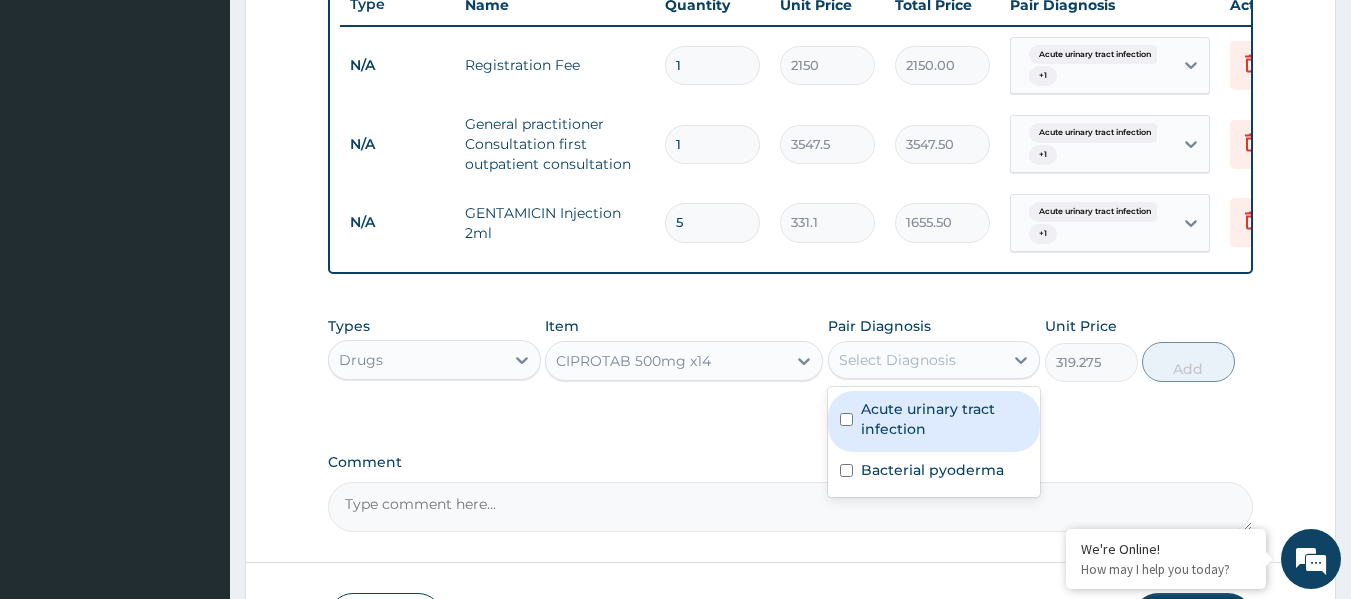click on "Select Diagnosis" at bounding box center (897, 360) 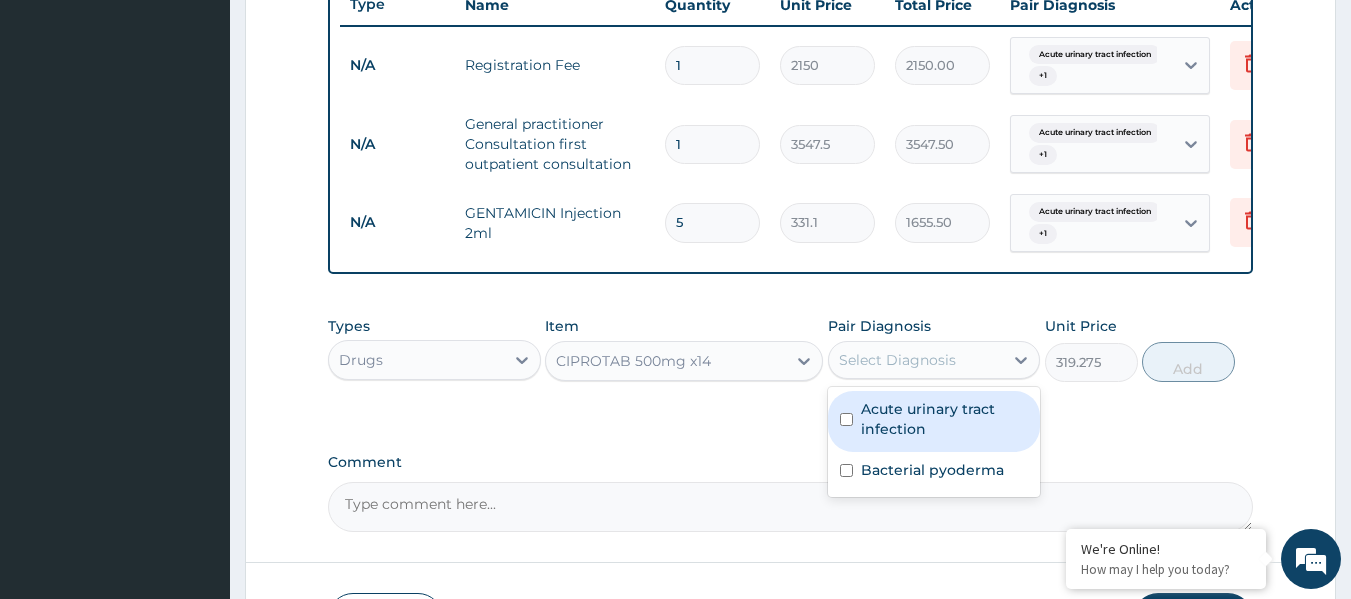 click at bounding box center (846, 419) 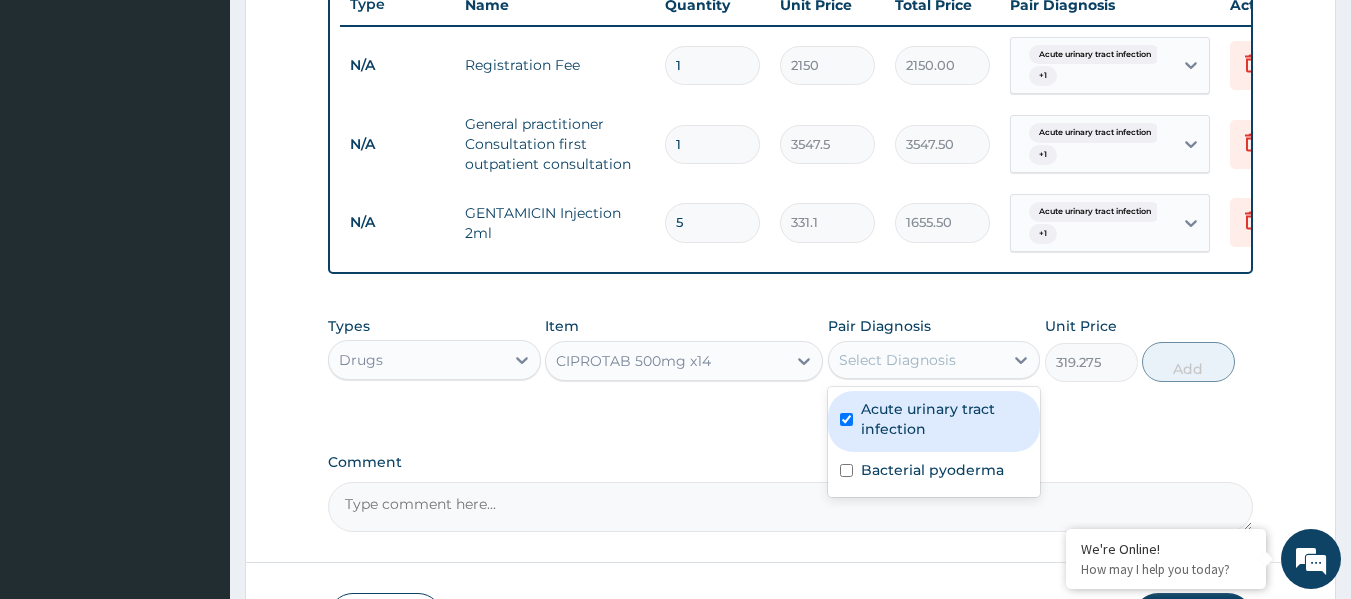 checkbox on "true" 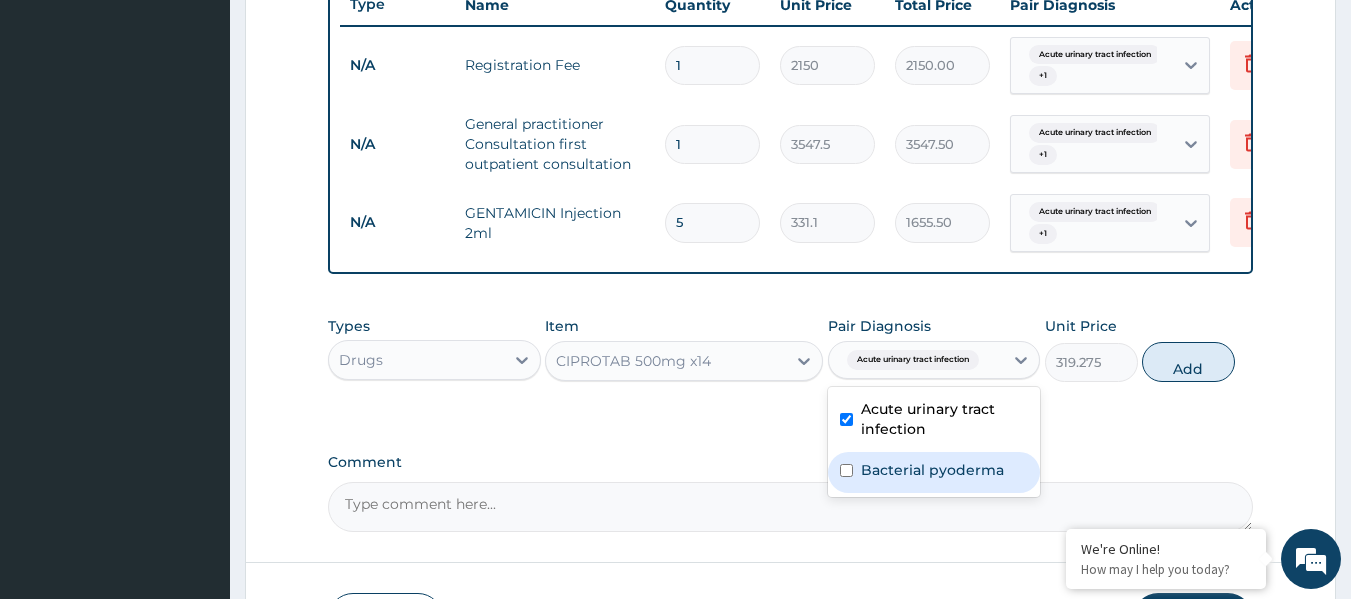 click at bounding box center (846, 470) 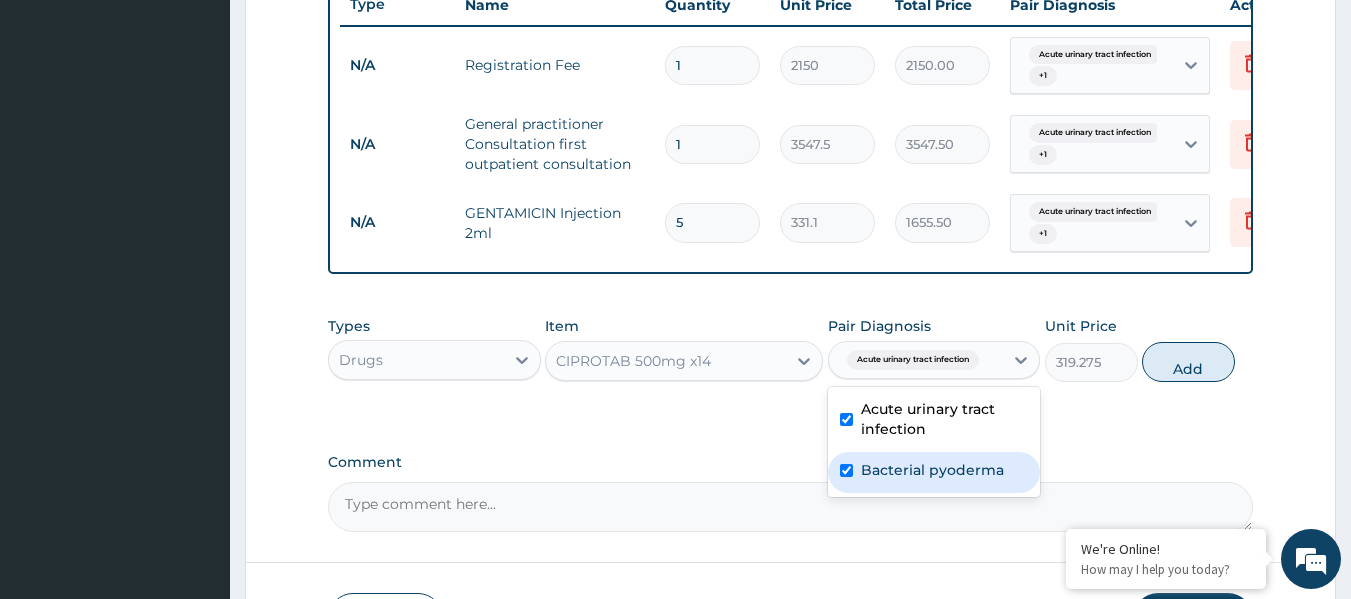 checkbox on "true" 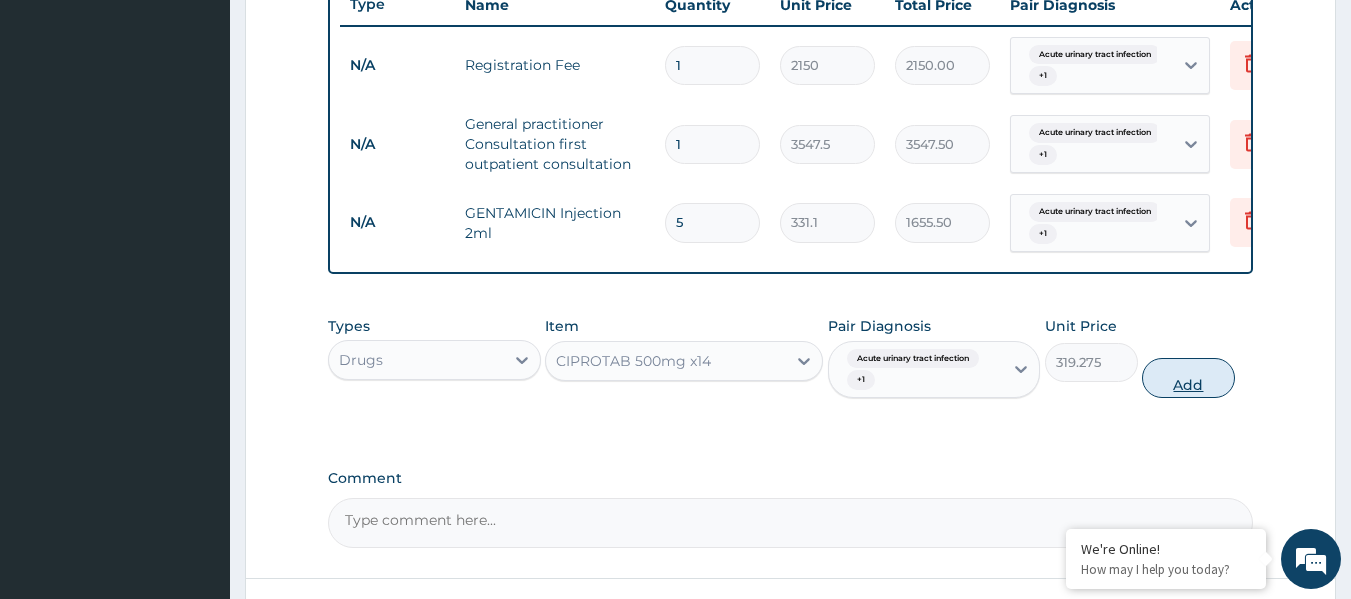 click on "Add" at bounding box center [1188, 378] 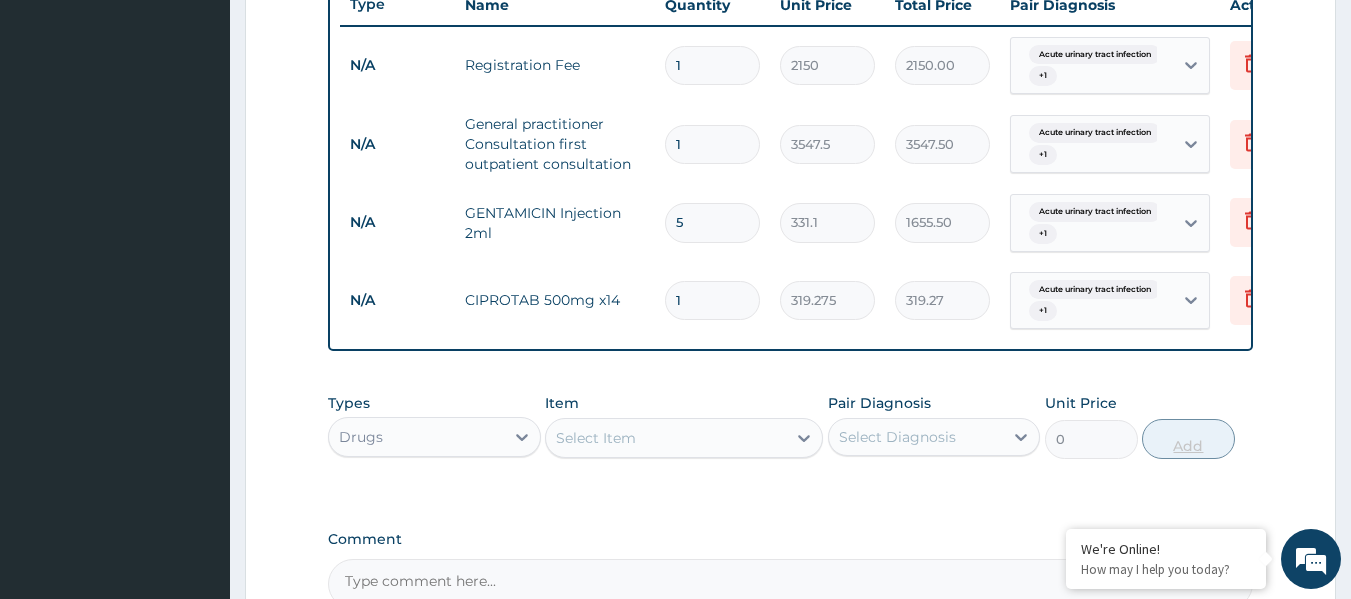 type on "14" 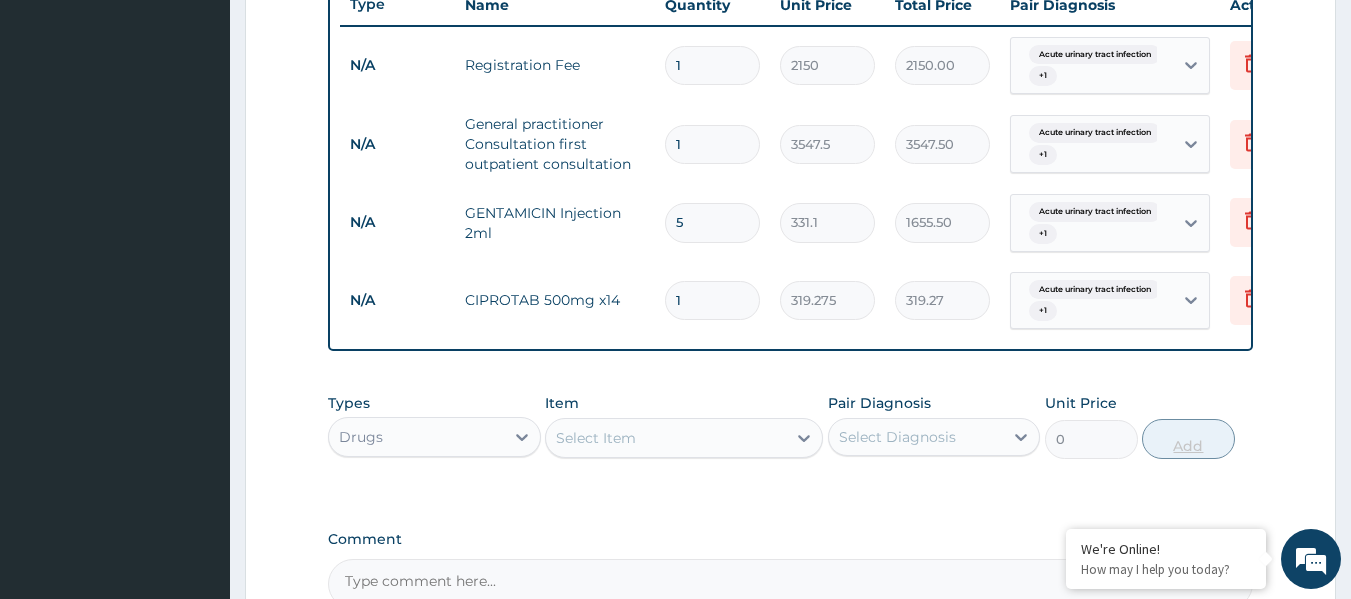 type on "4469.85" 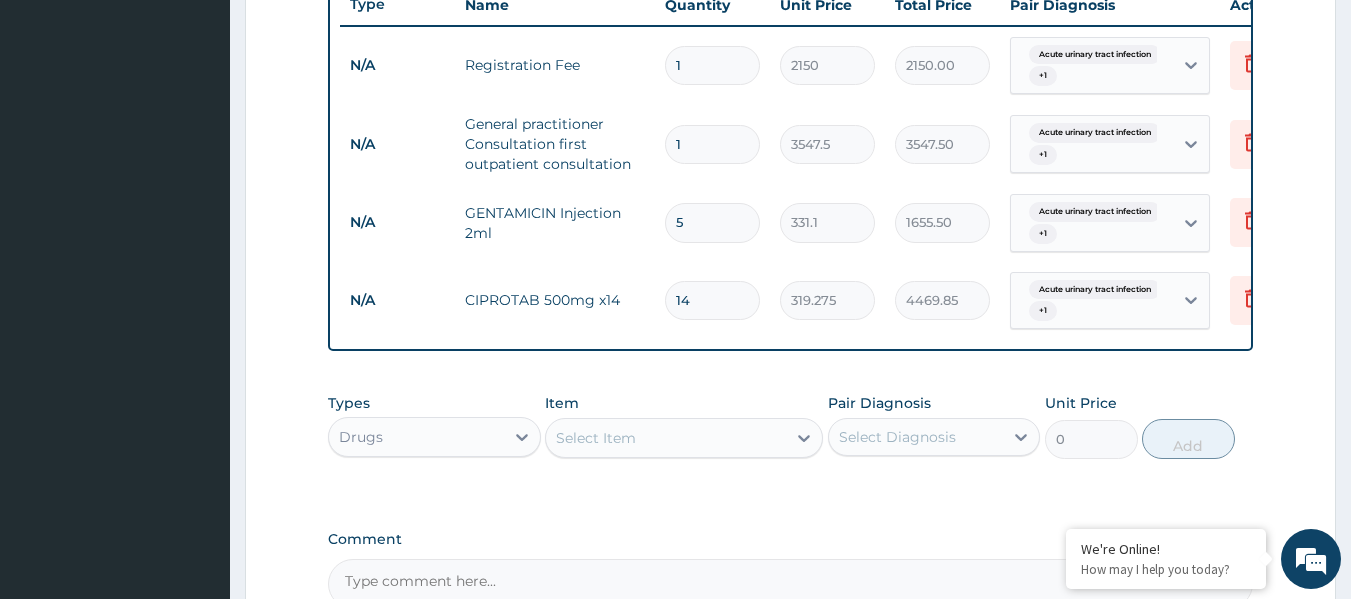 type on "14" 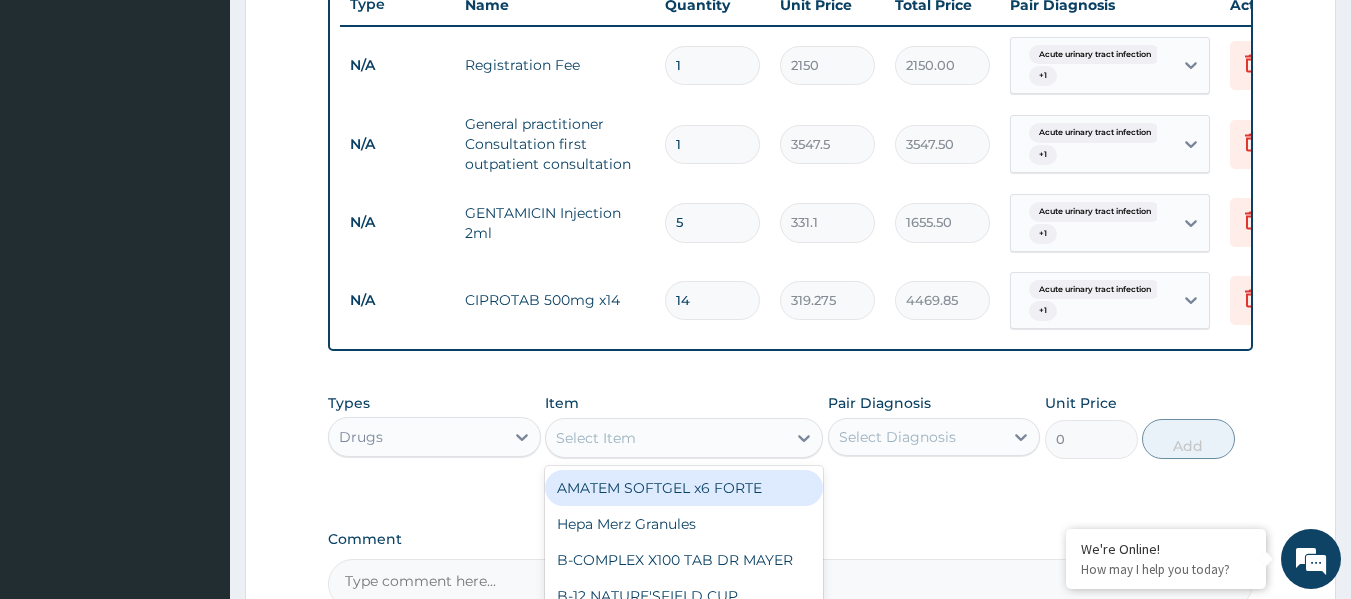 click on "Select Item" at bounding box center [596, 438] 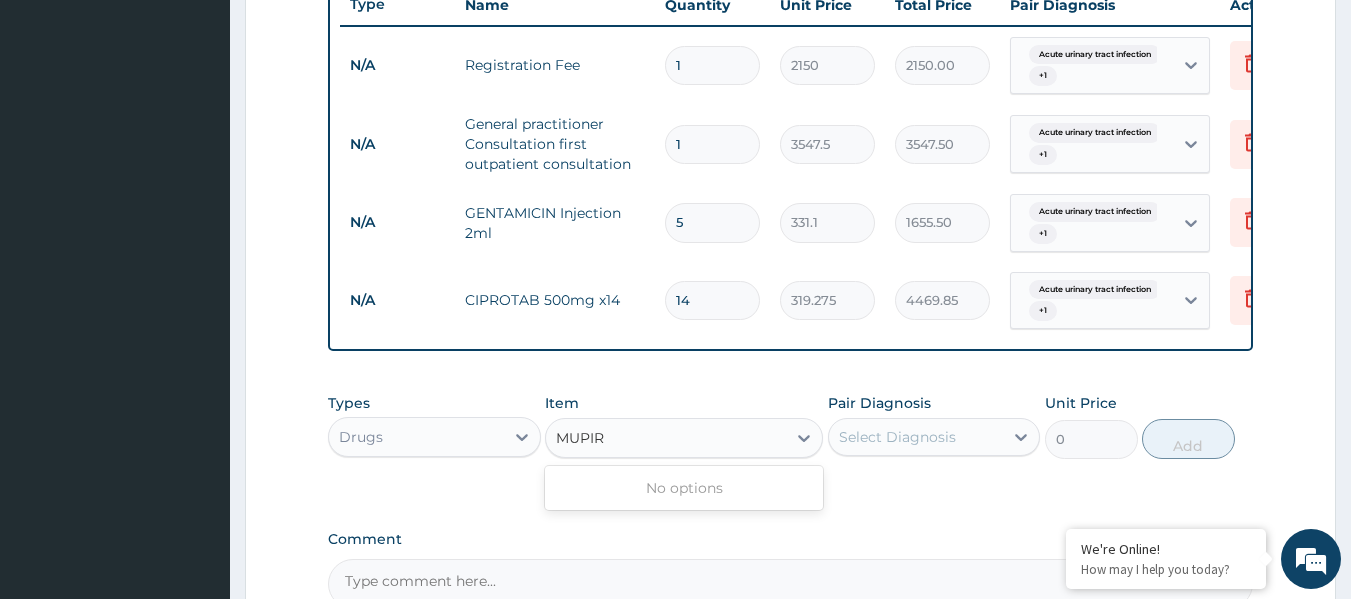 type on "MUPI" 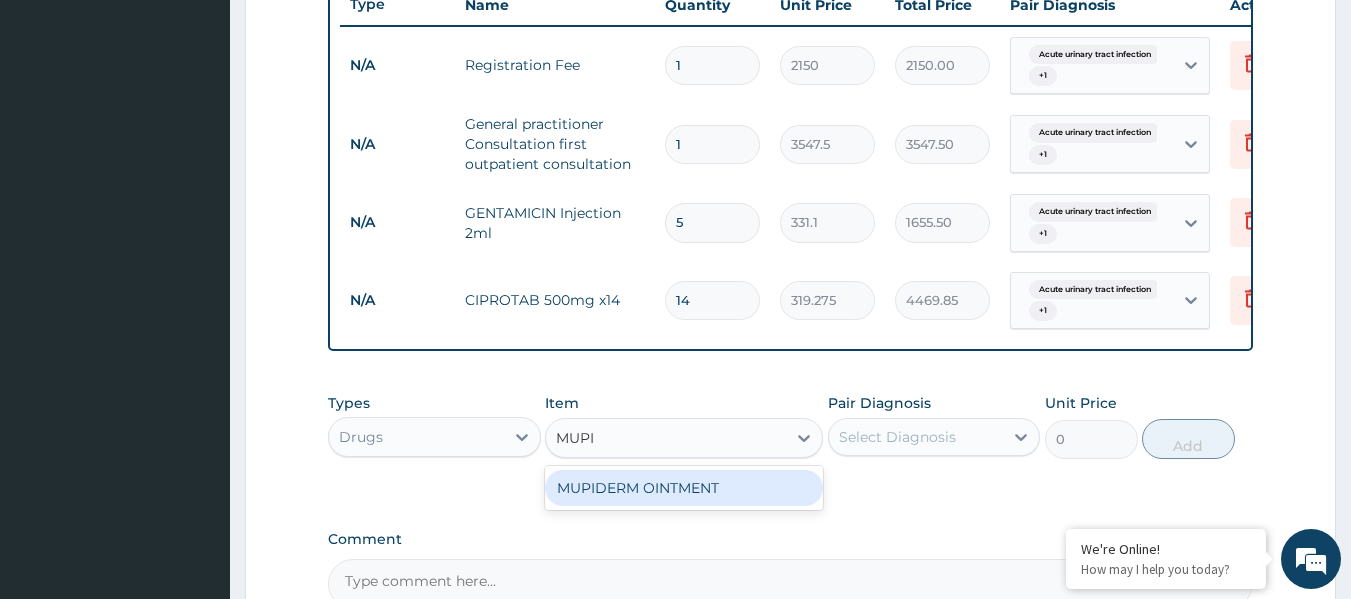 click on "MUPIDERM OINTMENT" at bounding box center (684, 488) 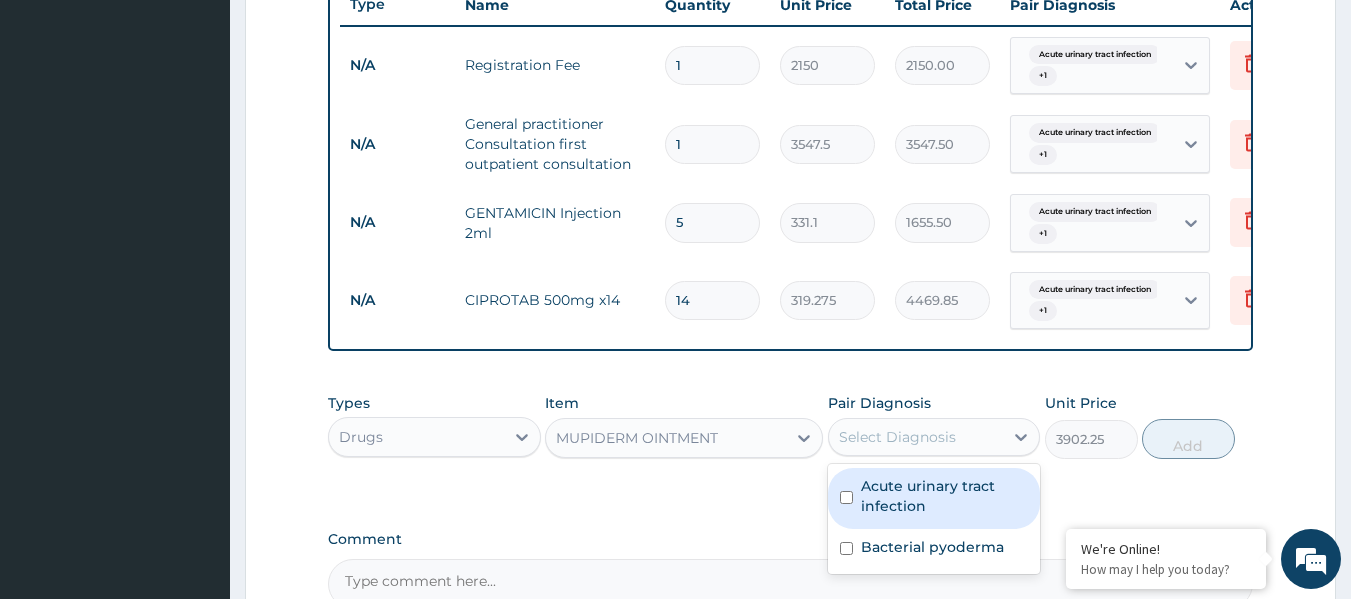 click on "Select Diagnosis" at bounding box center [897, 437] 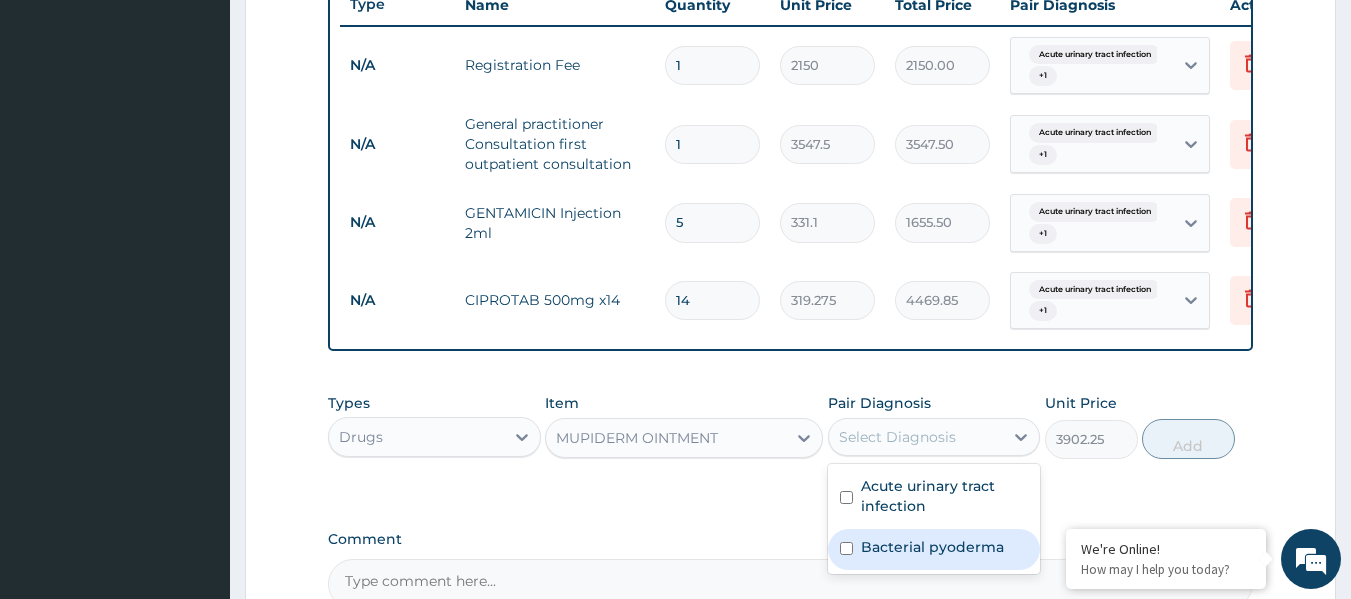 click at bounding box center (846, 548) 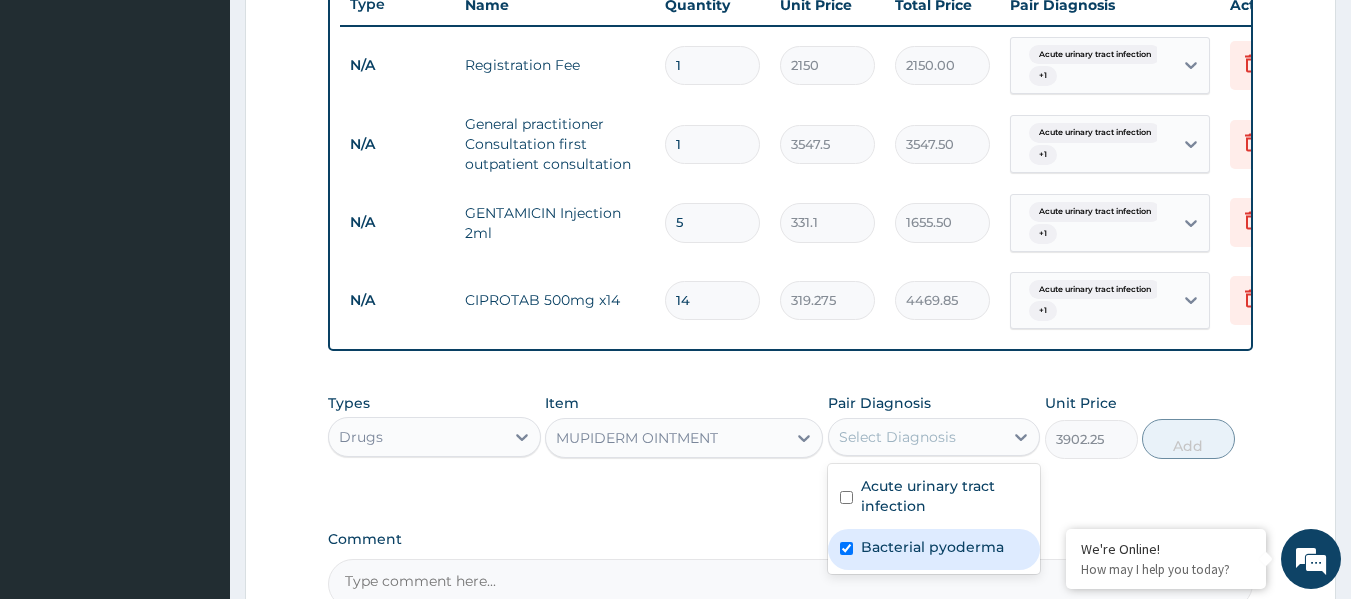 checkbox on "true" 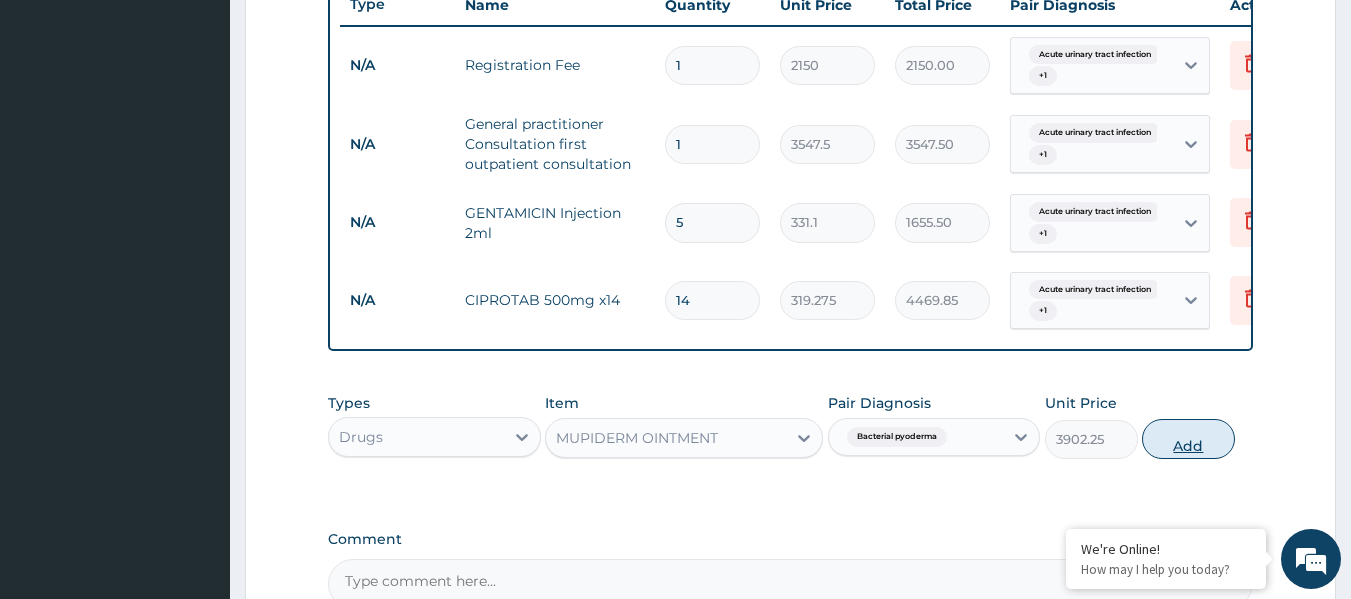 click on "Add" at bounding box center (1188, 439) 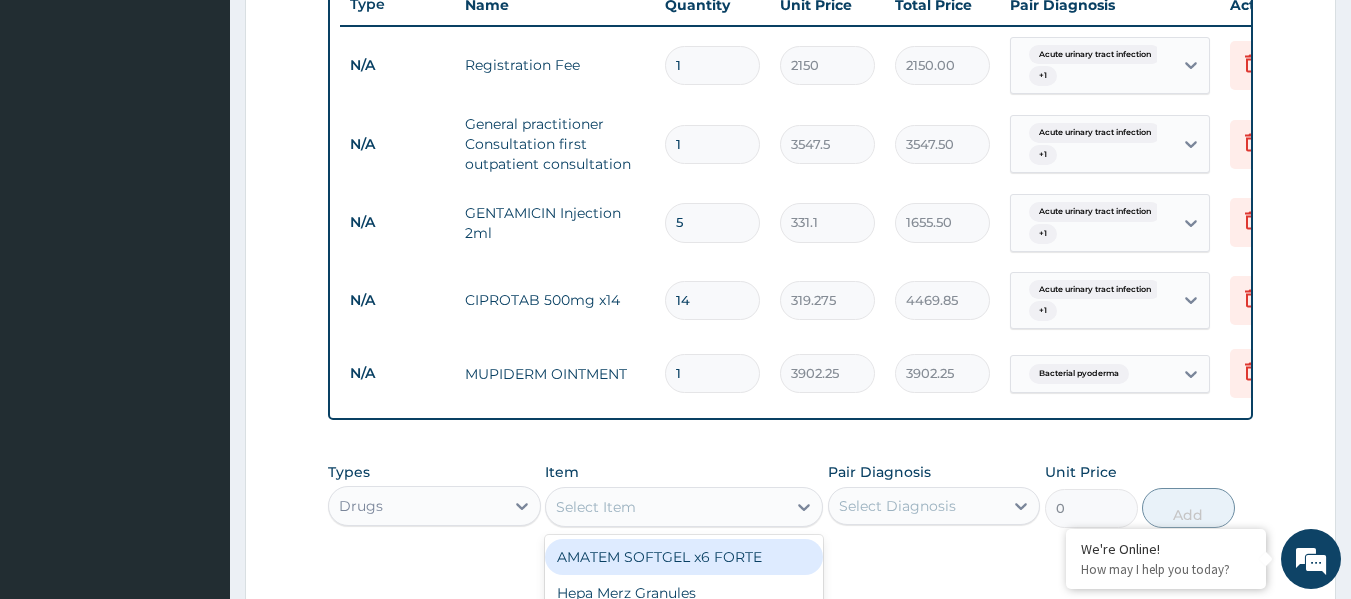 click on "Select Item" at bounding box center (666, 507) 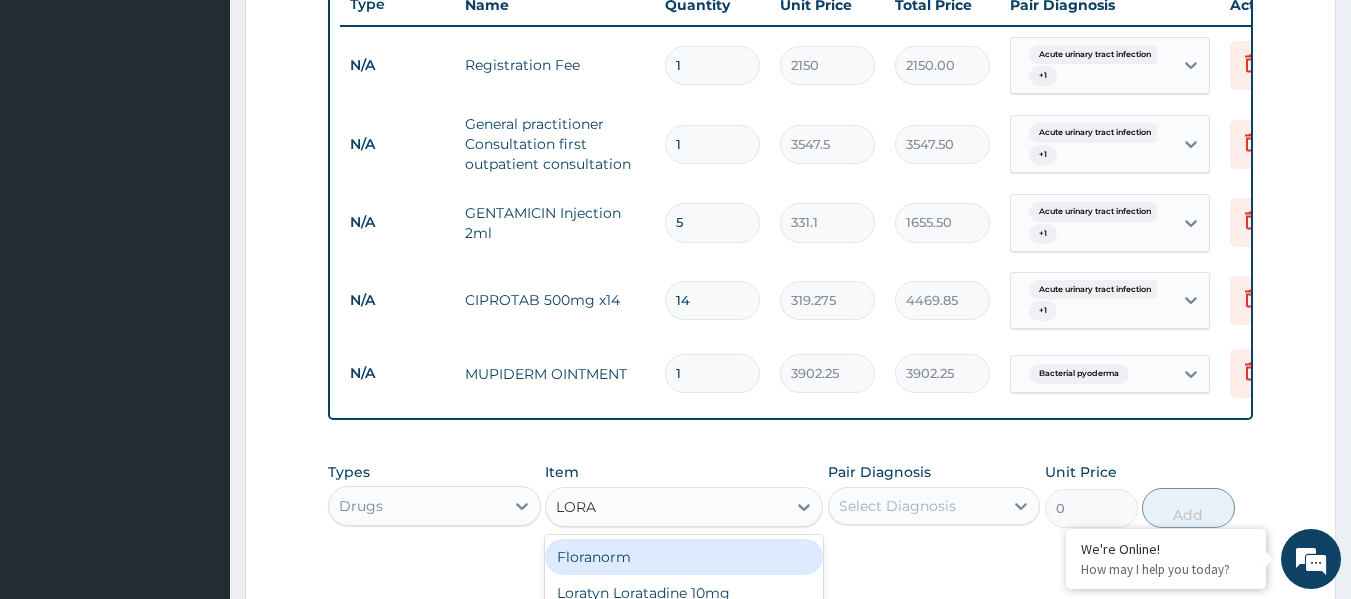 type on "LORAT" 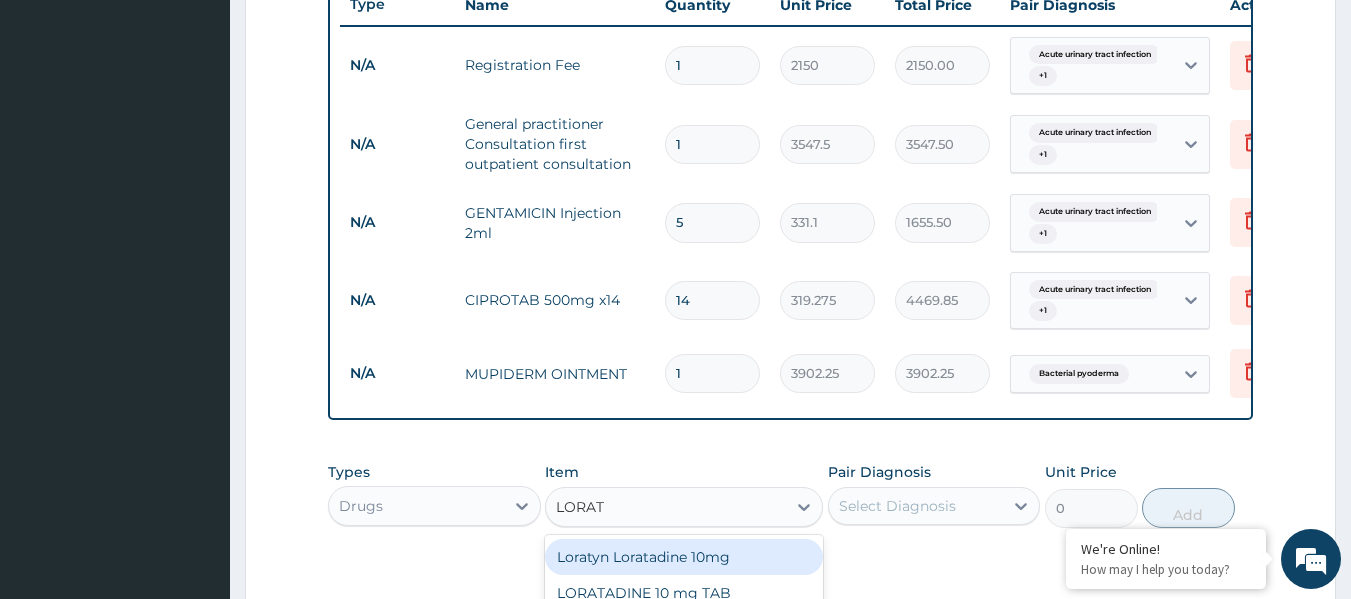 click on "Loratyn Loratadine 10mg" at bounding box center (684, 557) 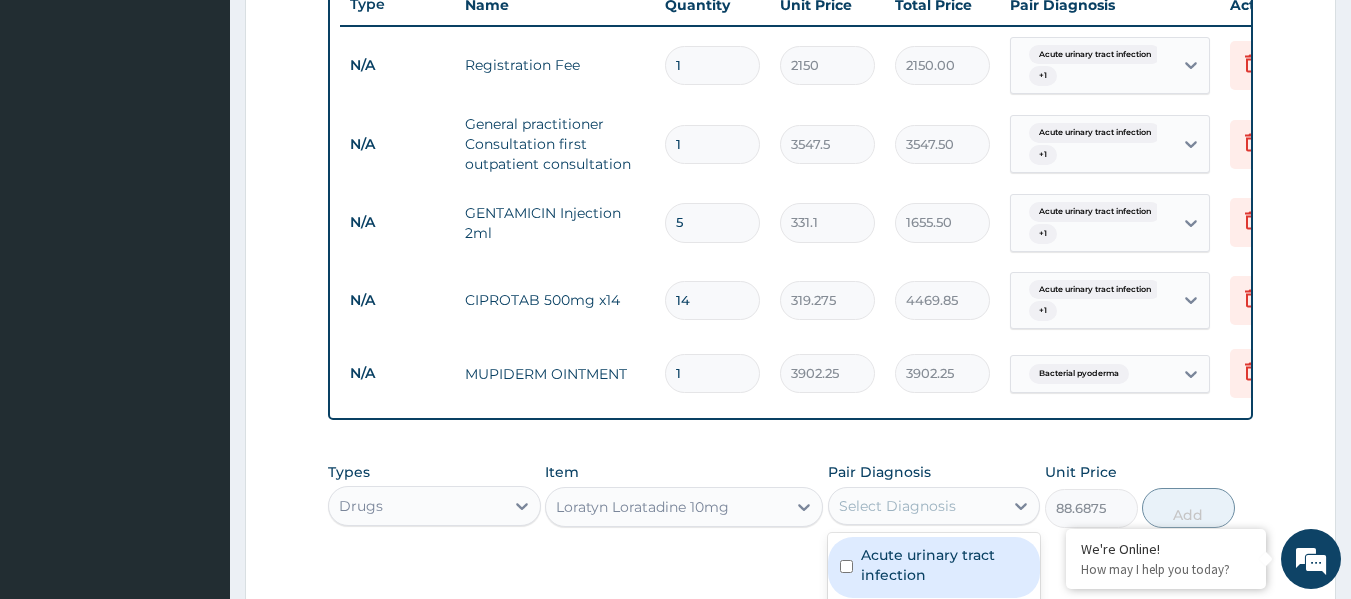 click on "Select Diagnosis" at bounding box center (897, 506) 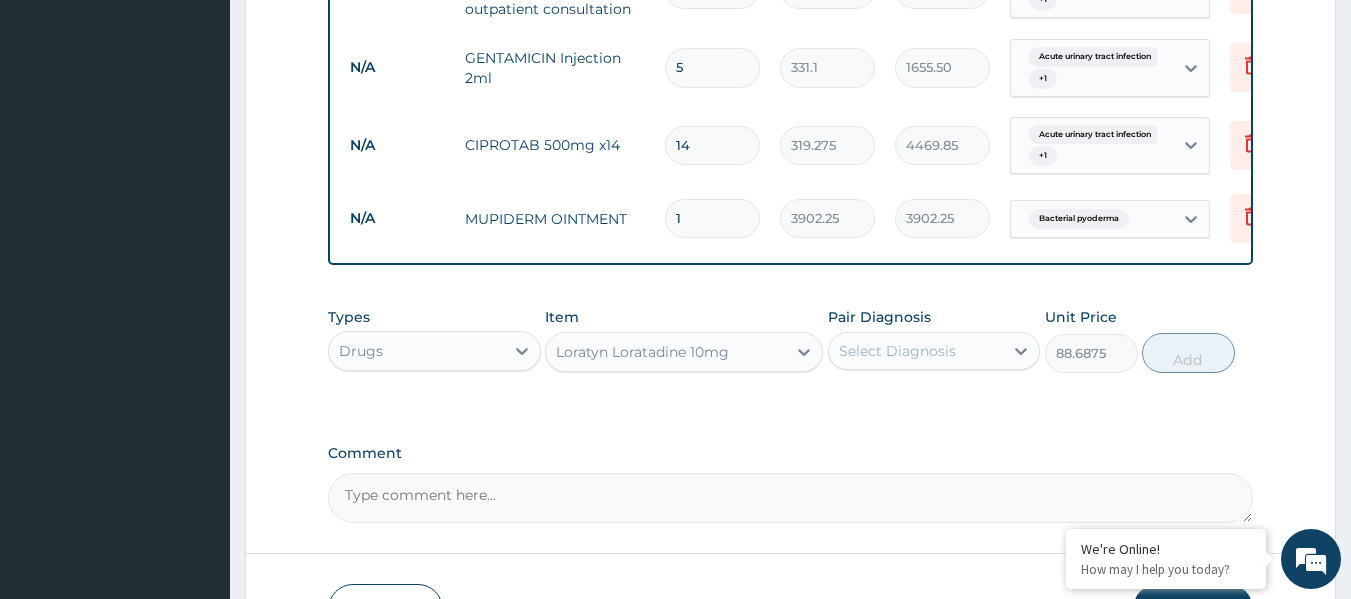 scroll, scrollTop: 936, scrollLeft: 0, axis: vertical 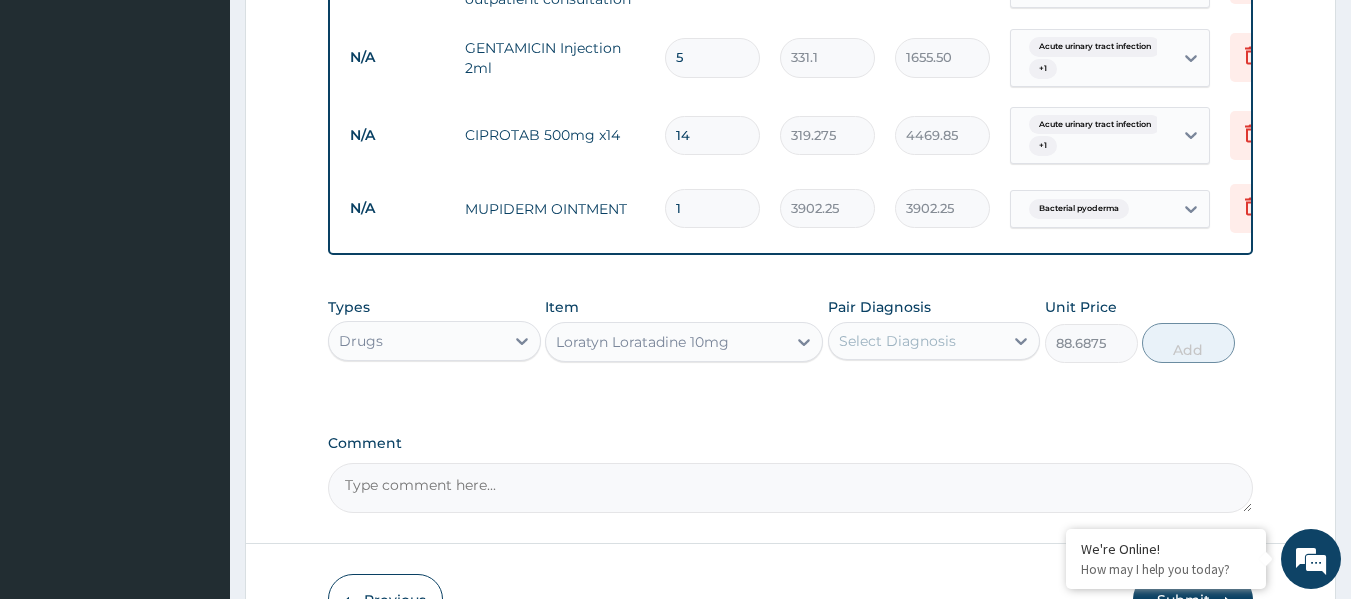 click on "Select Diagnosis" at bounding box center [897, 341] 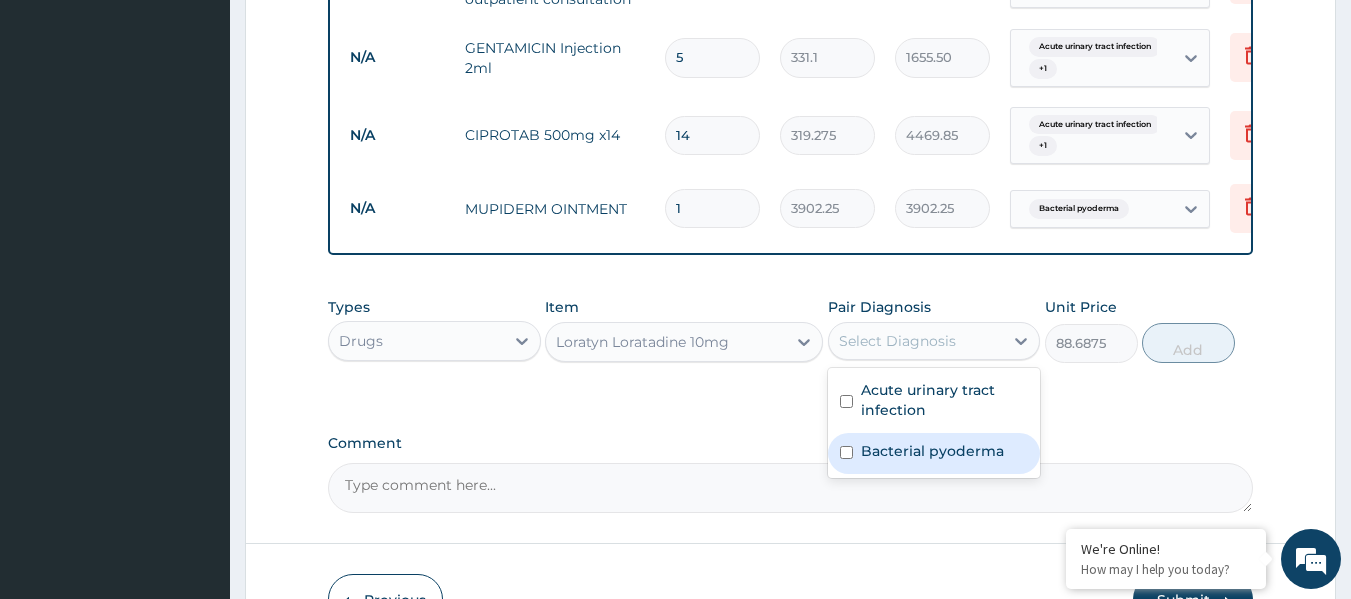click at bounding box center (846, 452) 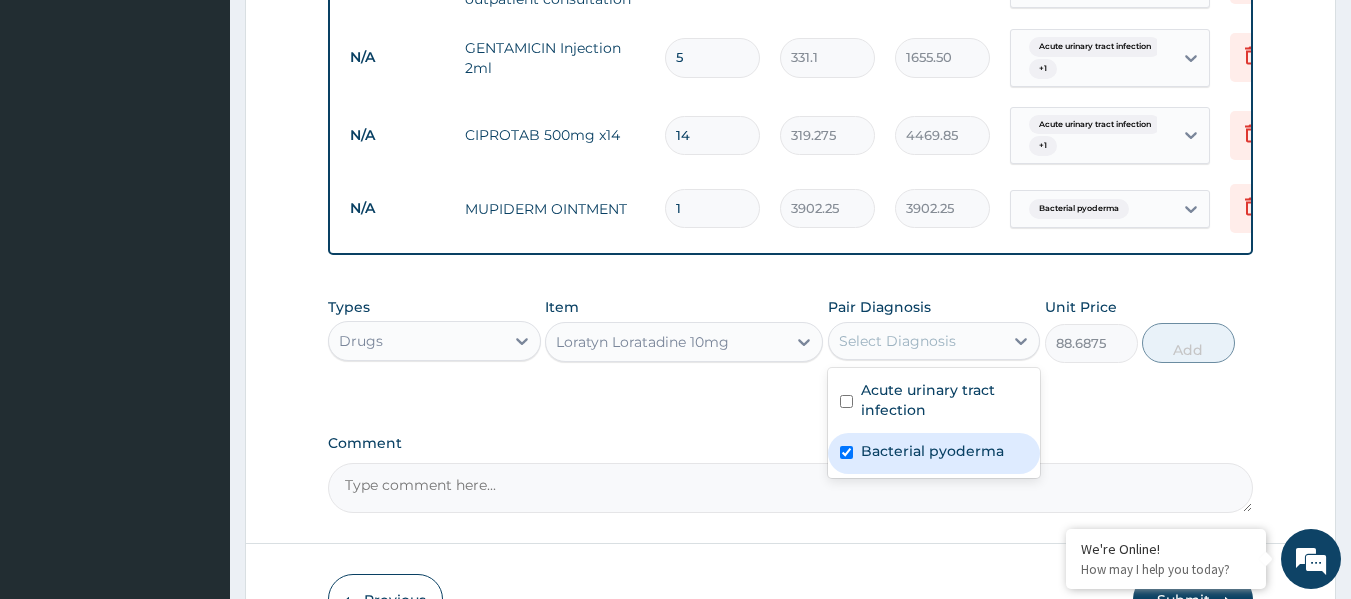 checkbox on "true" 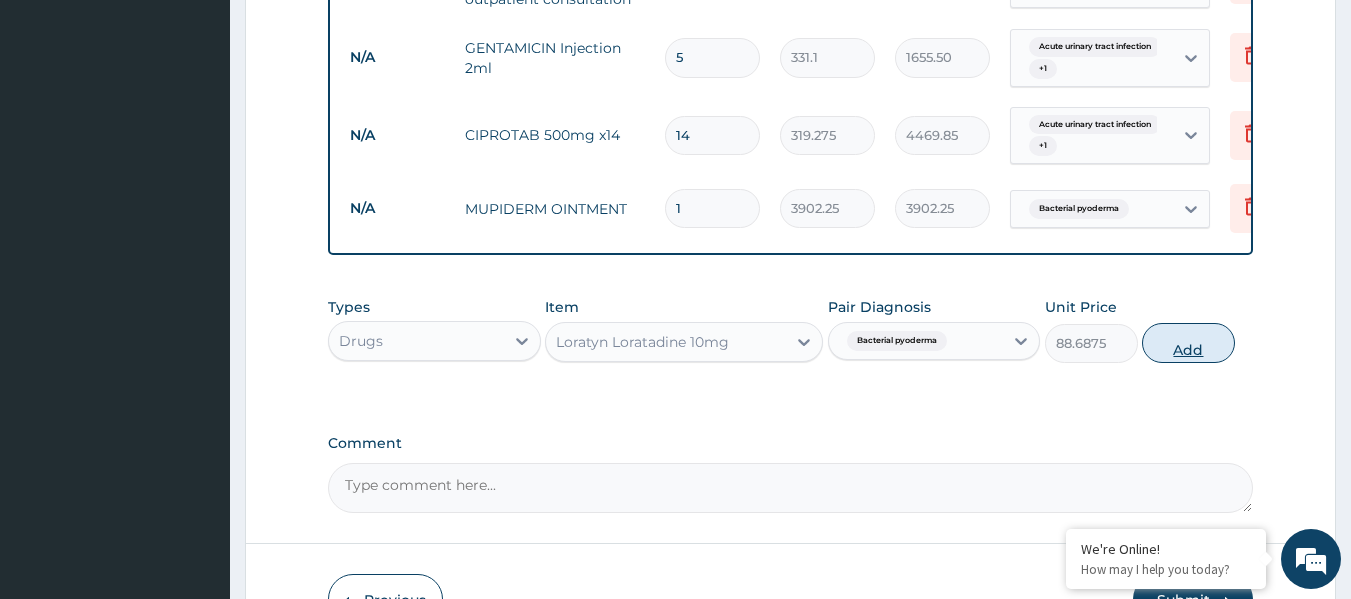 click on "Add" at bounding box center (1188, 343) 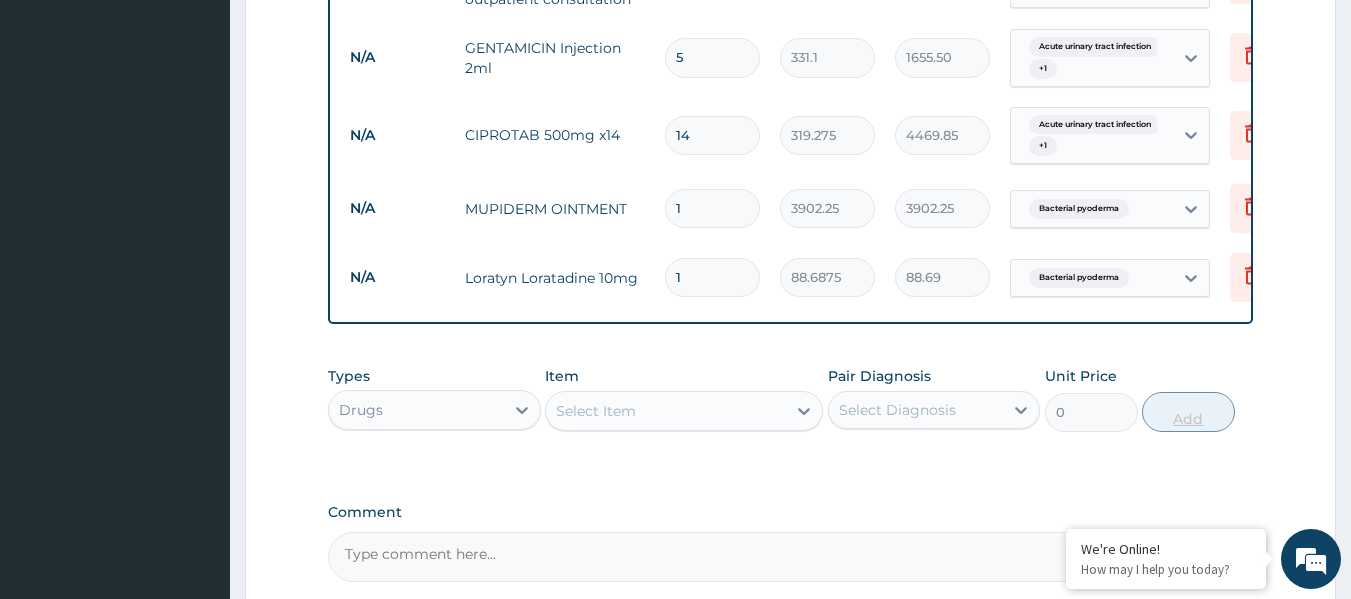 type on "10" 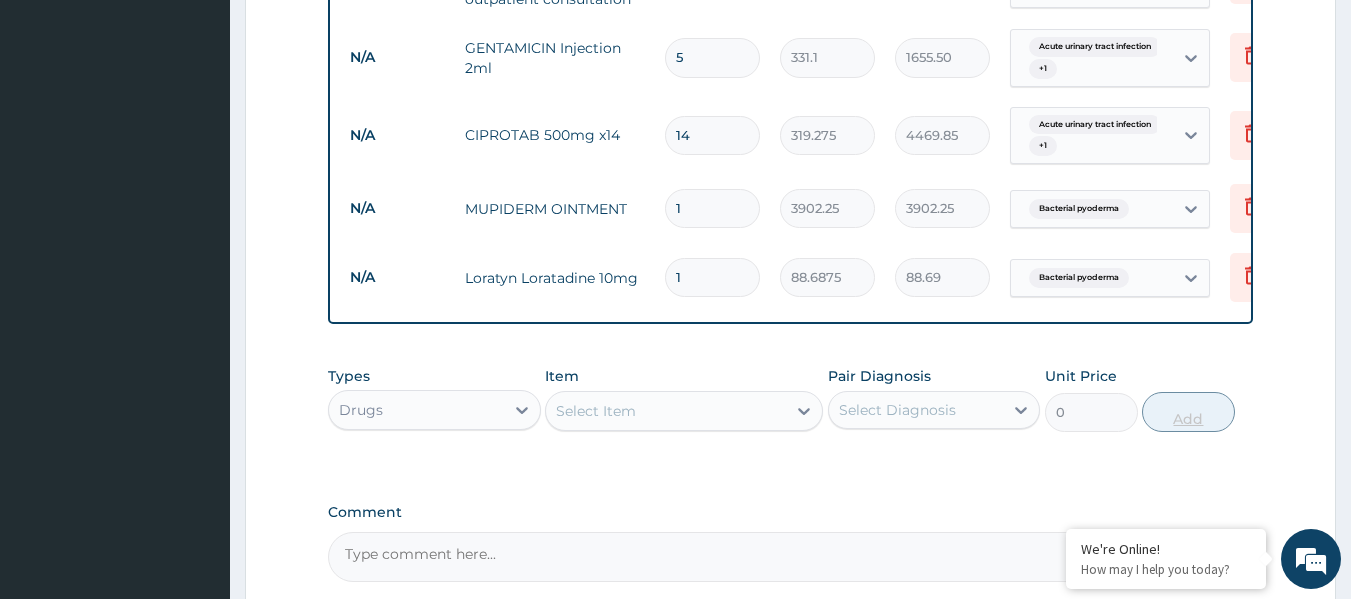 type on "886.88" 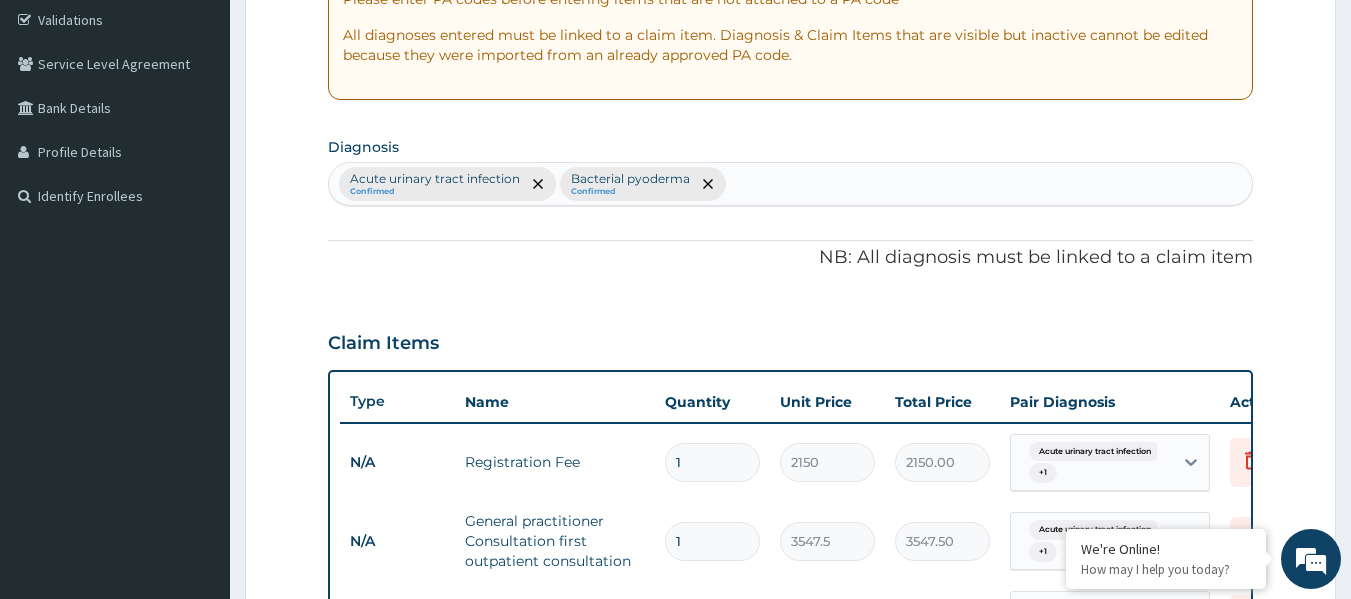 scroll, scrollTop: 385, scrollLeft: 0, axis: vertical 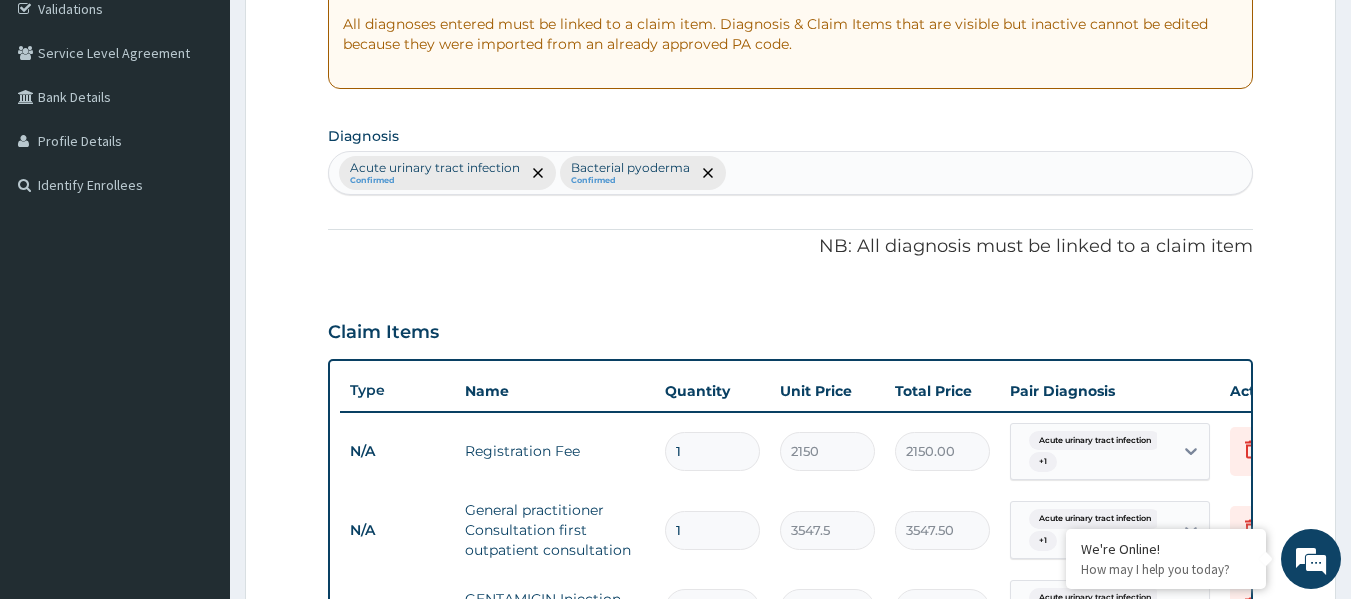 type on "10" 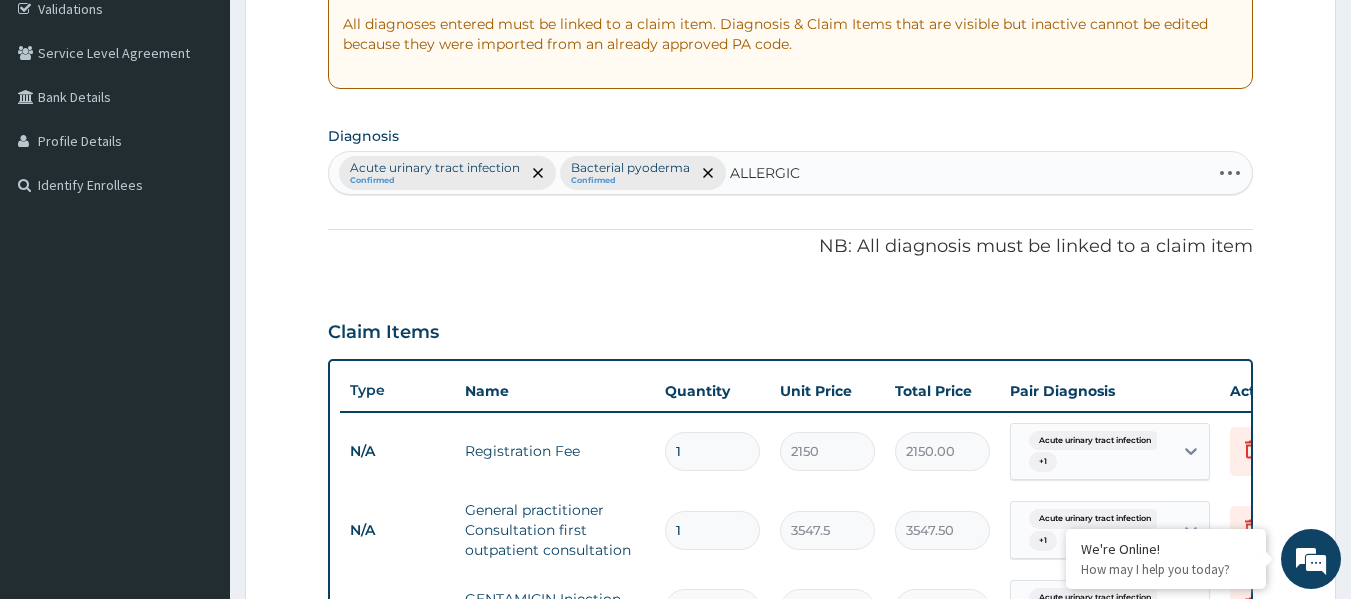 type on "ALLERGIC" 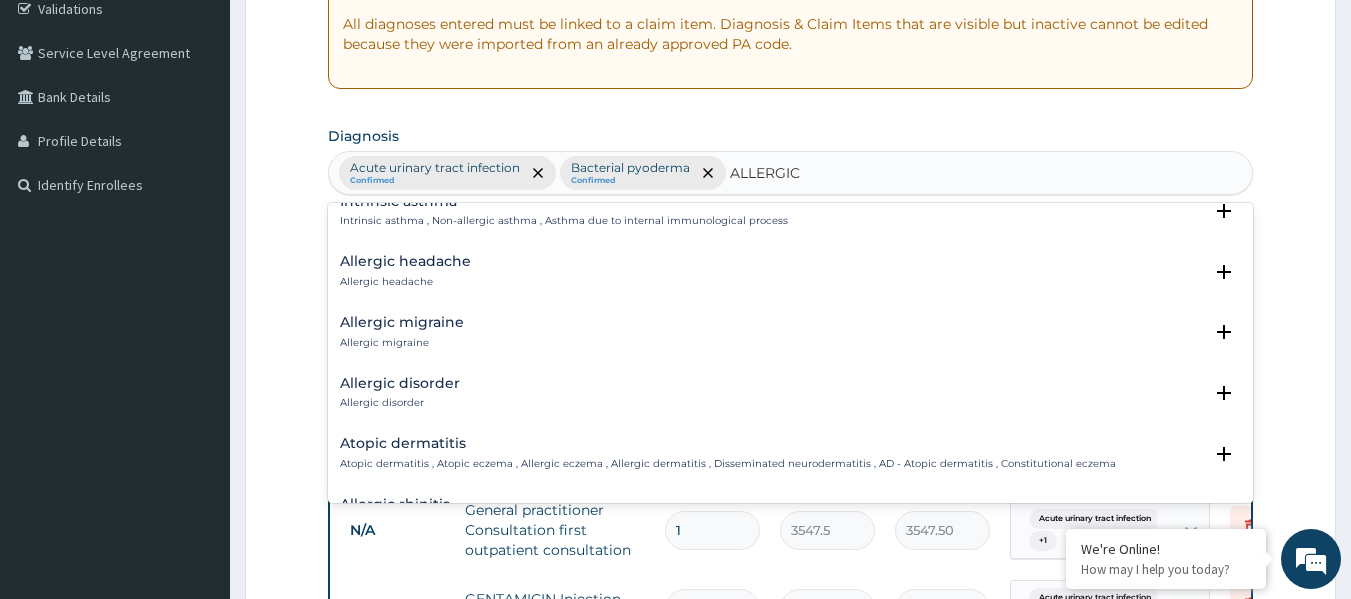 scroll, scrollTop: 449, scrollLeft: 0, axis: vertical 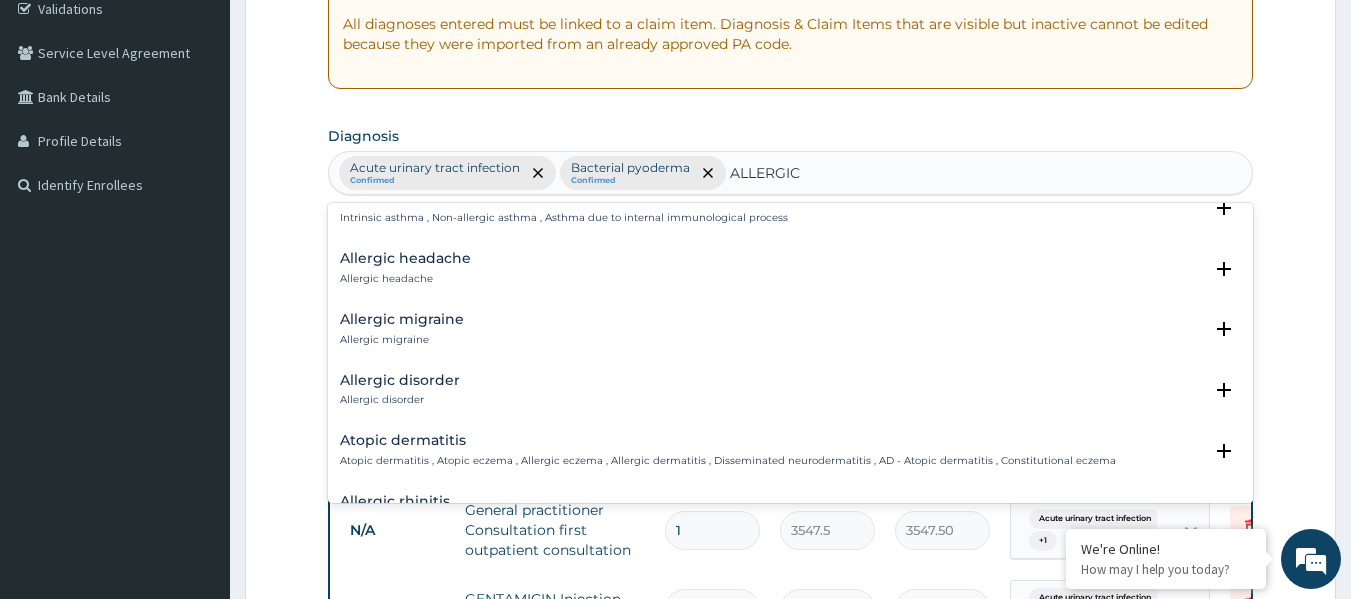 click on "Atopic dermatitis , Atopic eczema , Allergic eczema , Allergic dermatitis , Disseminated neurodermatitis , AD - Atopic dermatitis , Constitutional eczema" at bounding box center (728, 461) 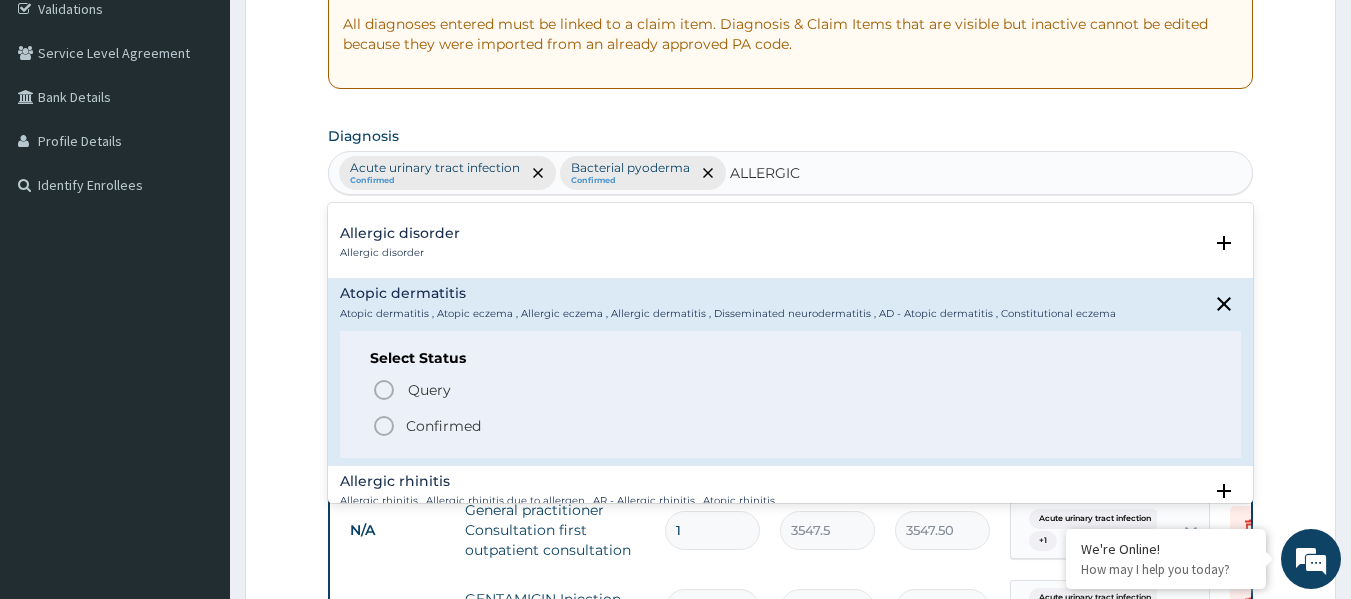 scroll, scrollTop: 600, scrollLeft: 0, axis: vertical 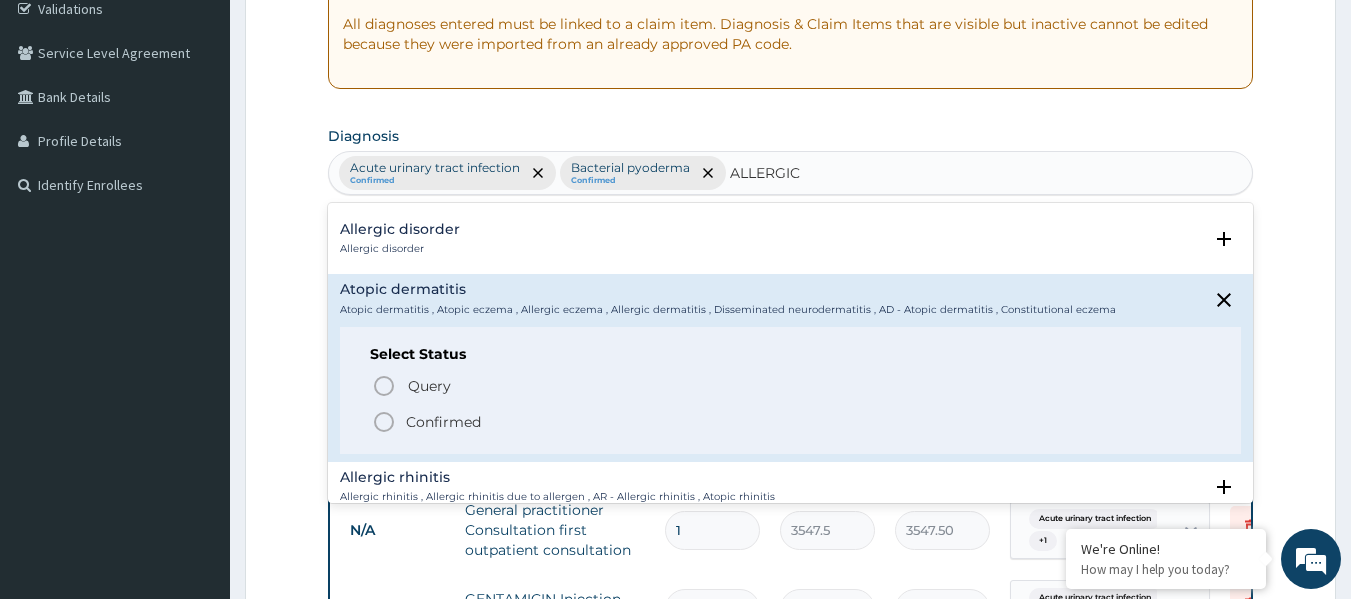 click 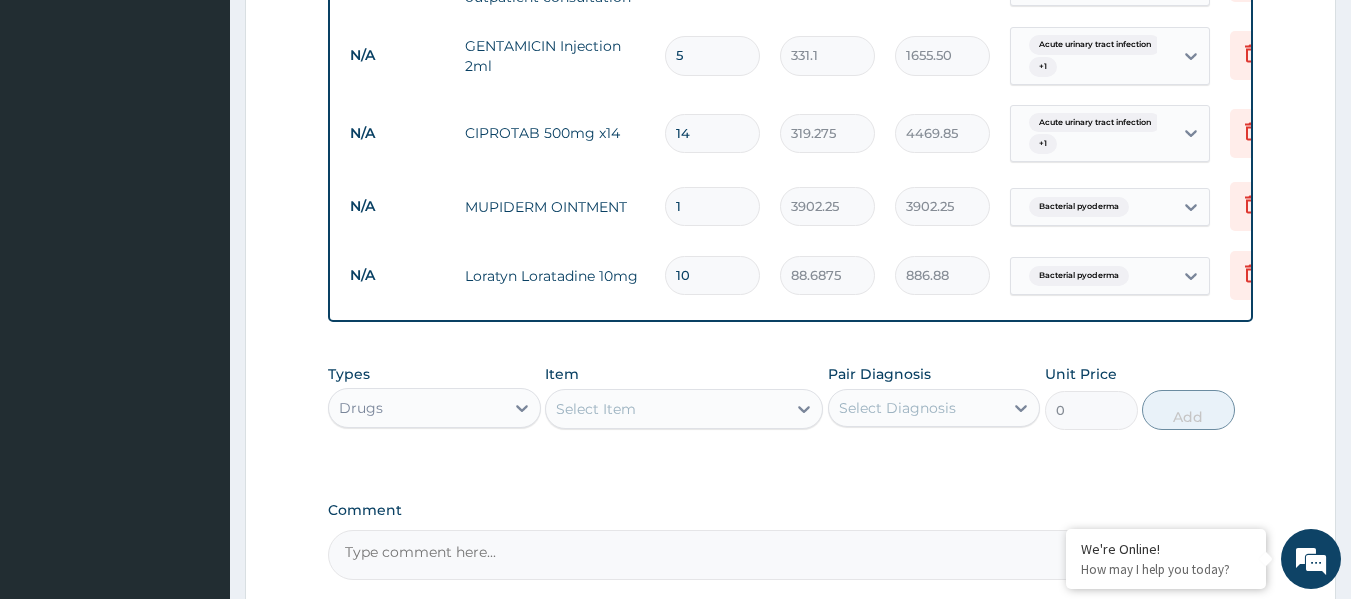 scroll, scrollTop: 947, scrollLeft: 0, axis: vertical 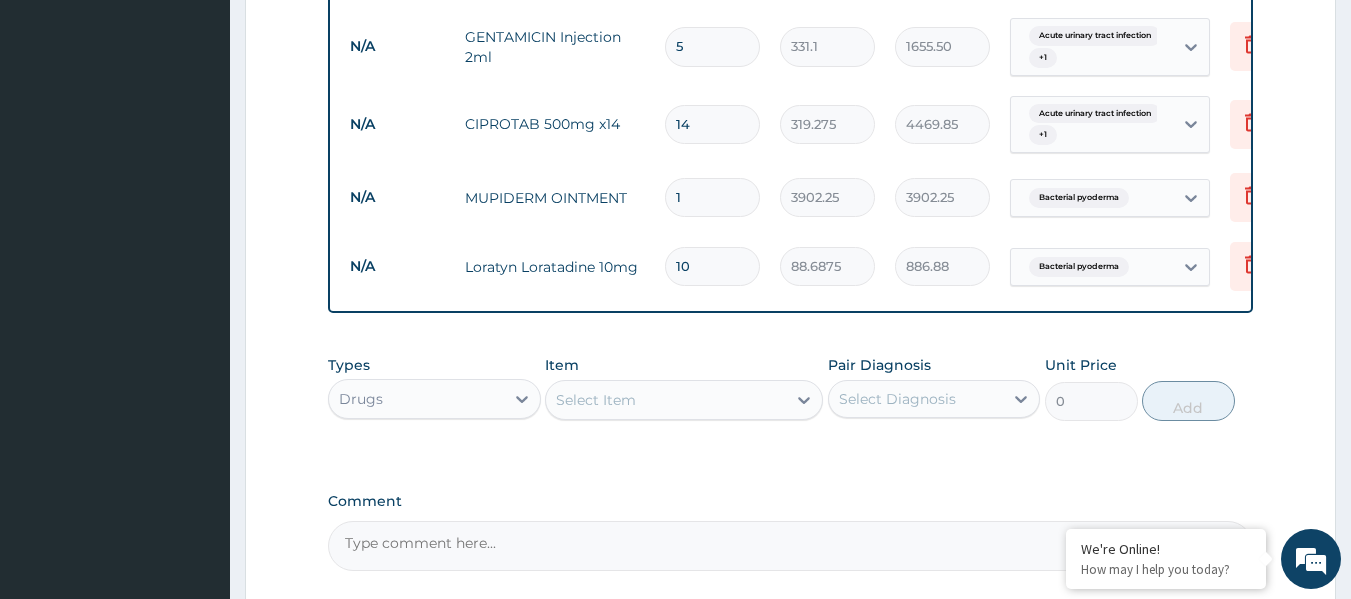 click on "Select Item" at bounding box center (666, 400) 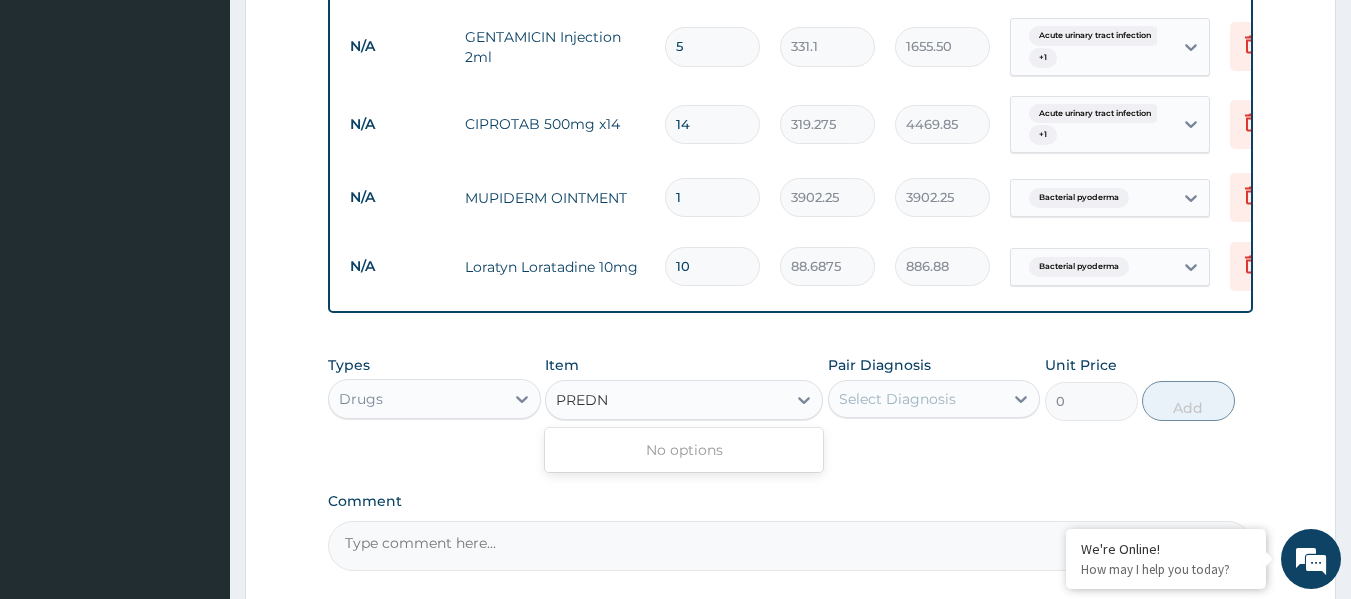 type on "PRED" 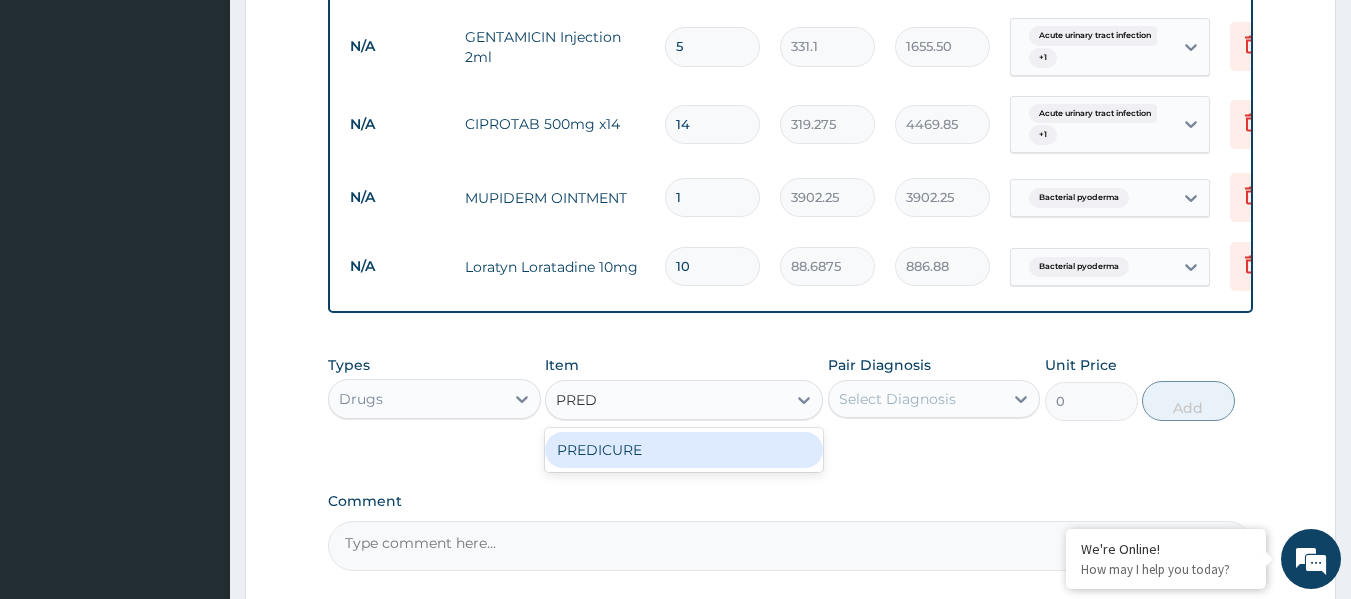 click on "PREDICURE" at bounding box center (684, 450) 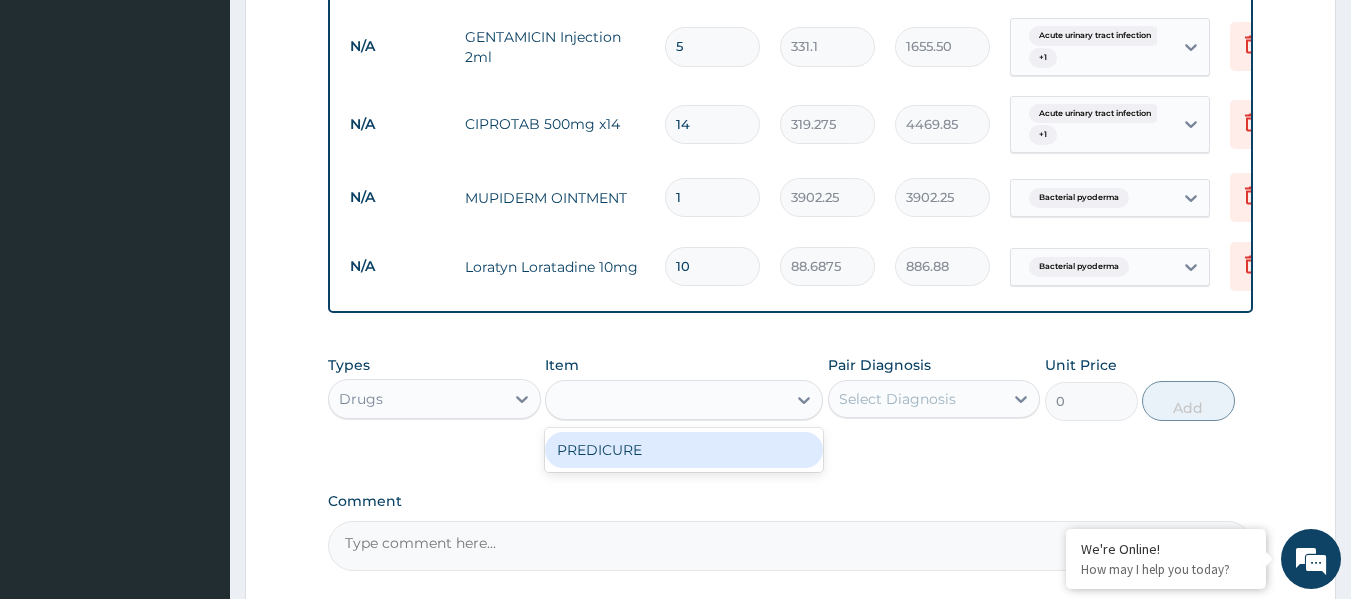 type on "53.2125" 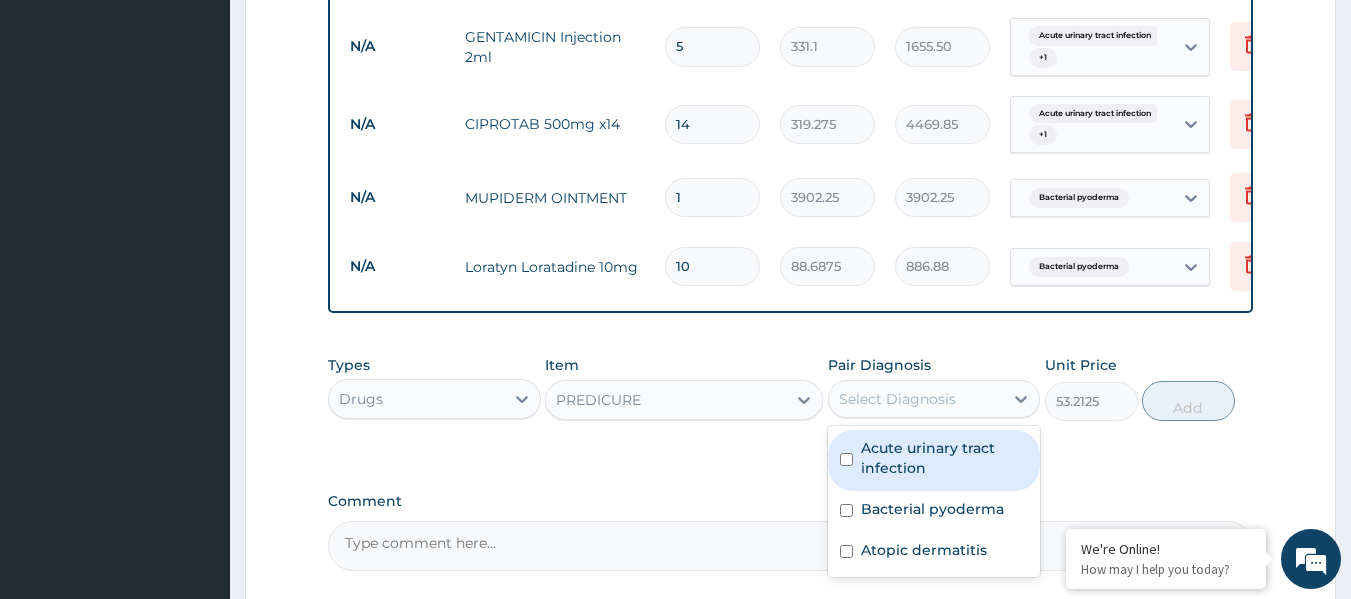 click on "Select Diagnosis" at bounding box center [897, 399] 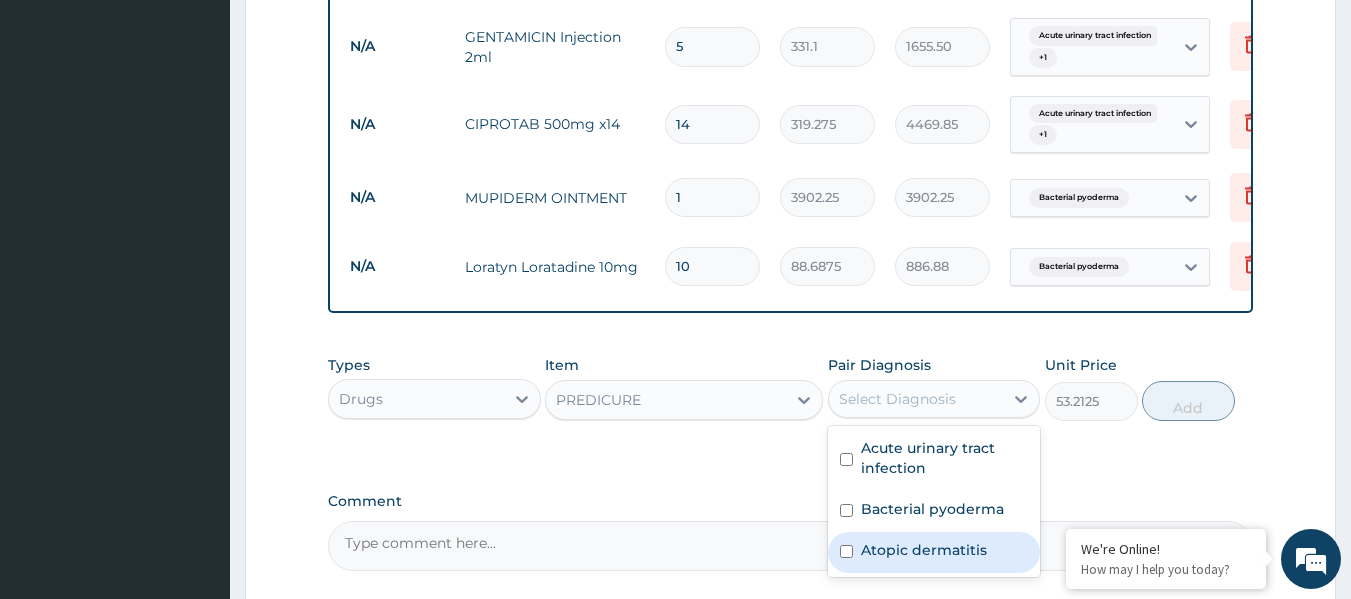 click at bounding box center [846, 551] 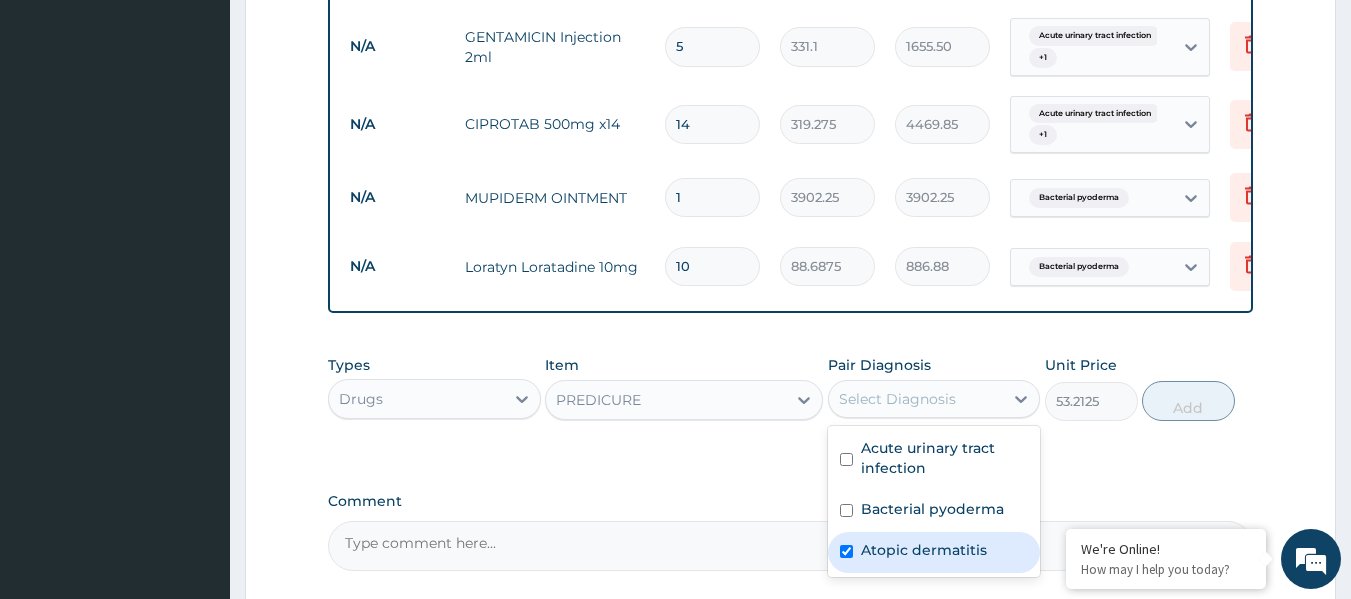 checkbox on "true" 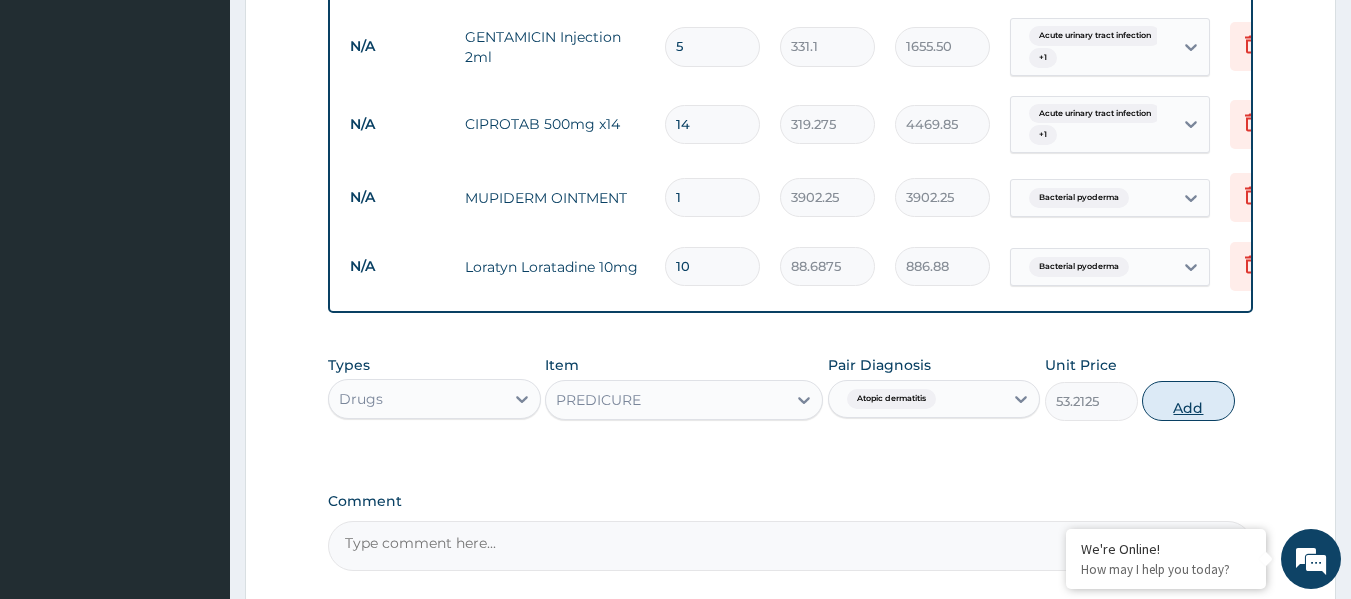 click on "Add" at bounding box center (1188, 401) 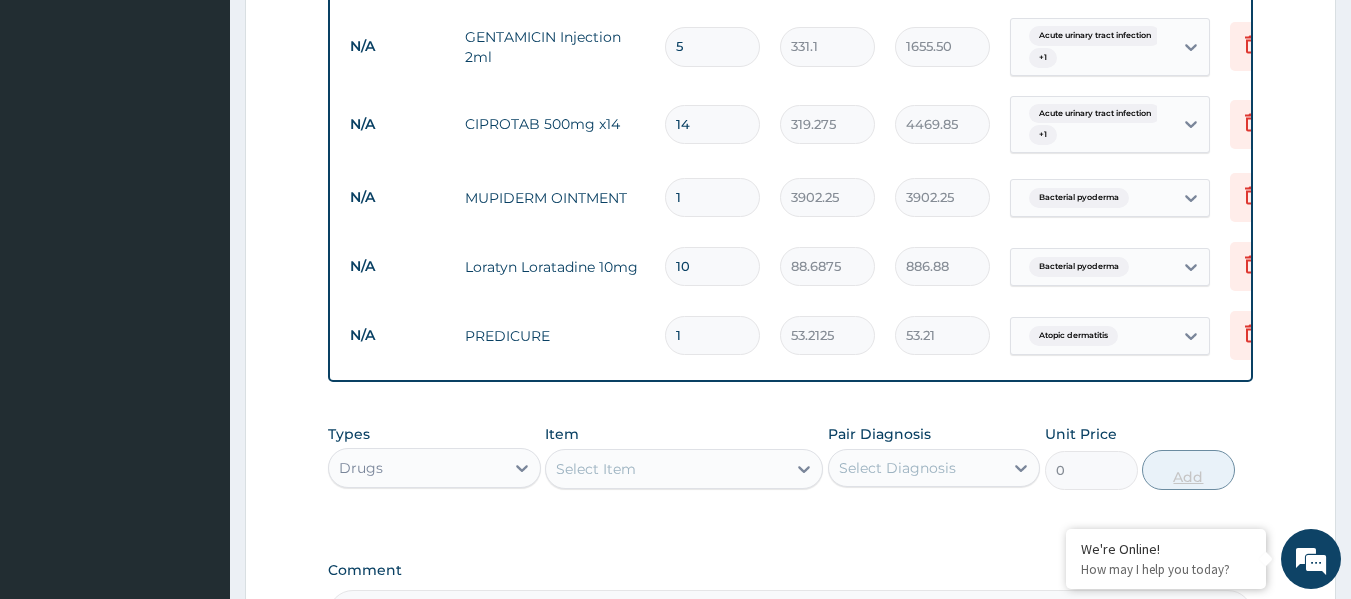 type on "10" 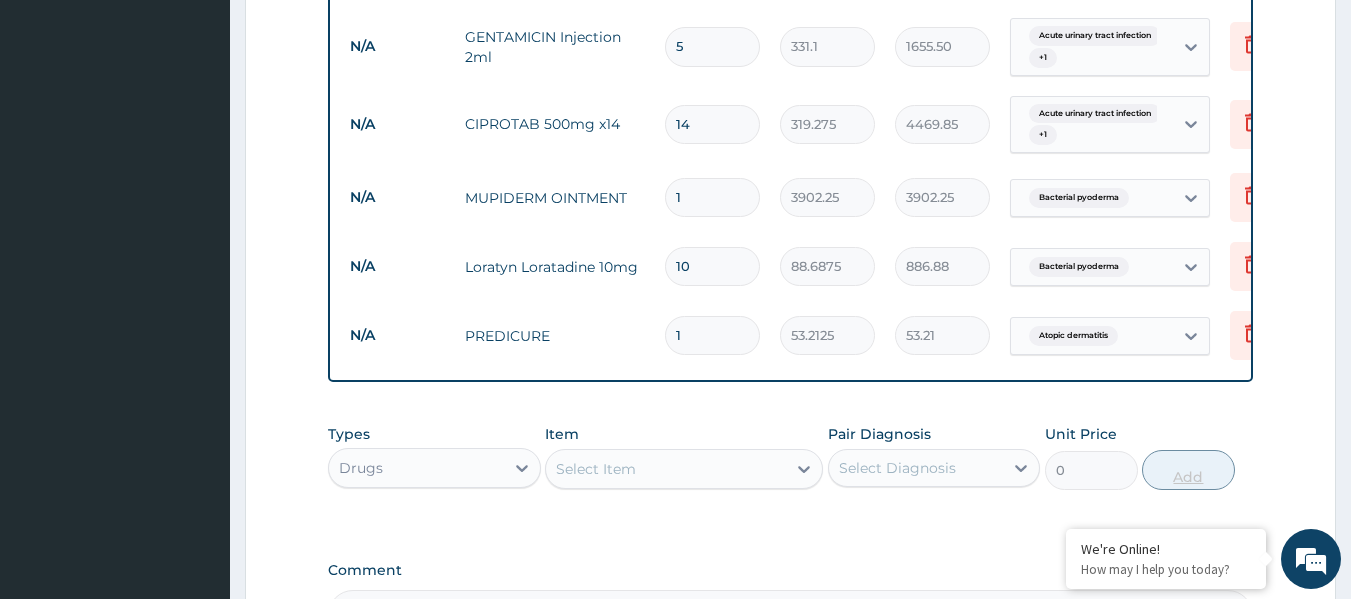 type on "532.13" 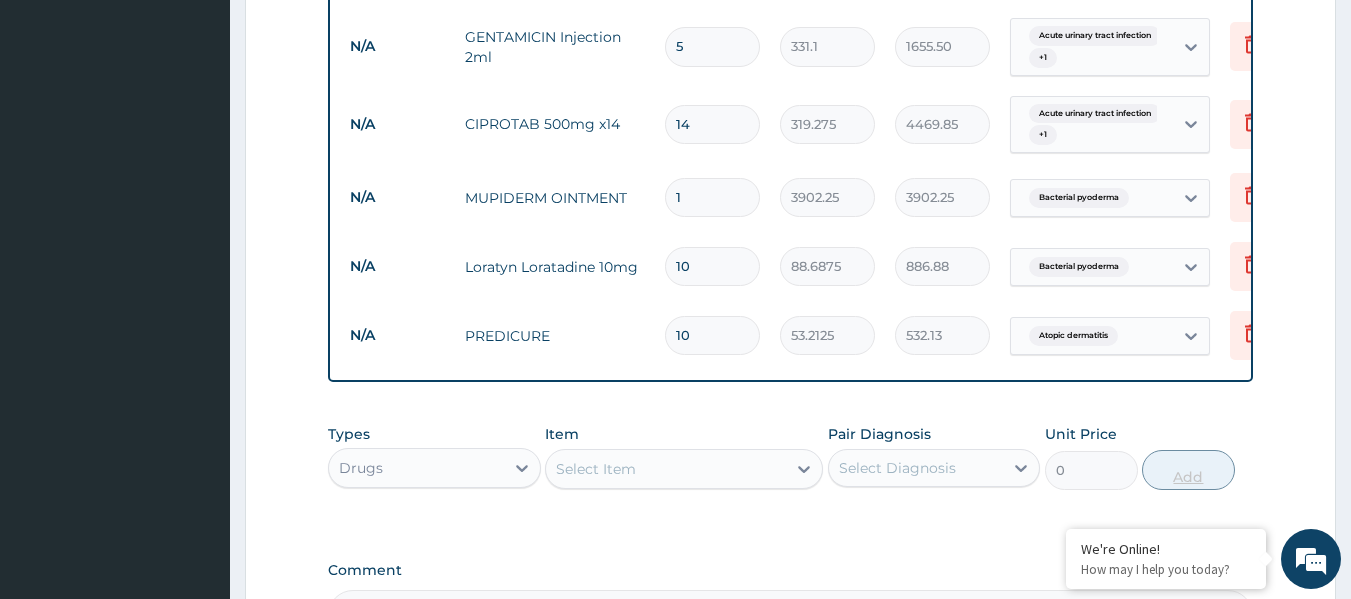 type on "1" 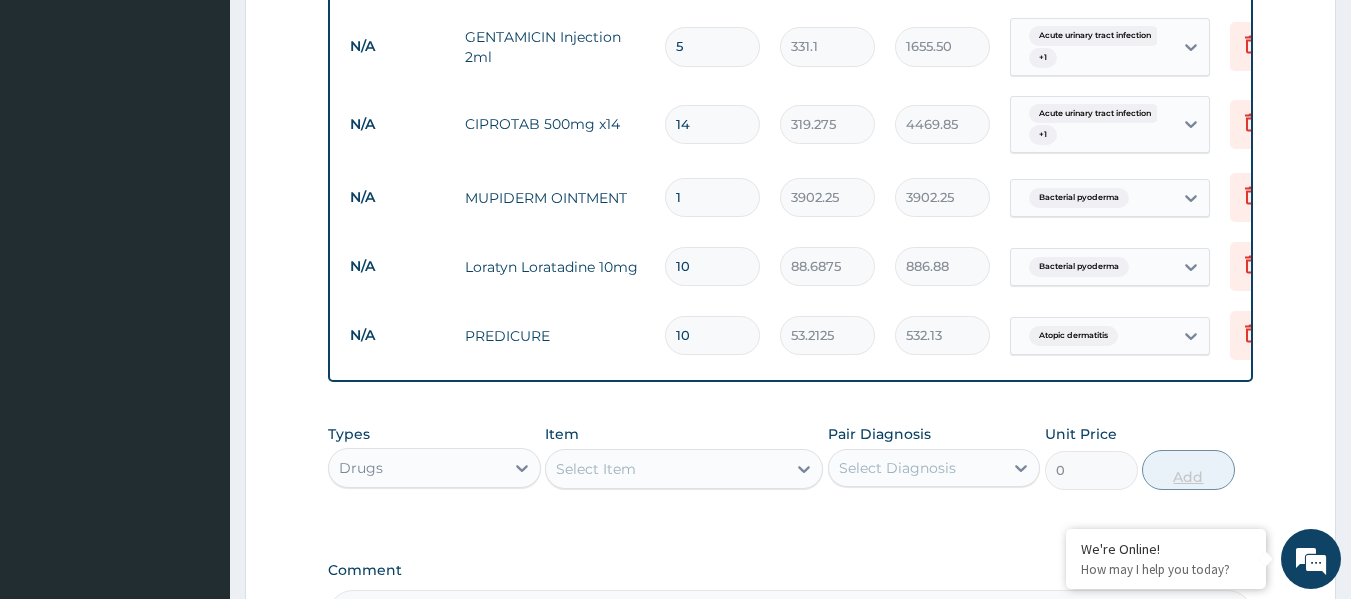 type on "53.21" 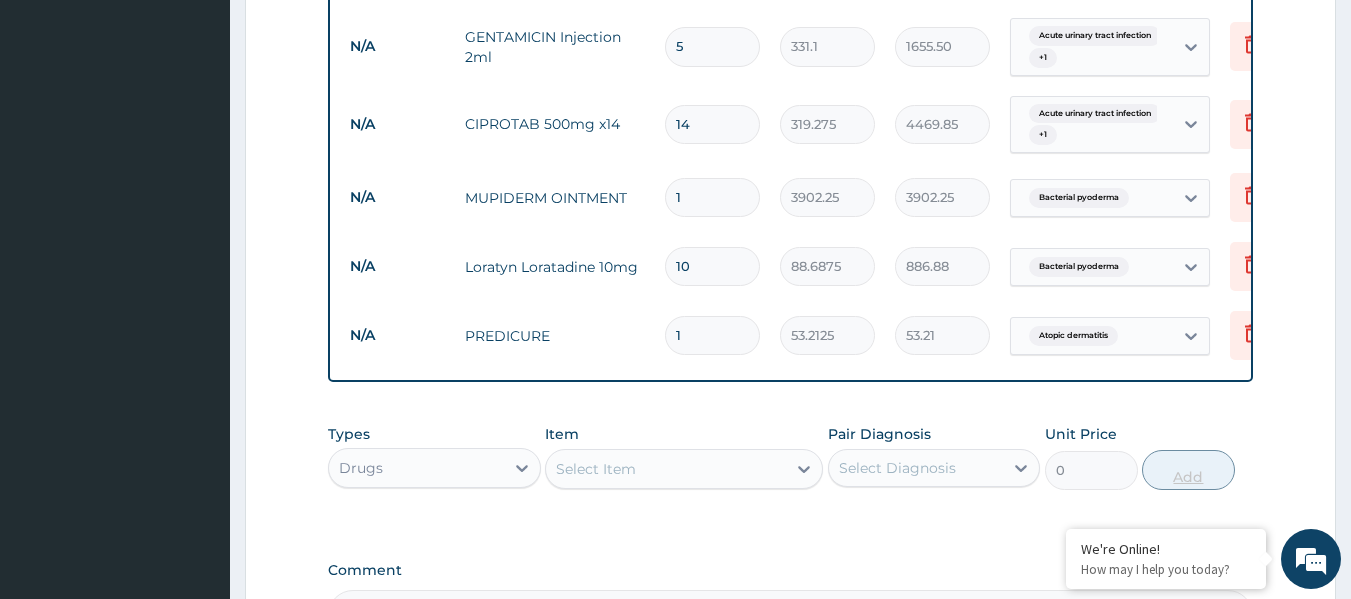 type 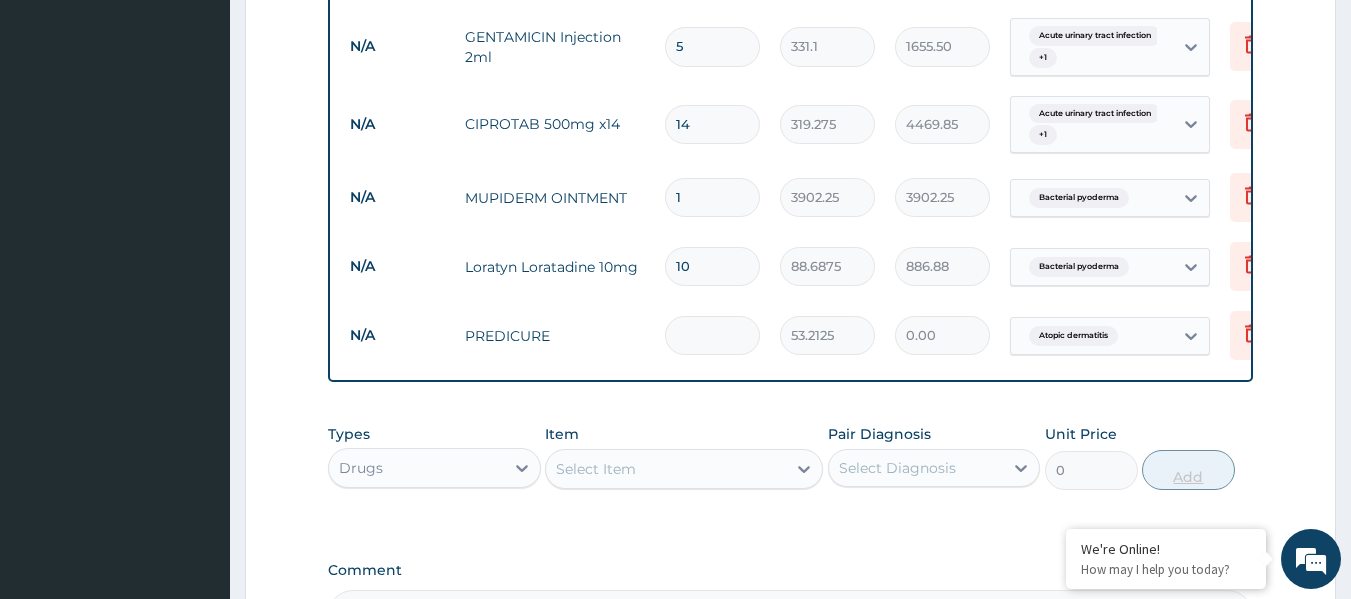 type on "2" 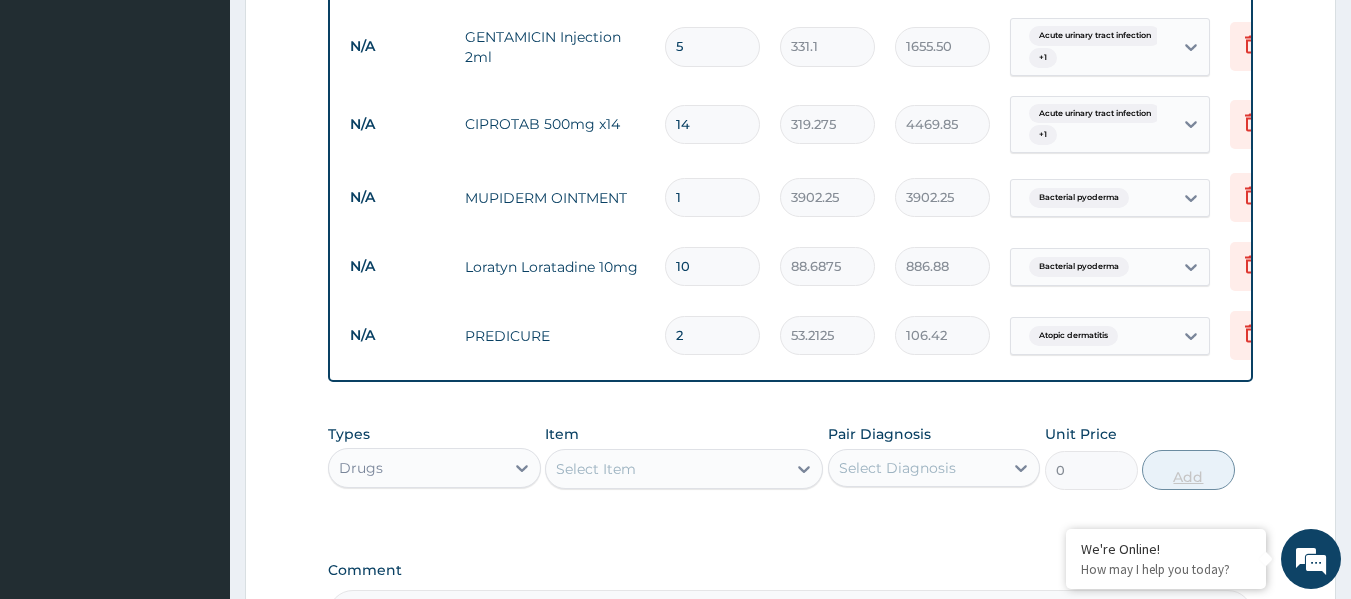 type on "20" 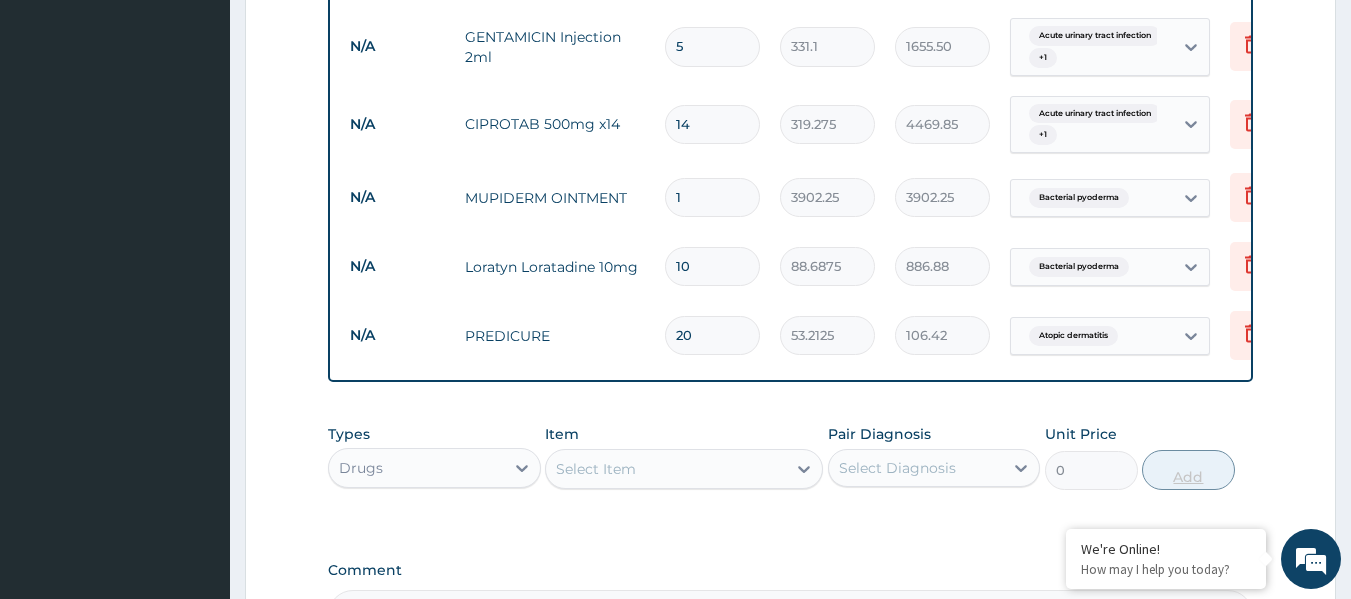 type on "1064.25" 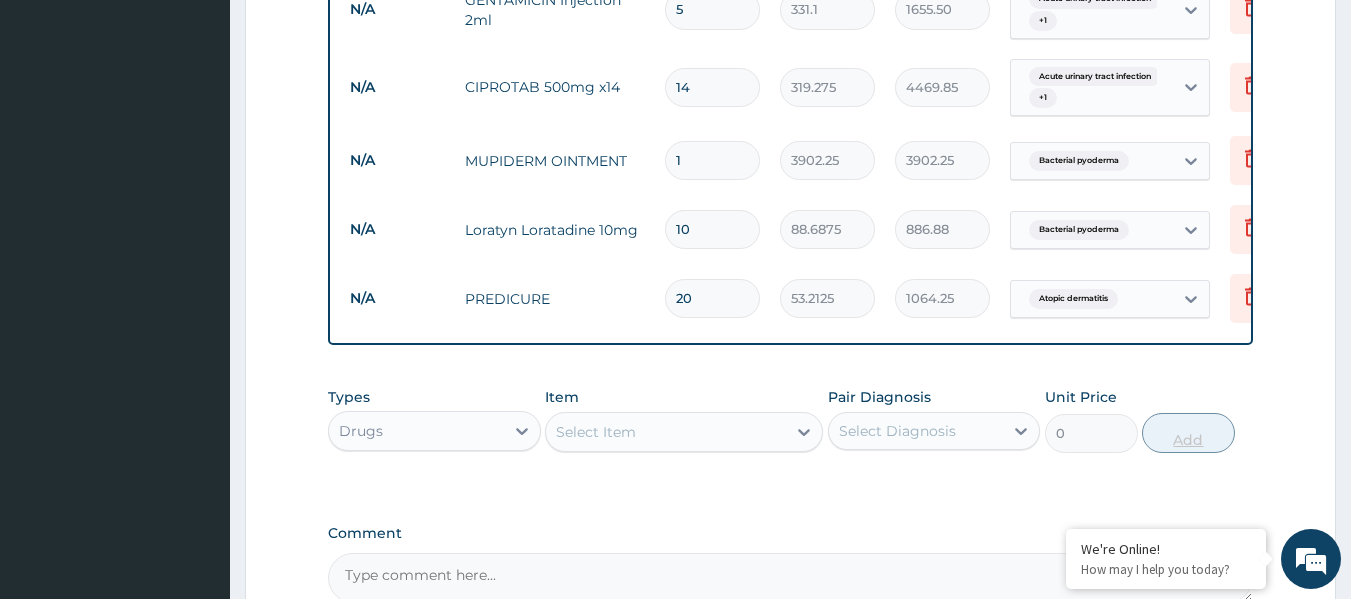 scroll, scrollTop: 1213, scrollLeft: 0, axis: vertical 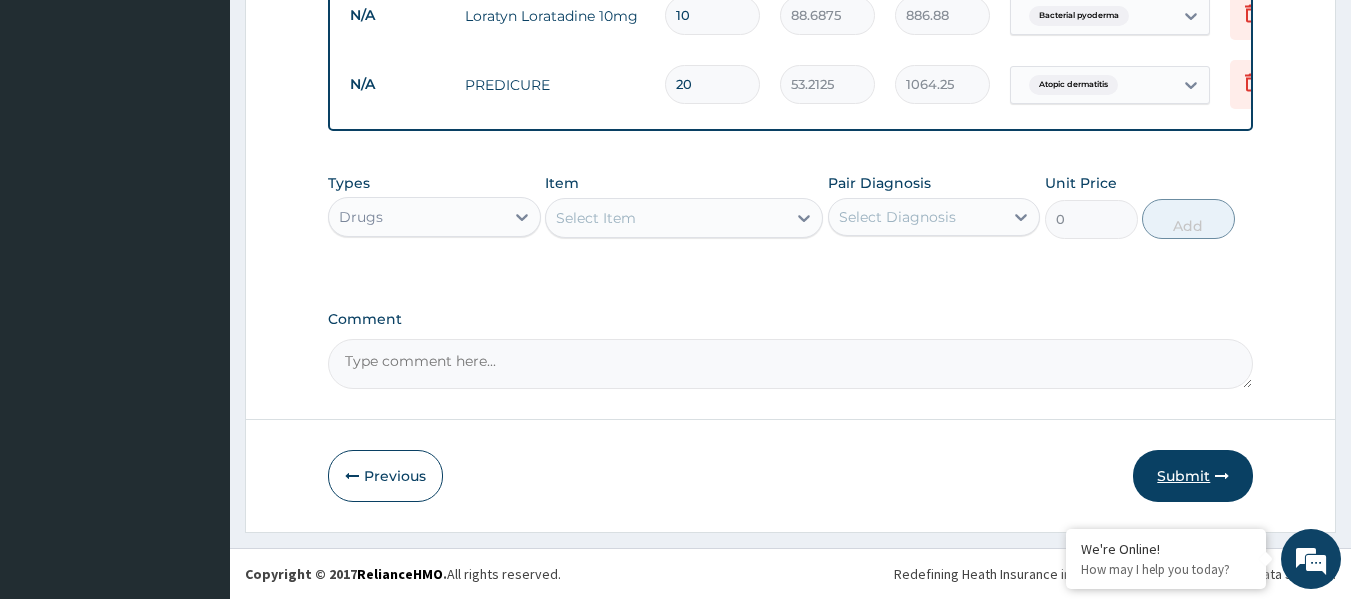 type on "20" 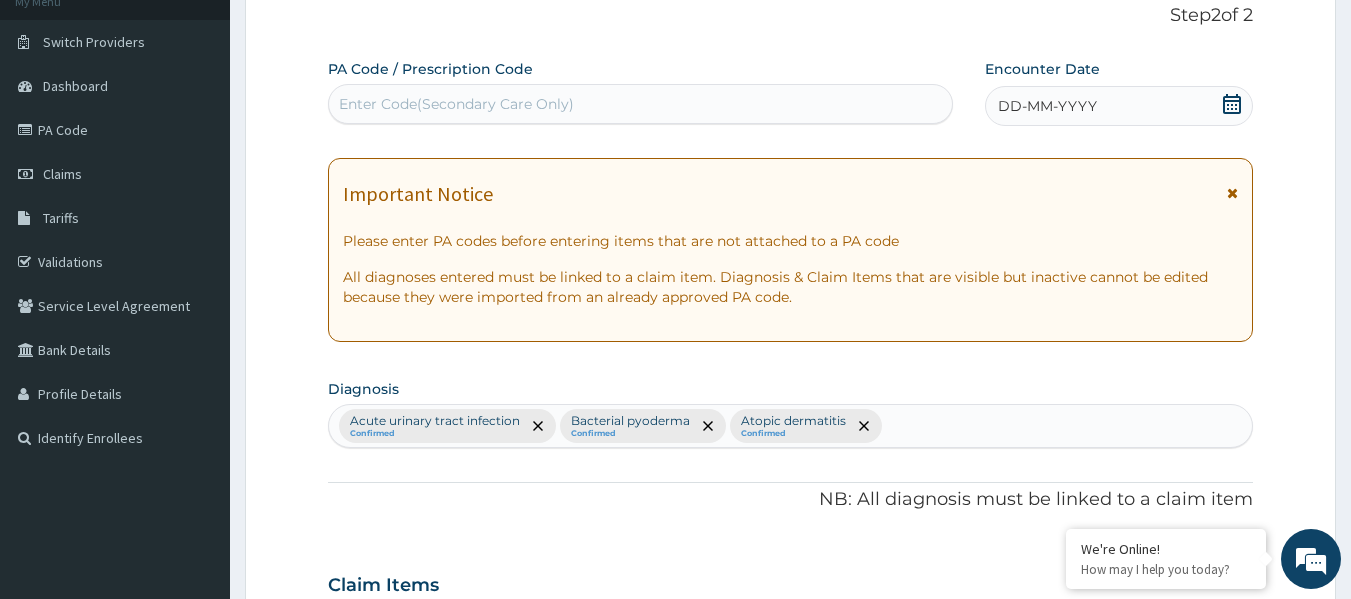 scroll, scrollTop: 0, scrollLeft: 0, axis: both 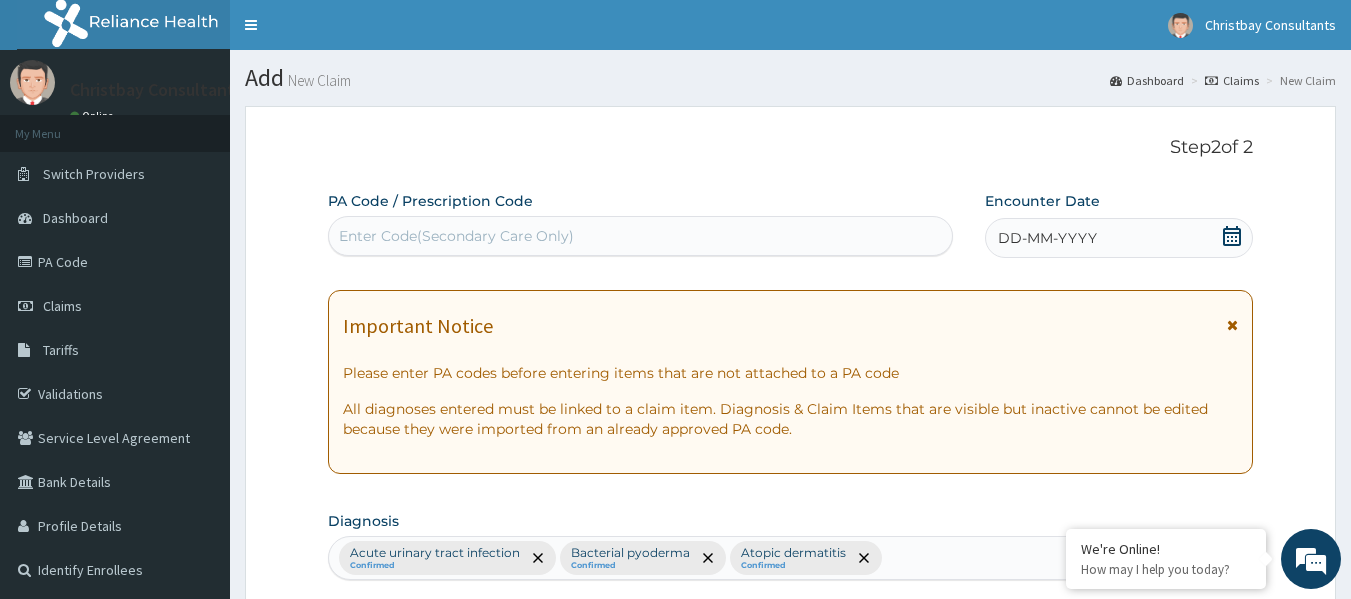 click on "DD-MM-YYYY" at bounding box center [1119, 238] 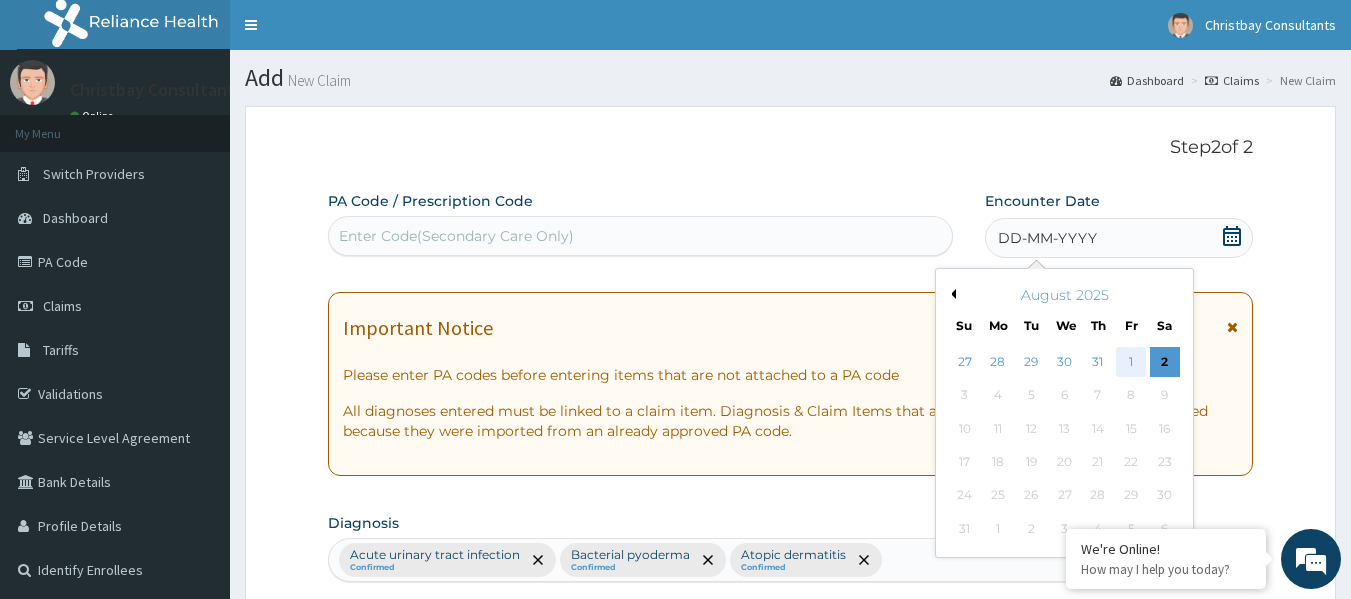 click on "1" at bounding box center [1131, 362] 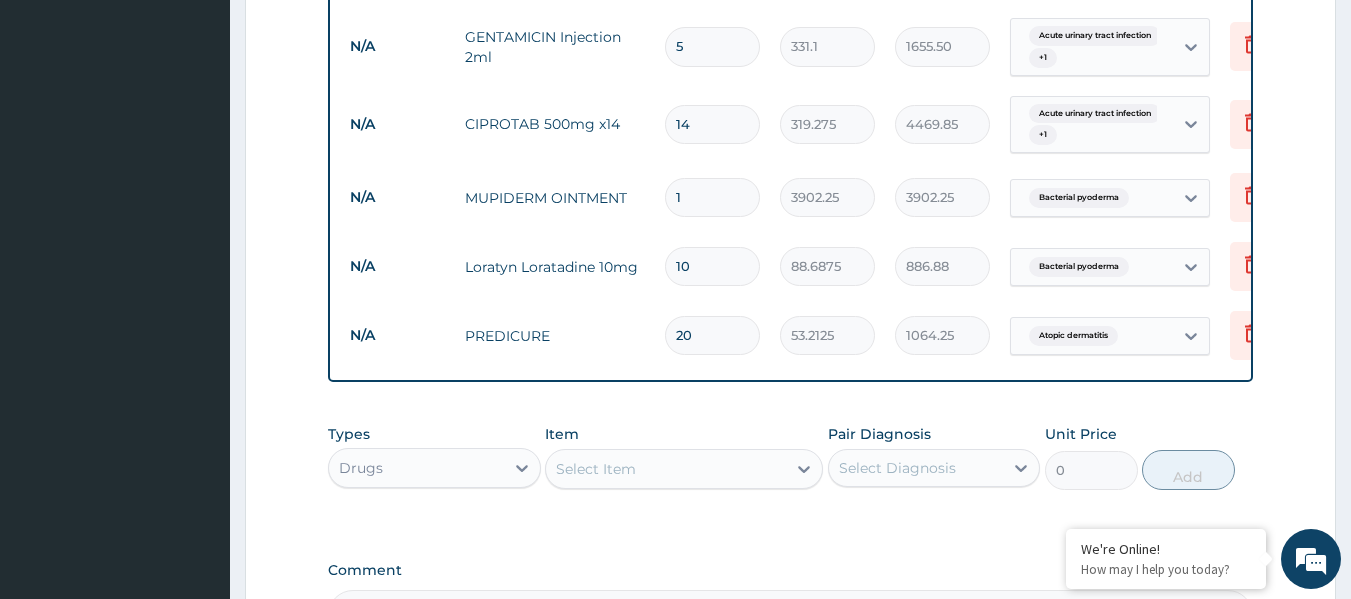 scroll, scrollTop: 1213, scrollLeft: 0, axis: vertical 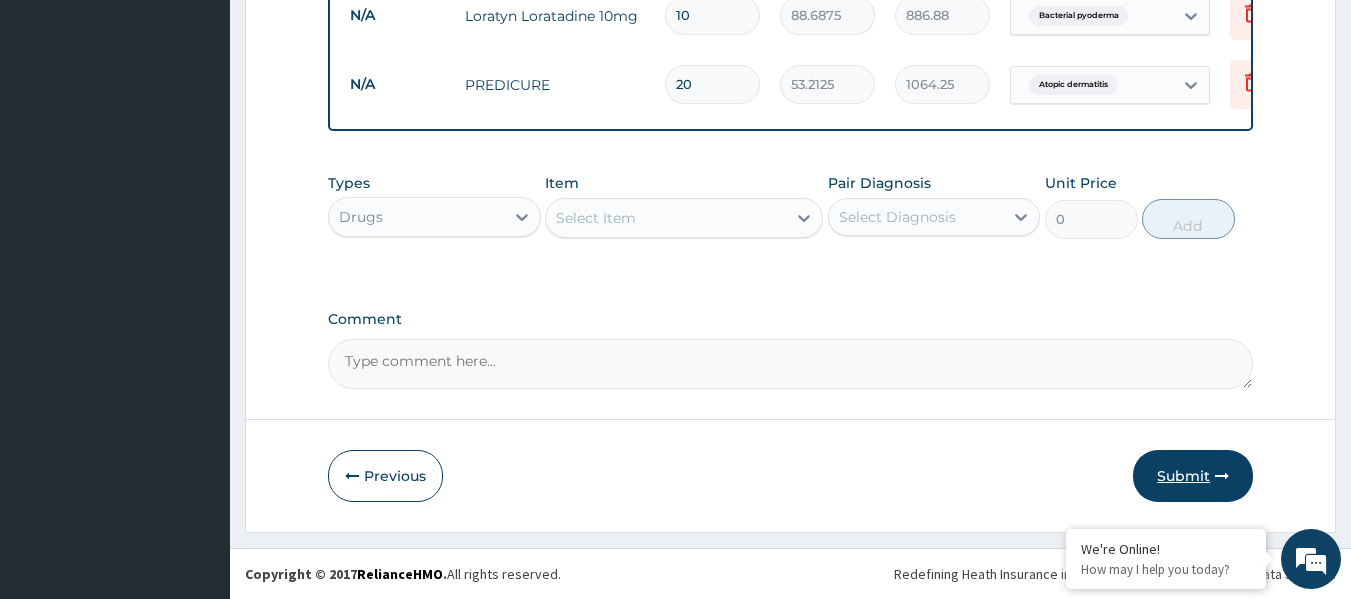 click on "Submit" at bounding box center [1193, 476] 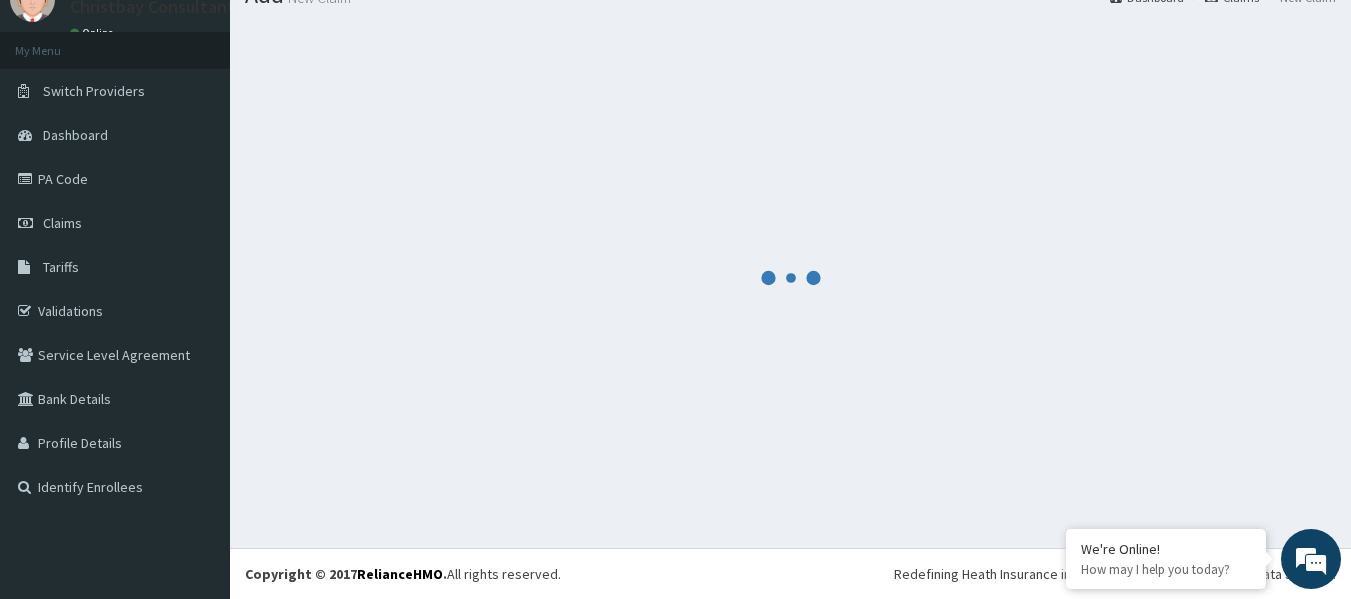 scroll, scrollTop: 1213, scrollLeft: 0, axis: vertical 